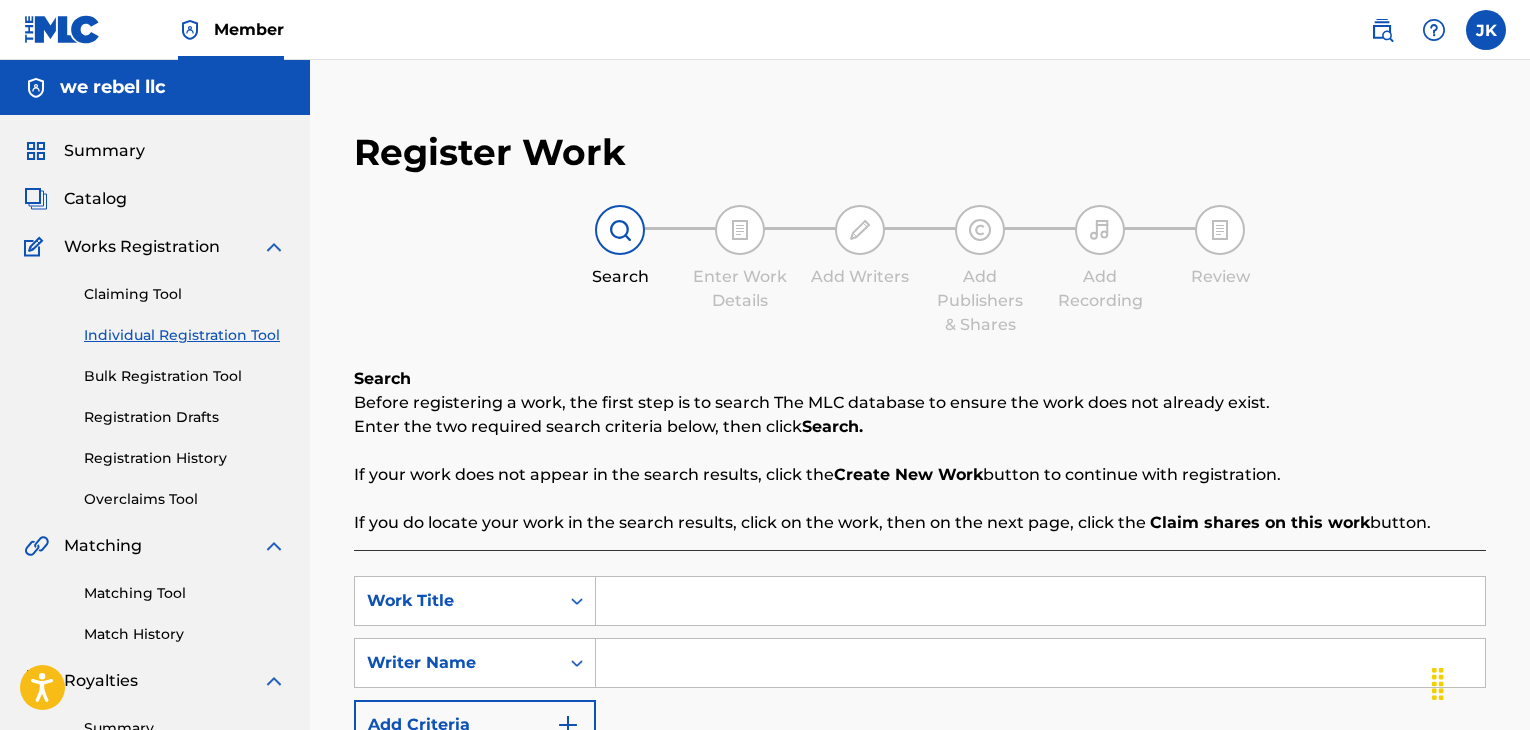 scroll, scrollTop: 100, scrollLeft: 0, axis: vertical 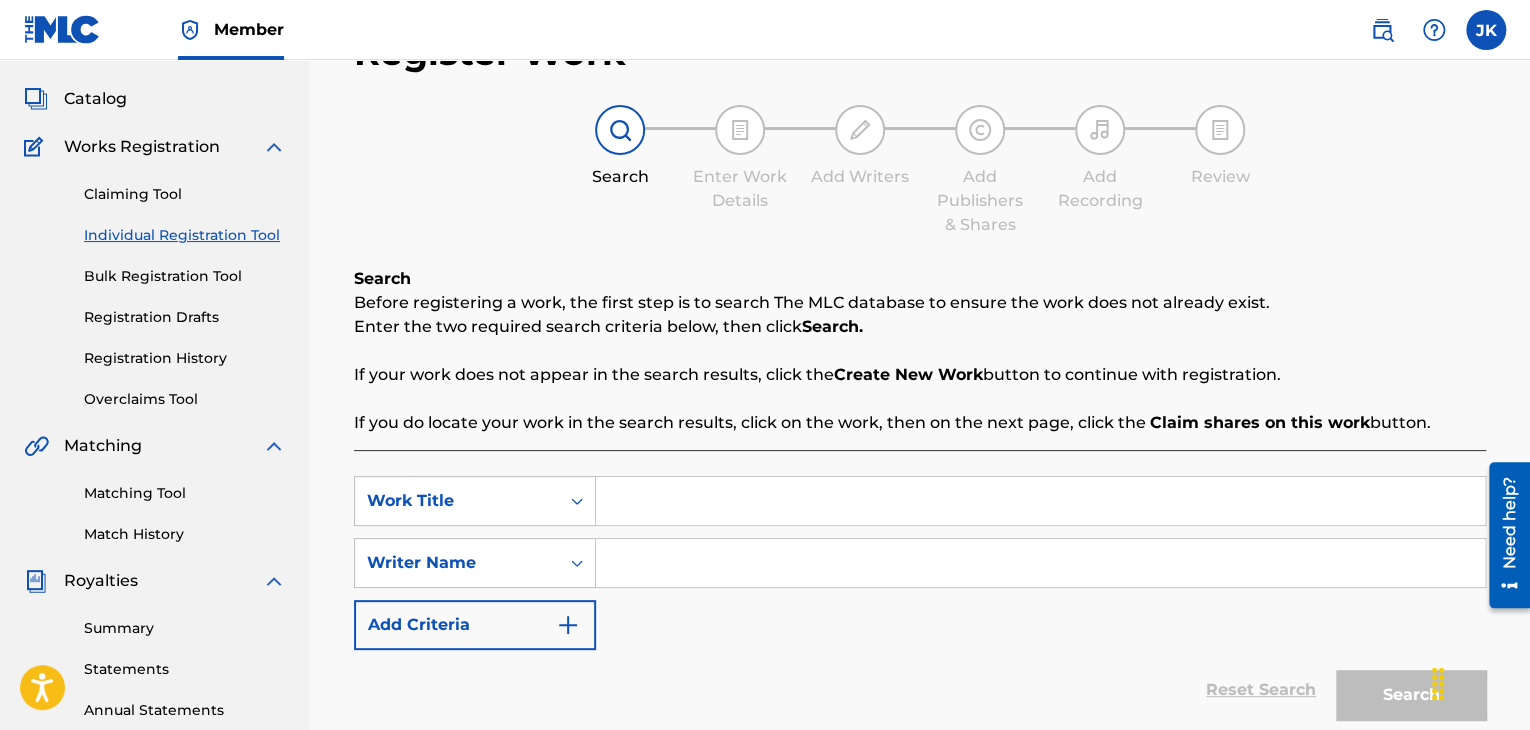 click on "Individual Registration Tool" at bounding box center (185, 235) 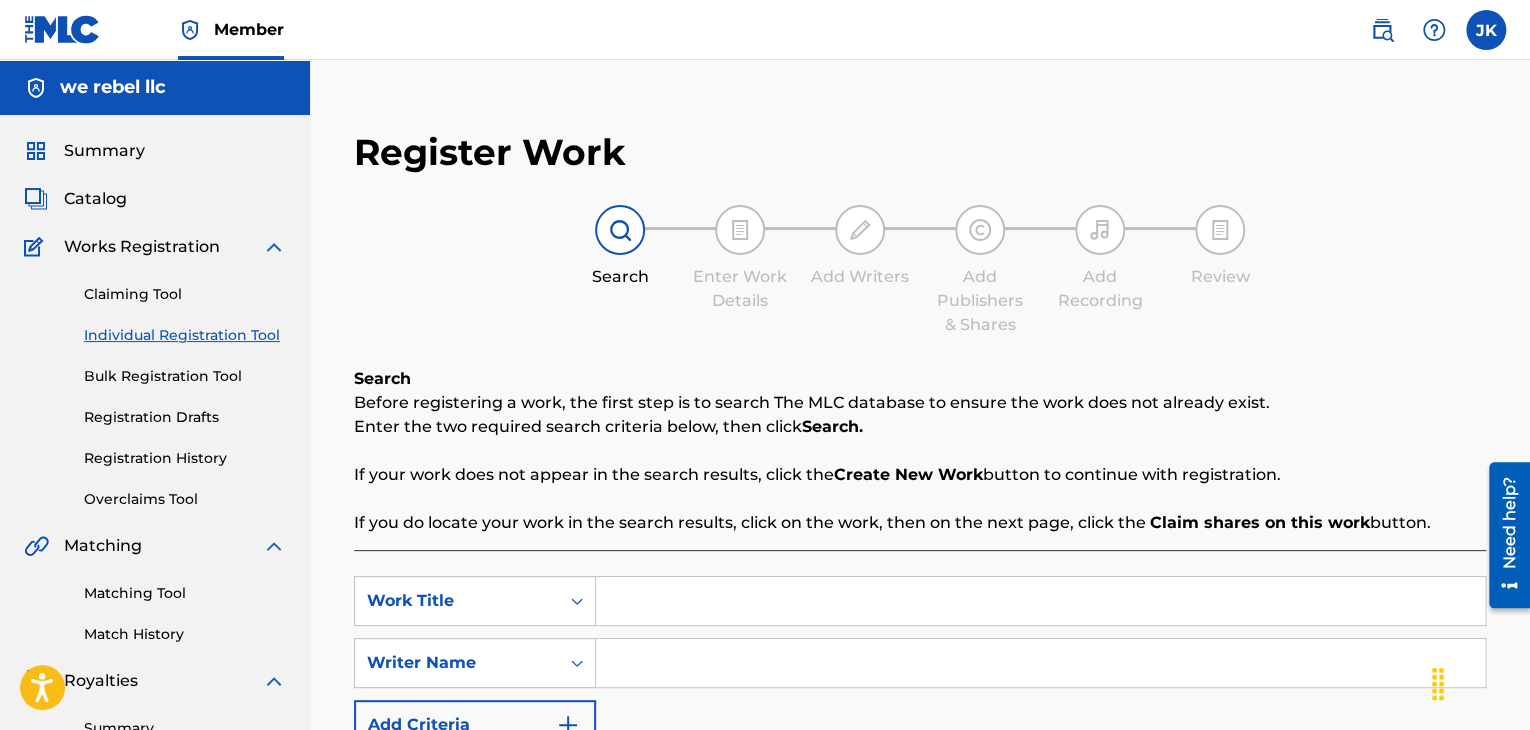 click on "Catalog" at bounding box center (95, 199) 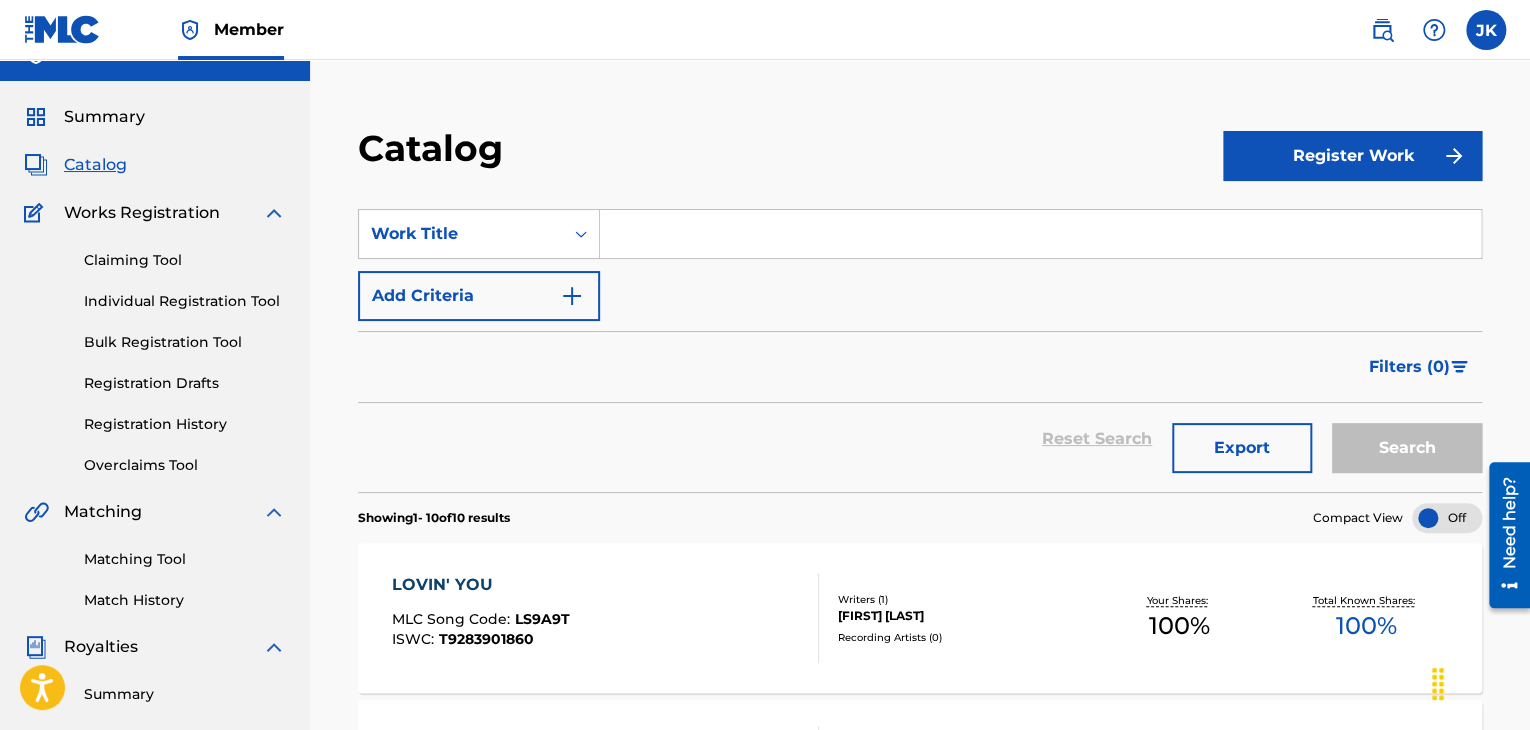 scroll, scrollTop: 0, scrollLeft: 0, axis: both 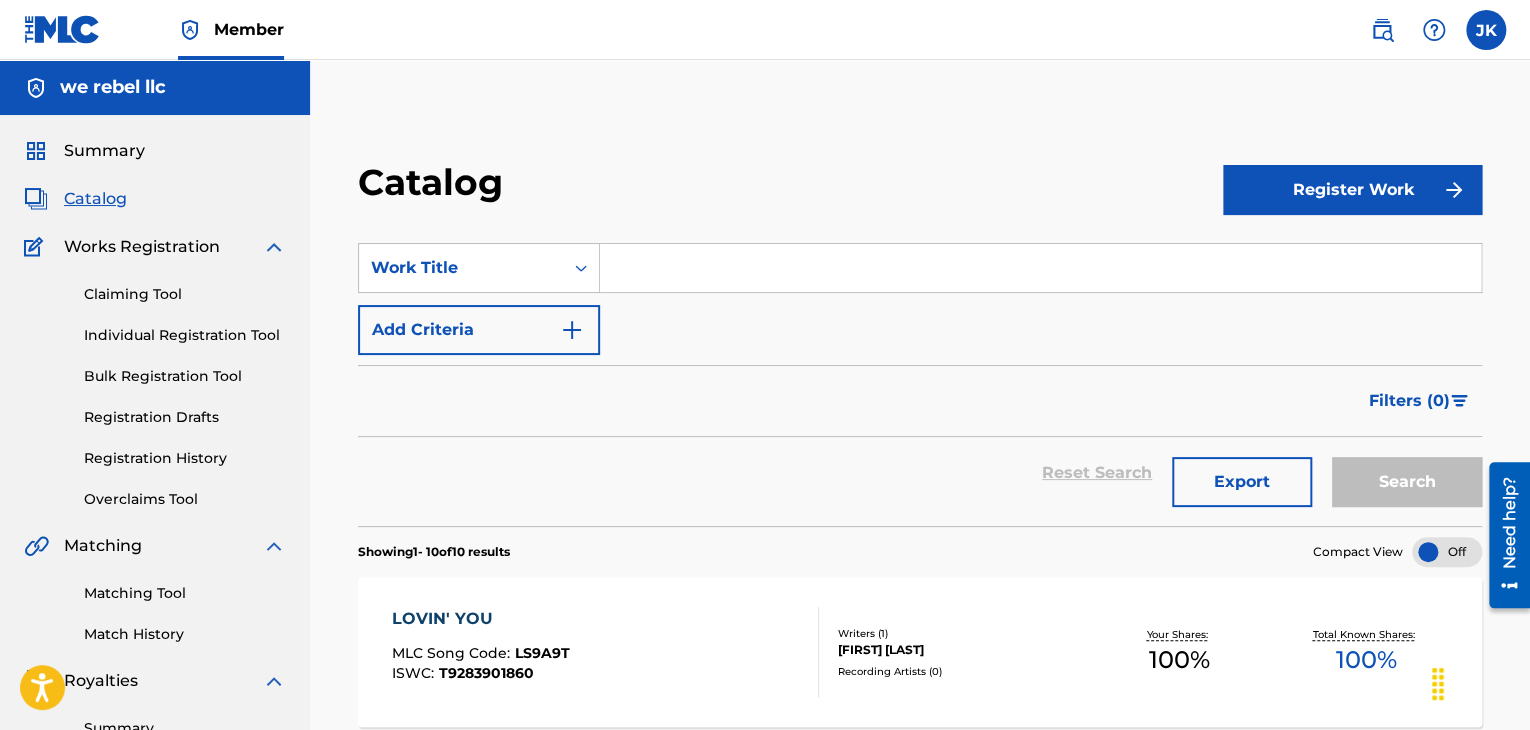 click on "Registration History" at bounding box center (185, 458) 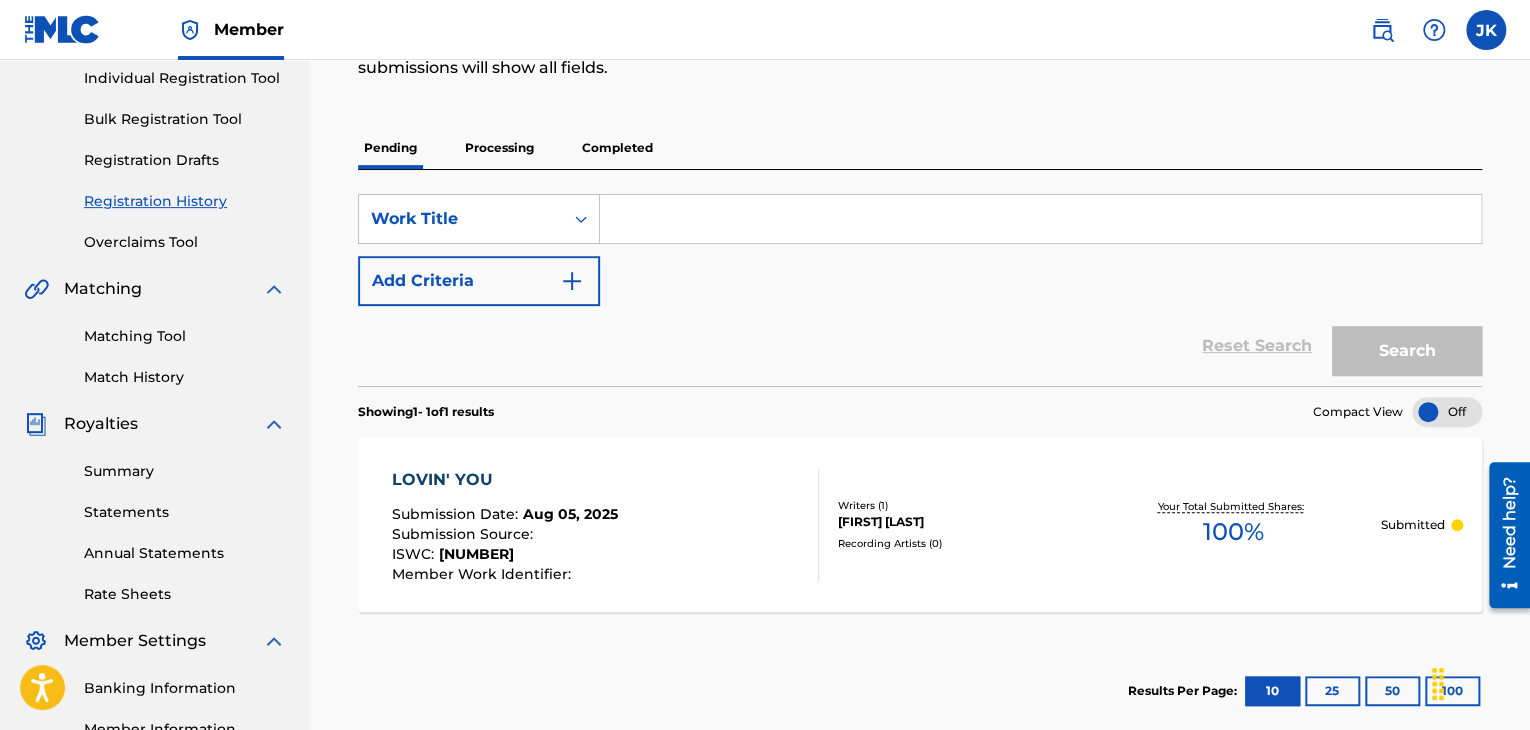 scroll, scrollTop: 200, scrollLeft: 0, axis: vertical 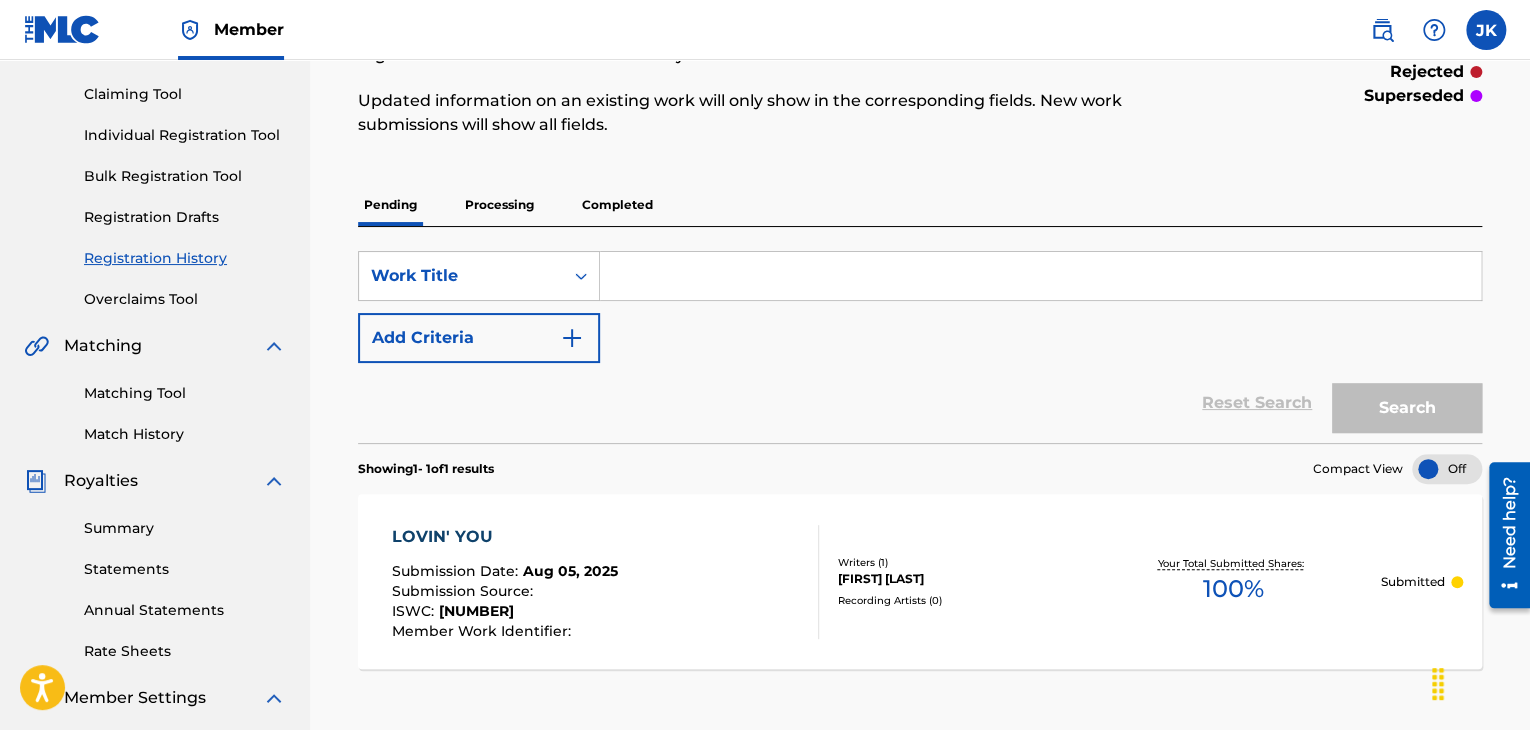 click on "Processing" at bounding box center [499, 205] 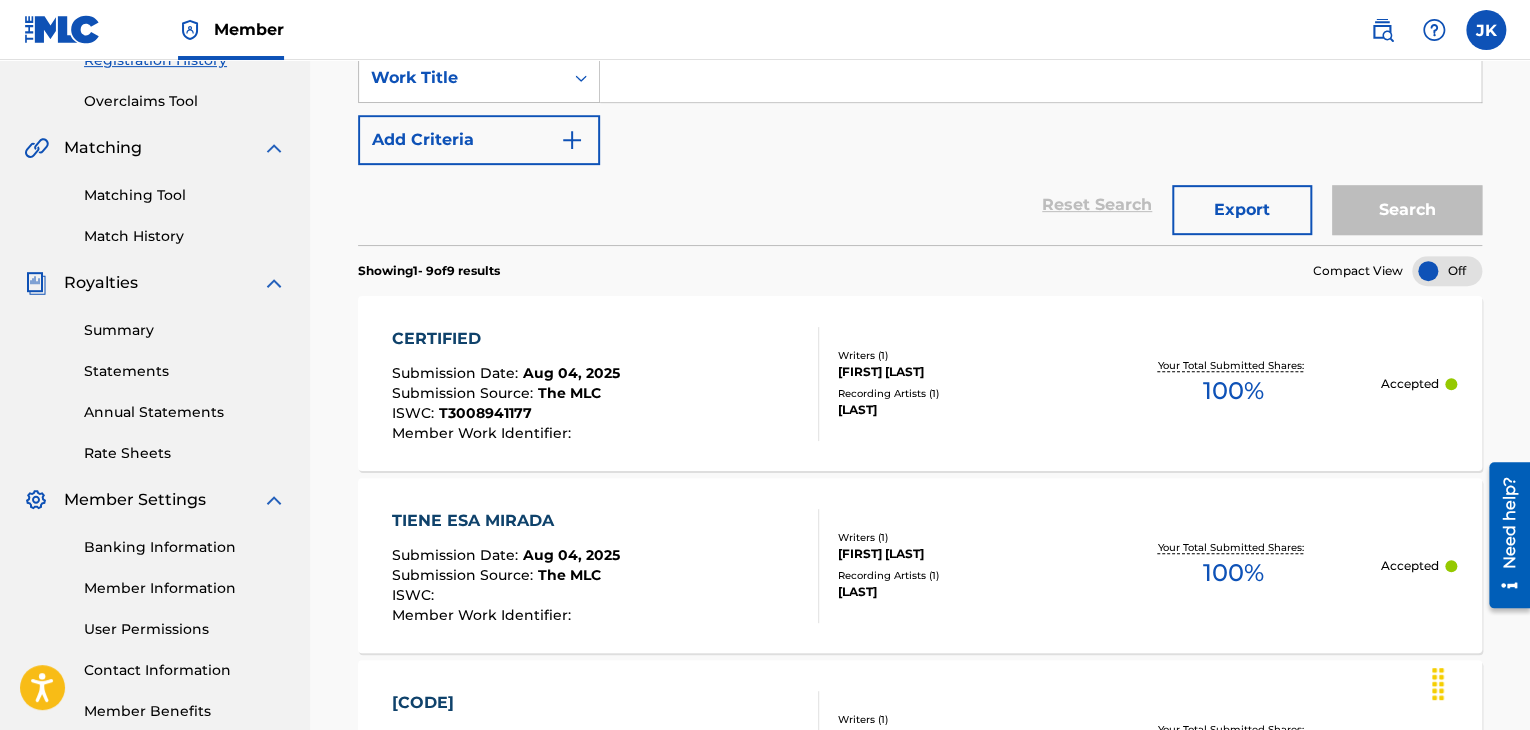 scroll, scrollTop: 200, scrollLeft: 0, axis: vertical 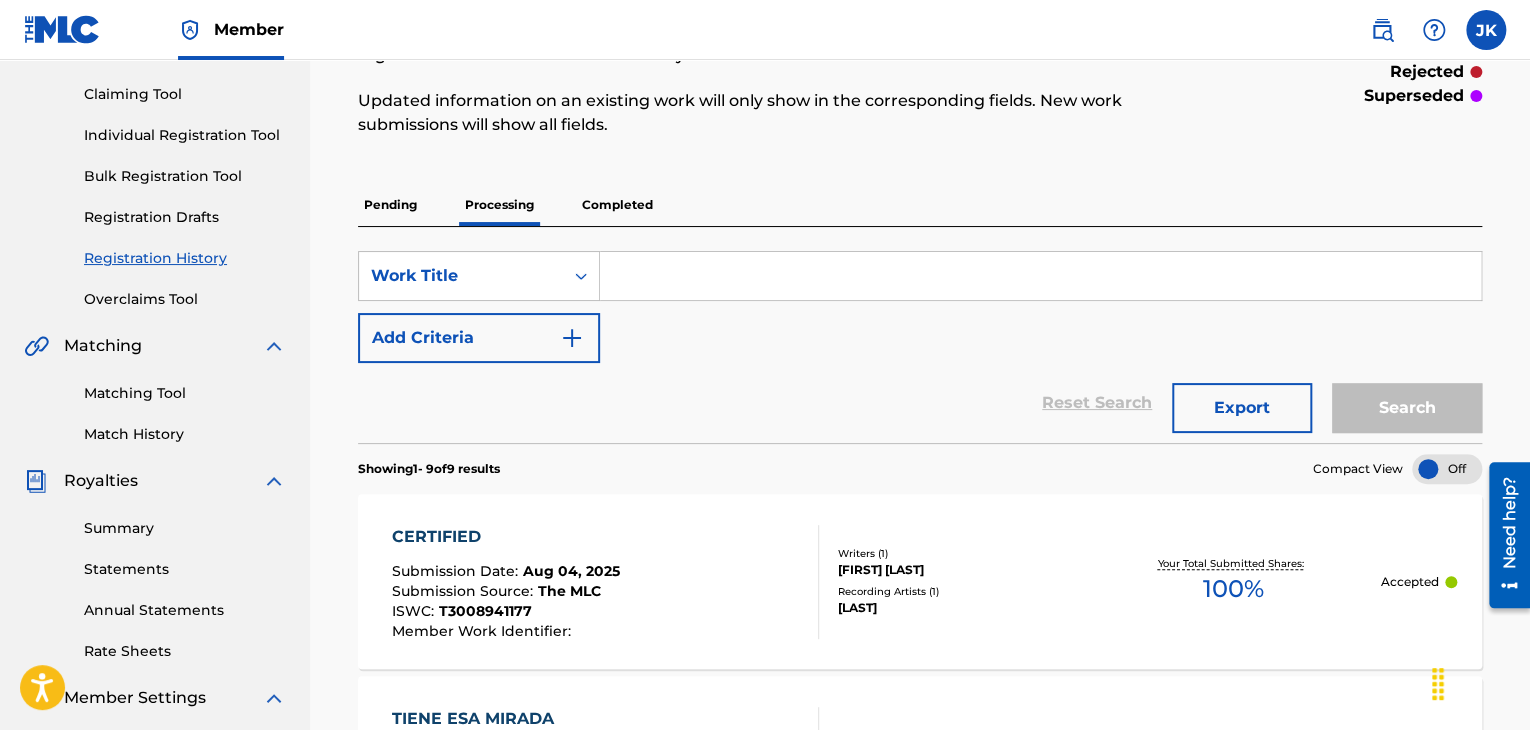 click on "Completed" at bounding box center [617, 205] 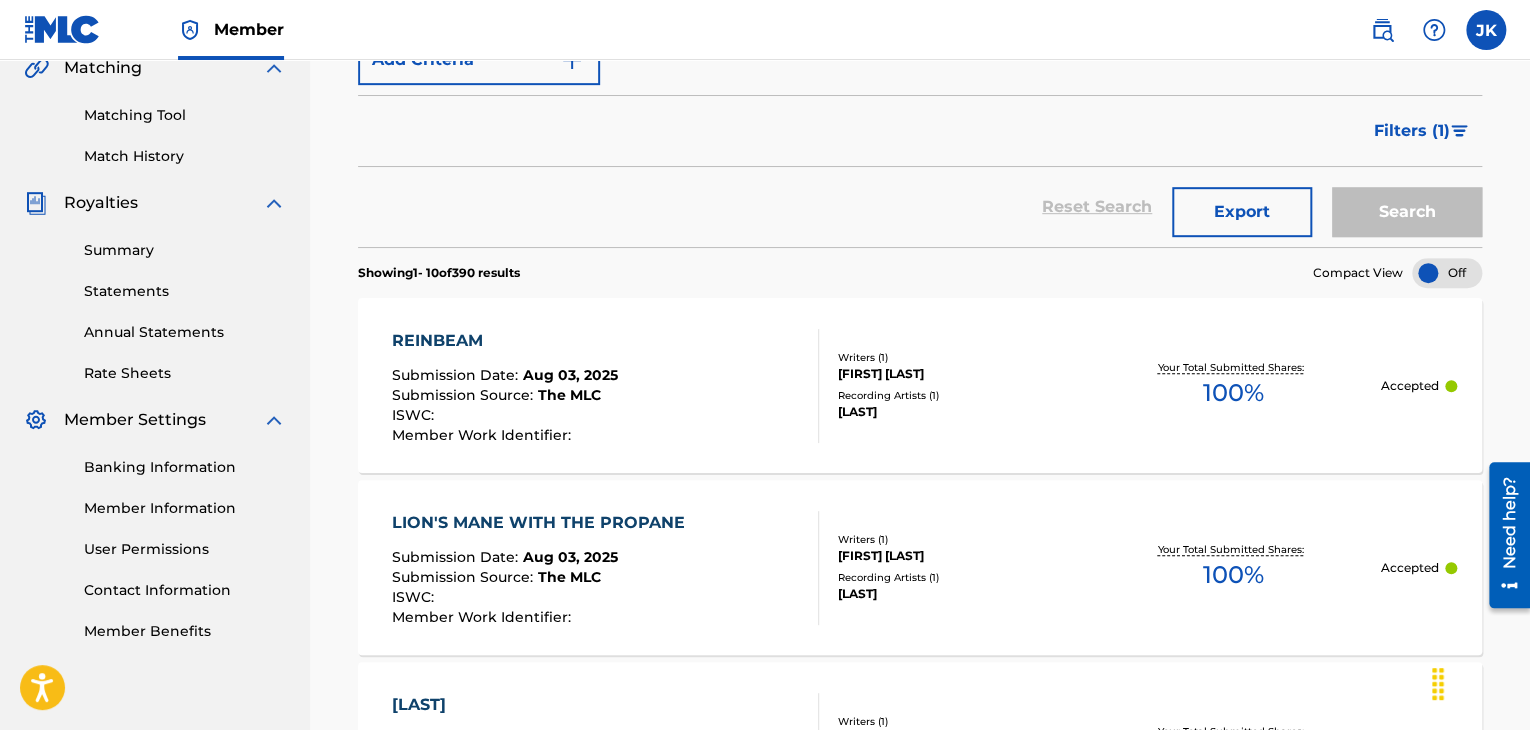 scroll, scrollTop: 300, scrollLeft: 0, axis: vertical 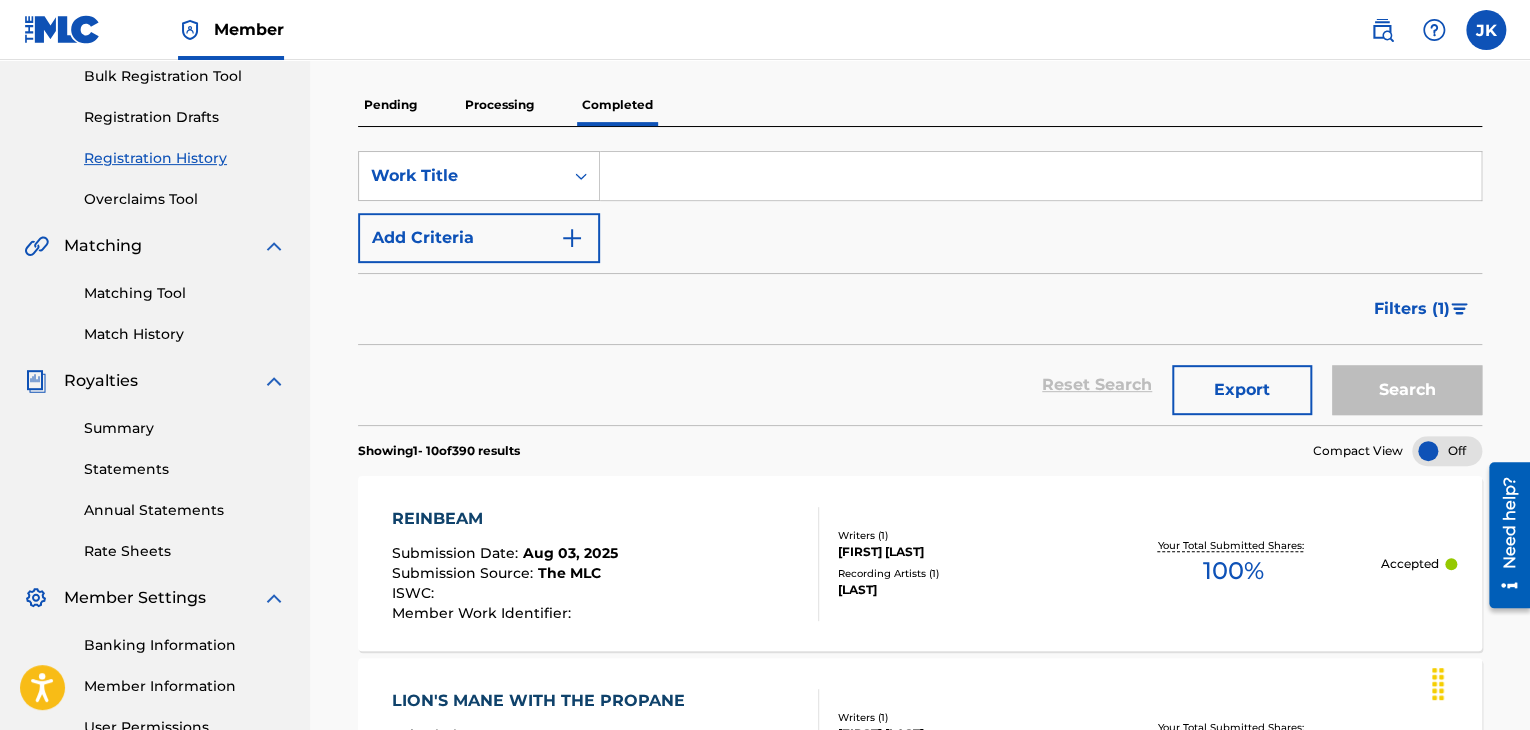 click on "Processing" at bounding box center [499, 105] 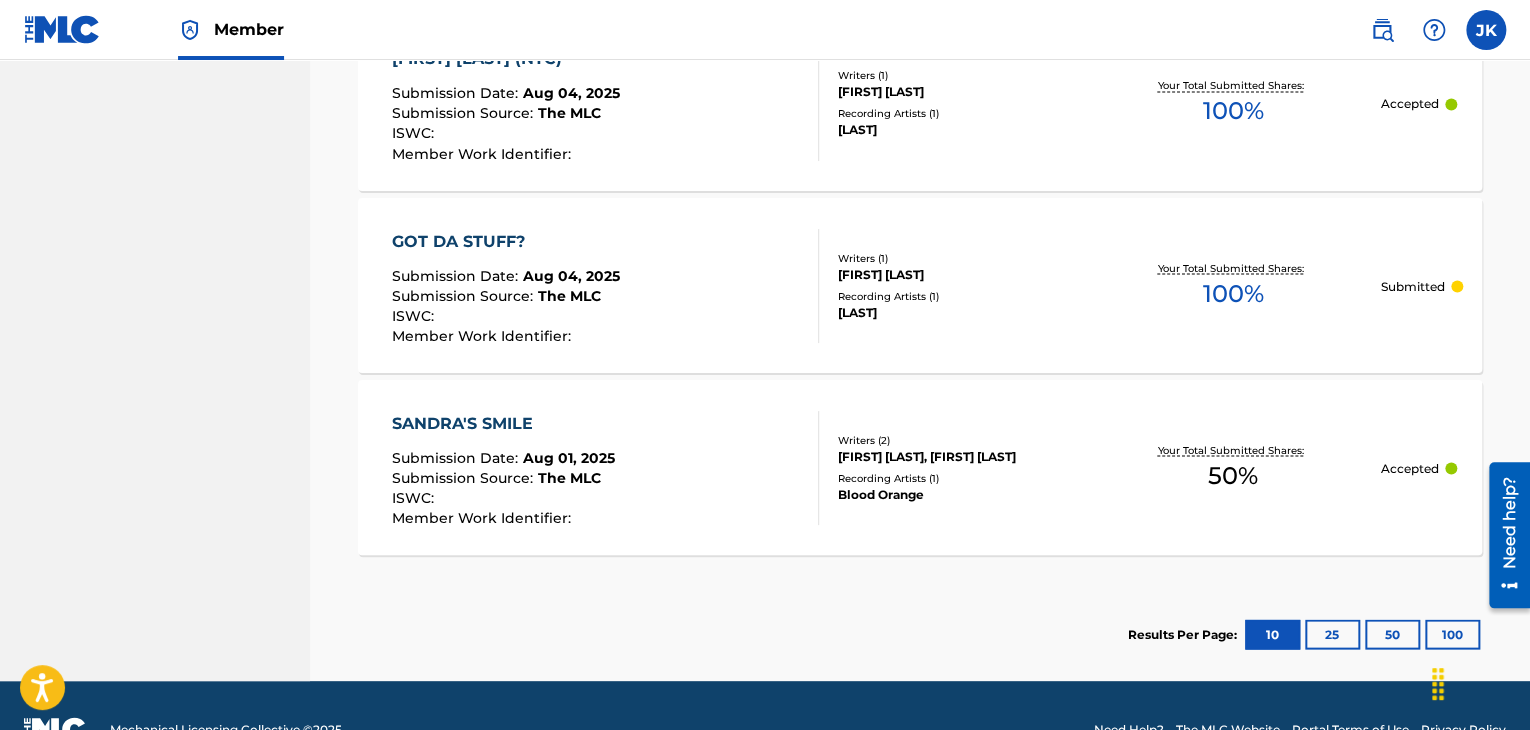 scroll, scrollTop: 1800, scrollLeft: 0, axis: vertical 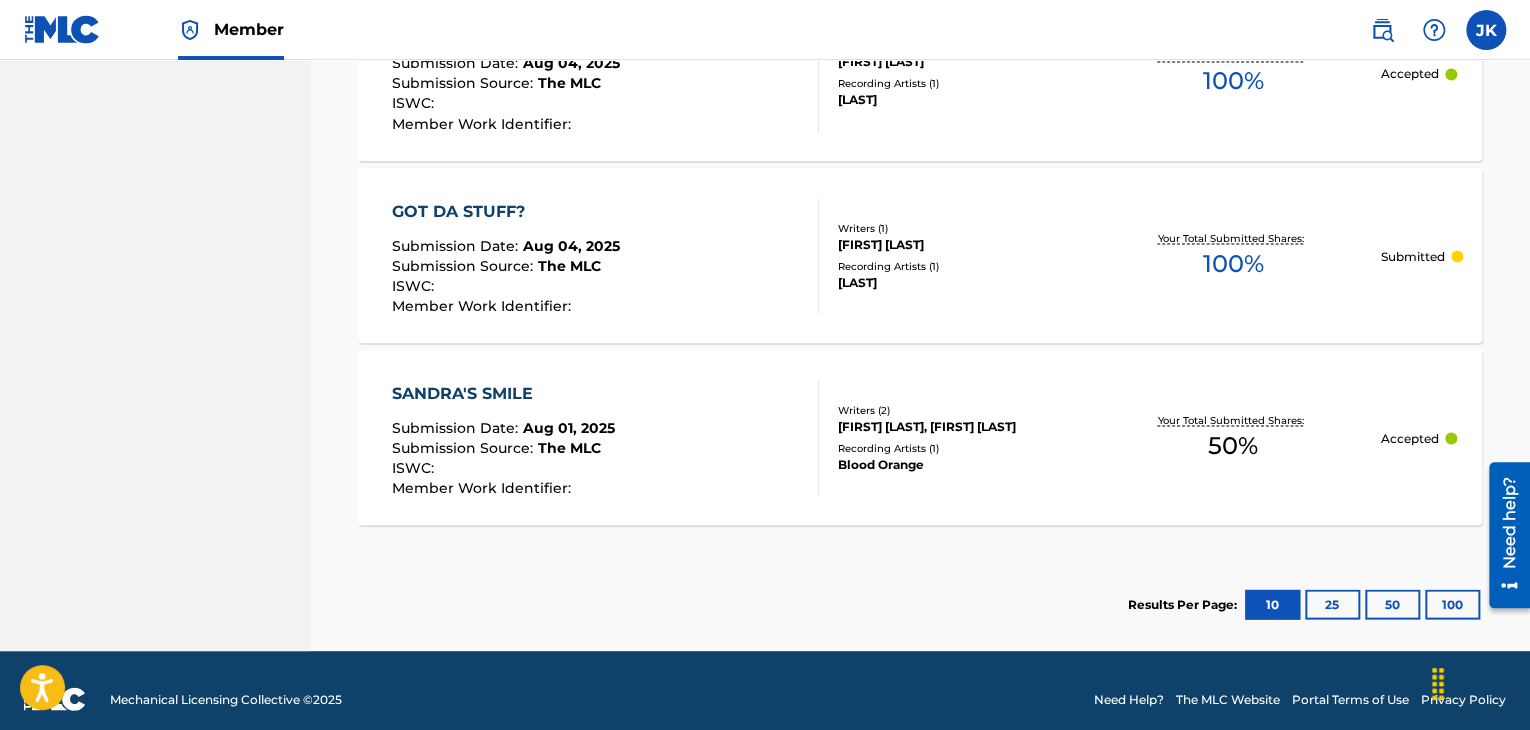 click on "[LAST]'s [WORD] Submission Date : [DATE] Submission Source : The MLC ISWC : Member Work Identifier :" at bounding box center (605, 438) 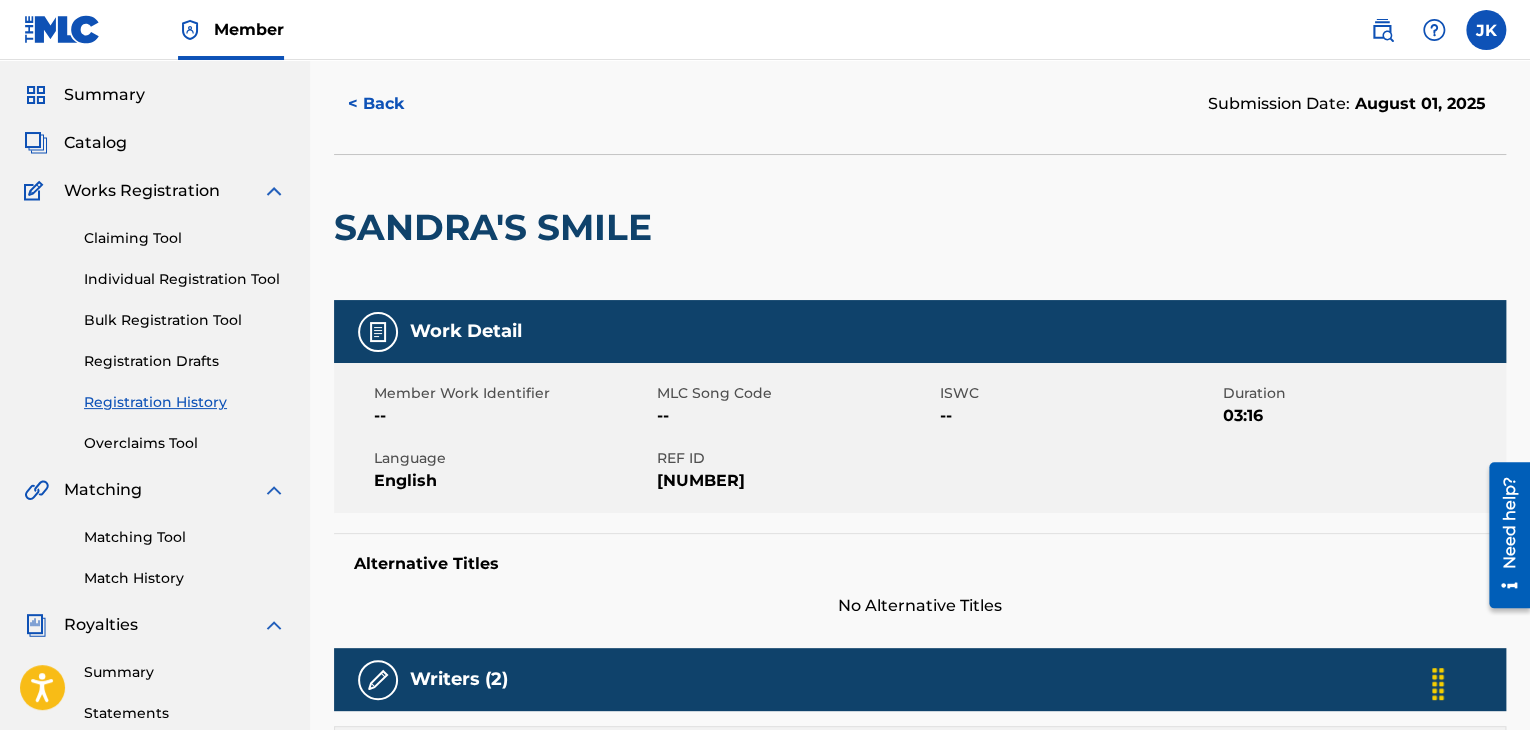 scroll, scrollTop: 0, scrollLeft: 0, axis: both 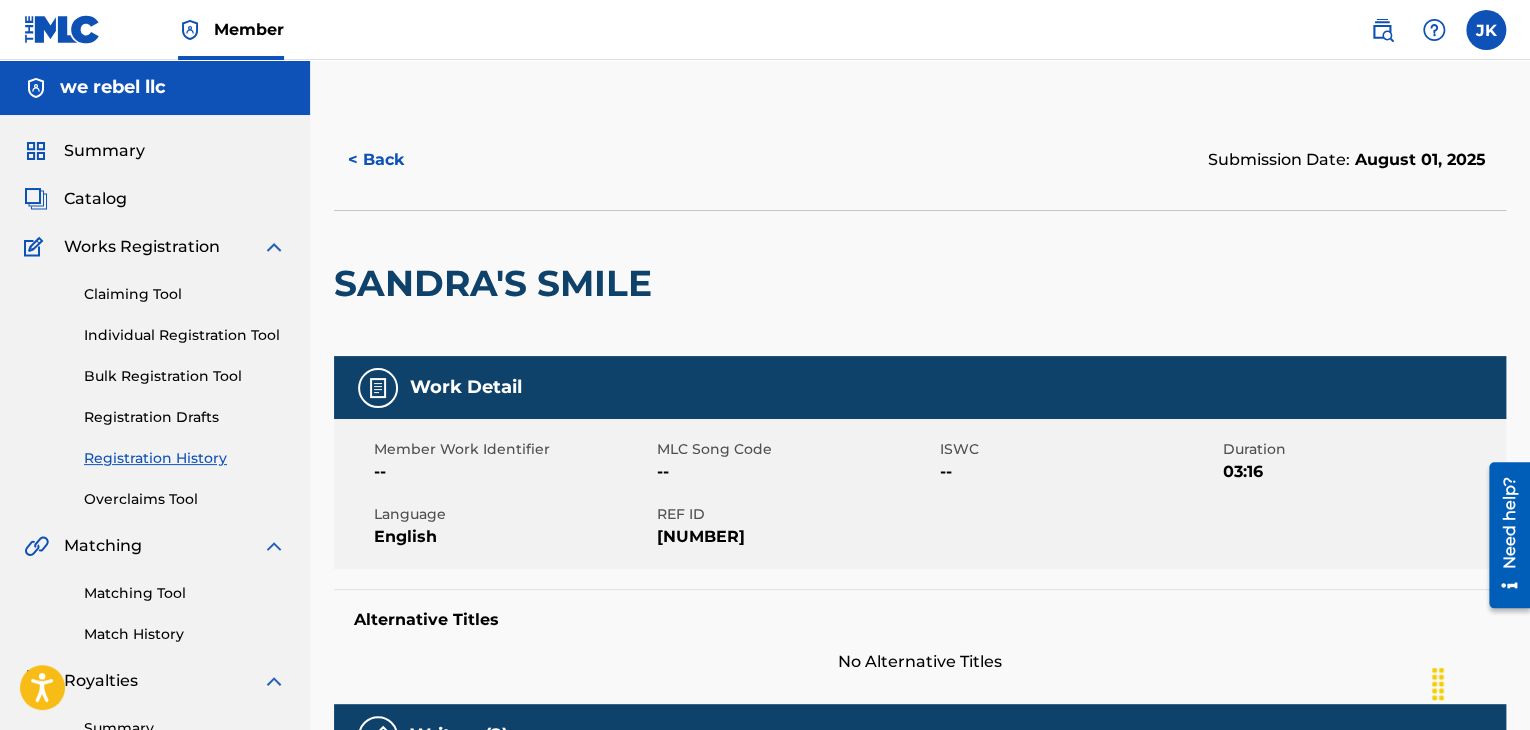 click on "< Back" at bounding box center (394, 160) 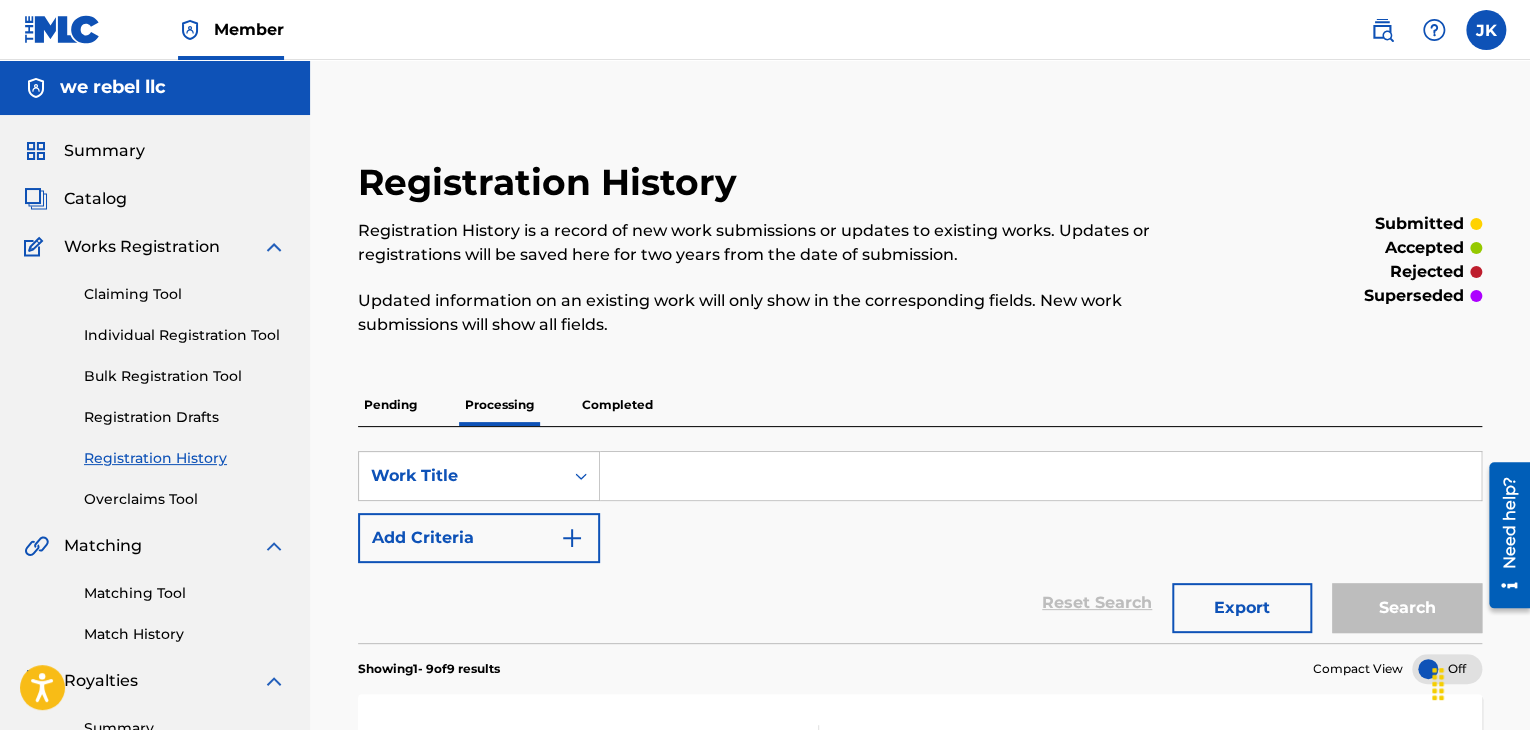 scroll, scrollTop: 0, scrollLeft: 0, axis: both 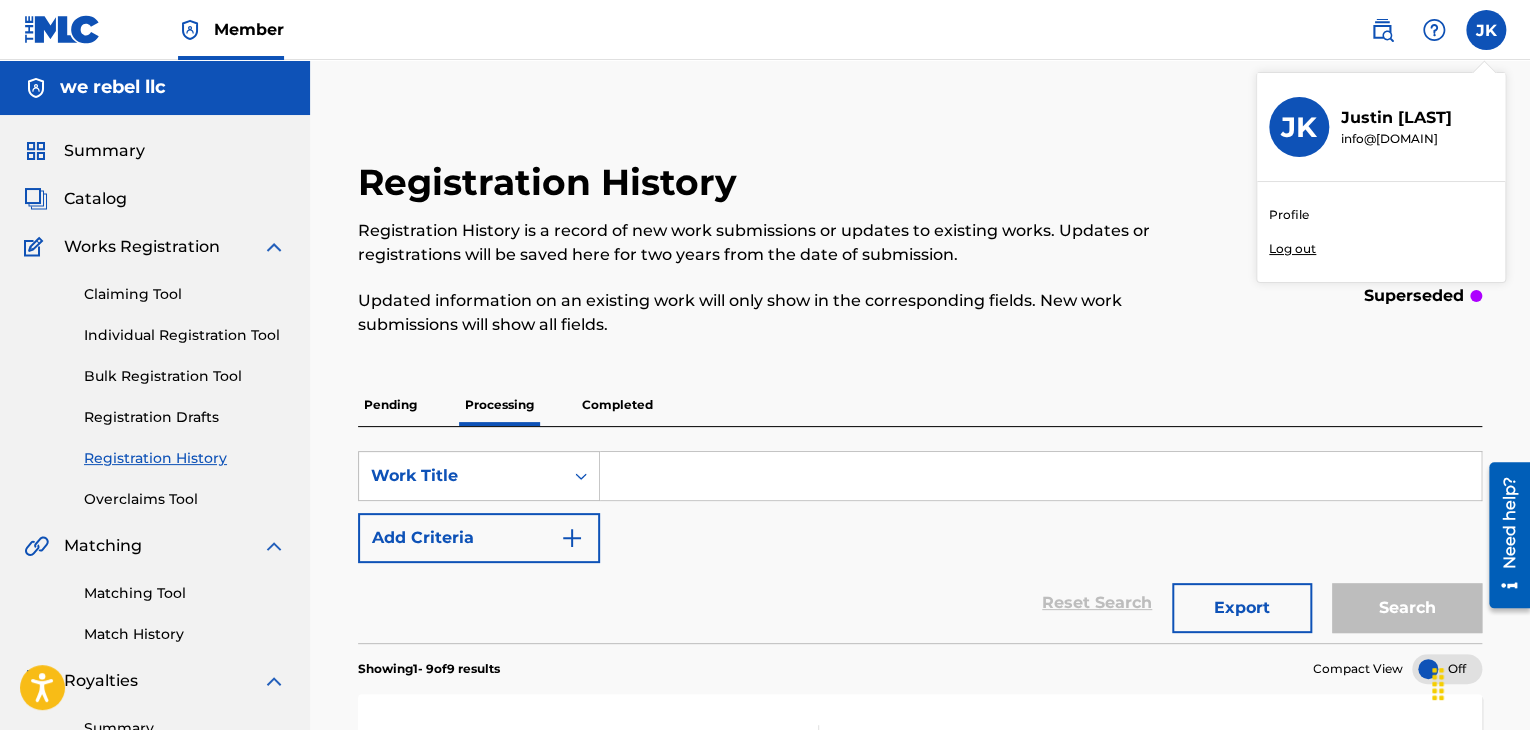 click on "Profile" at bounding box center (1289, 215) 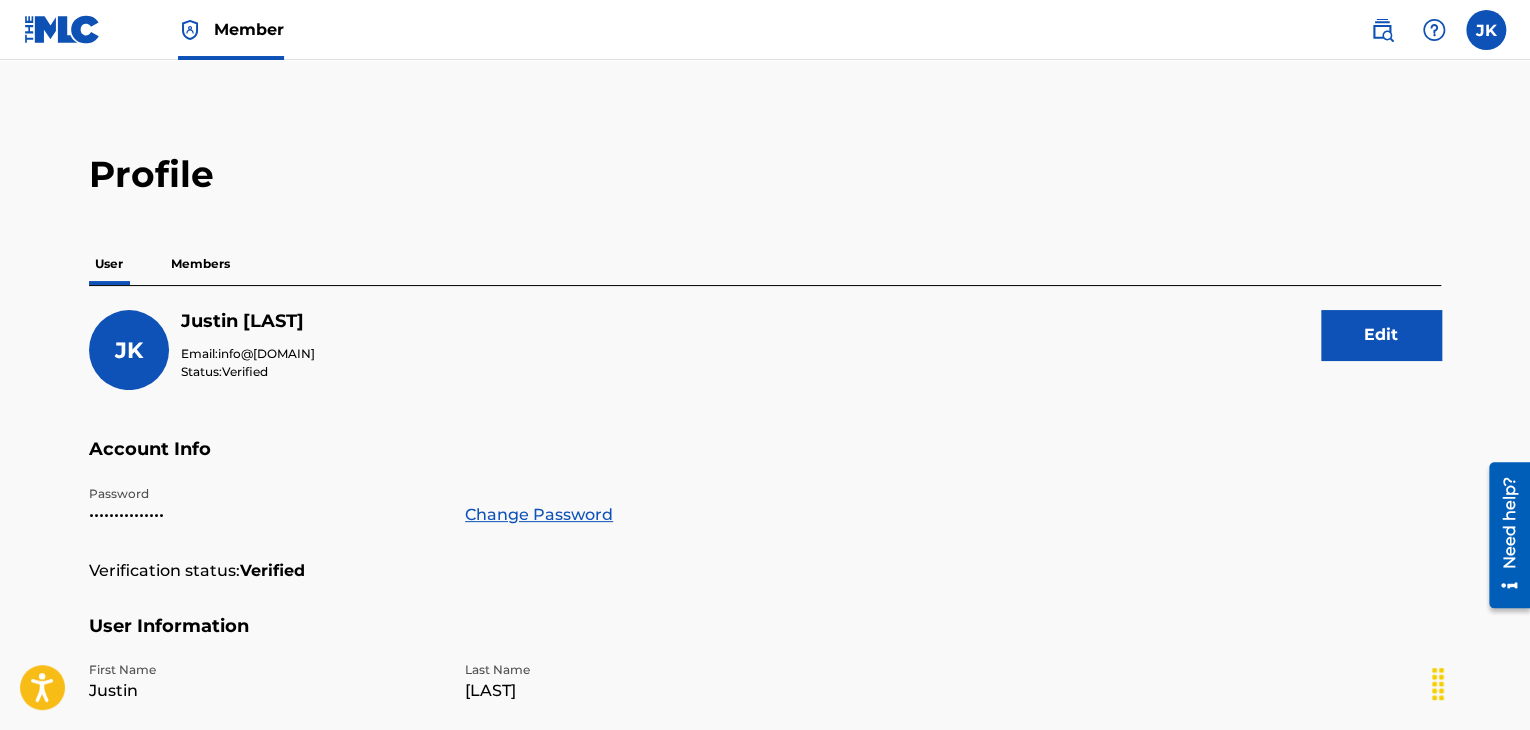 scroll, scrollTop: 0, scrollLeft: 0, axis: both 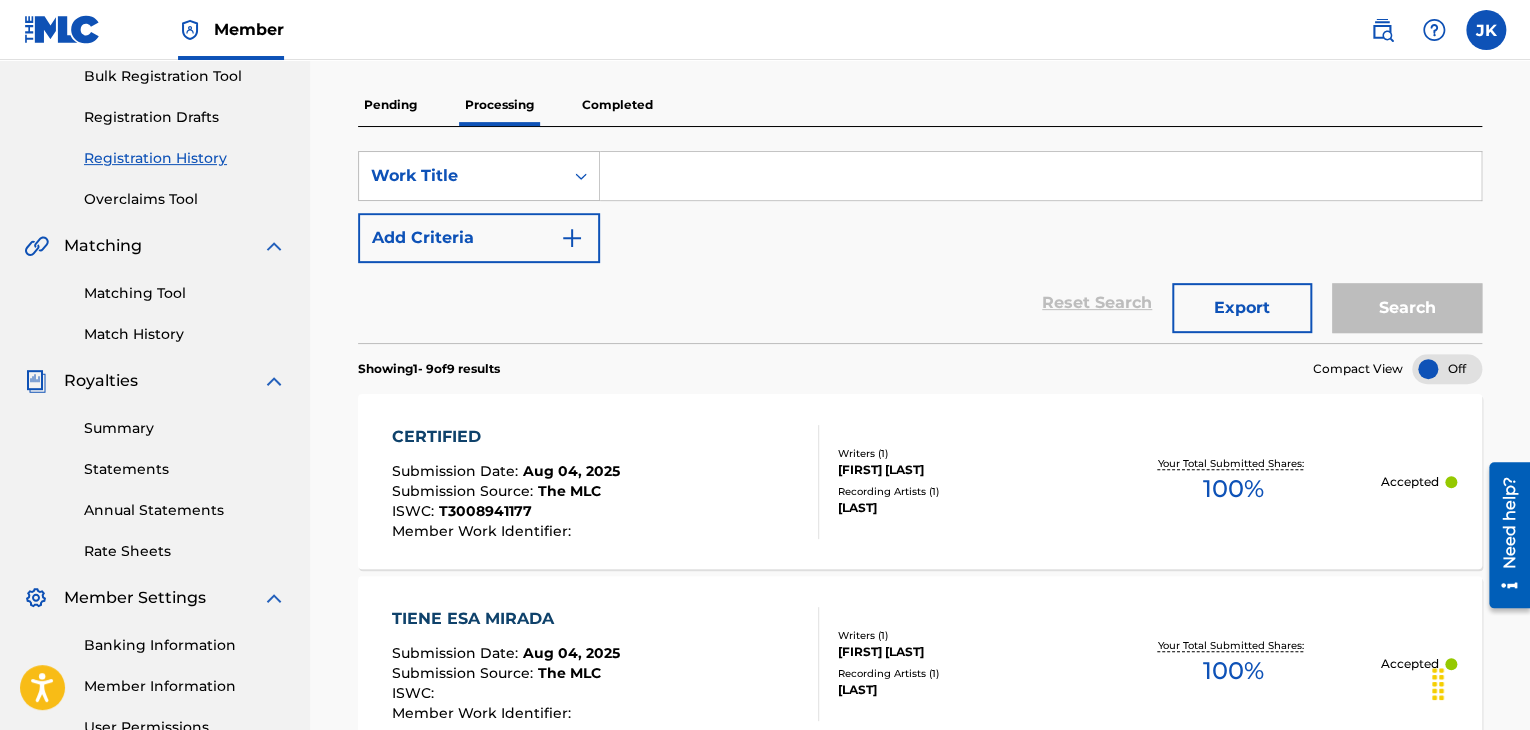 click on "Matching Tool" at bounding box center (185, 293) 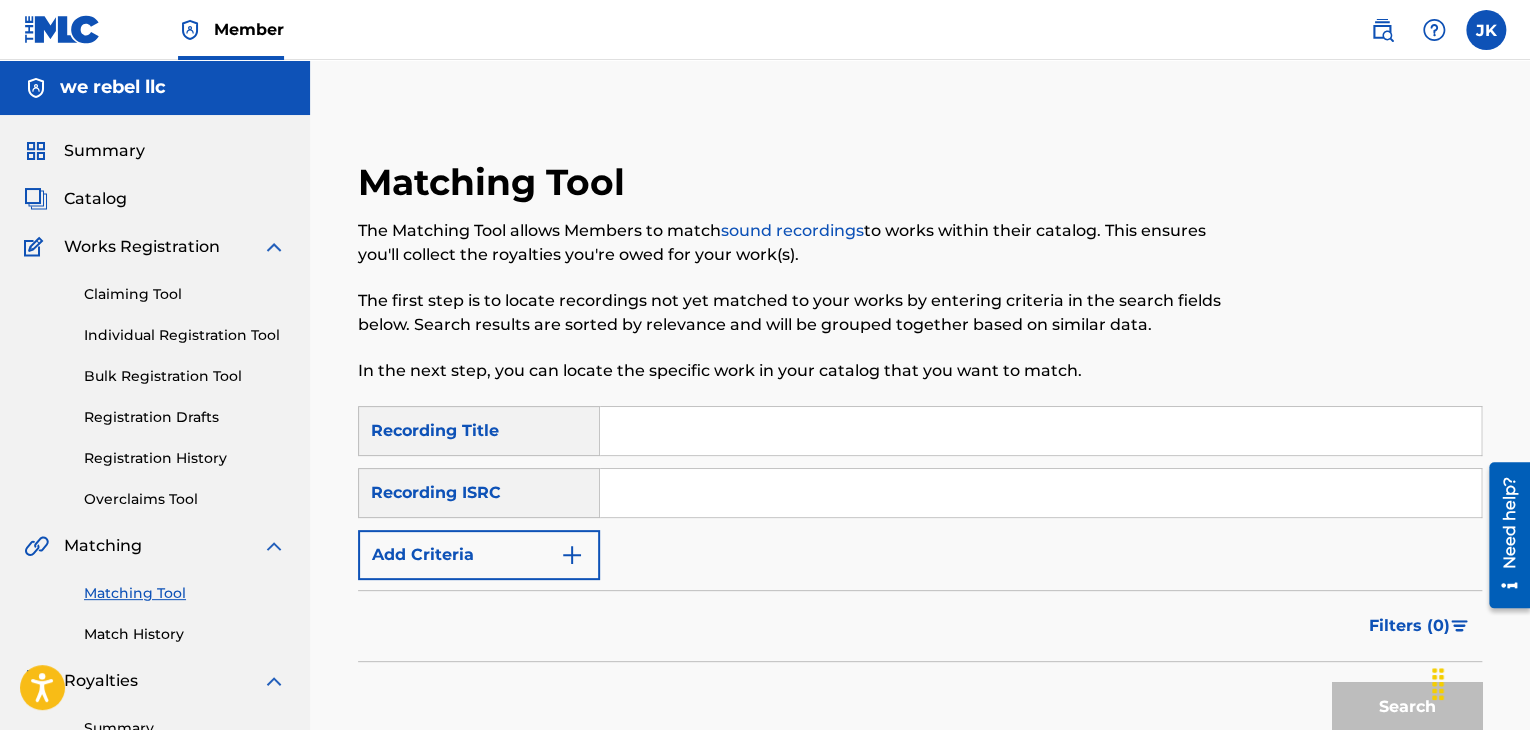 click on "Matching Tool The Matching Tool allows Members to match  sound recordings  to works within their catalog. This ensures you'll collect the royalties you're owed for your work(s). The first step is to locate recordings not yet matched to your works by entering criteria in the search fields below. Search results are sorted by relevance and will be grouped together based on similar data. In the next step, you can locate the specific work in your catalog that you want to match. SearchWithCriteria[UUID] Recording Title SearchWithCriteria[UUID] Recording ISRC Add Criteria Filter Estimated Value All $$$$$ $$$$ $$$ $$ $ Source All Blanket License Historical Unmatched Remove Filters Apply Filters Filters ( 0 ) Search" at bounding box center [920, 627] 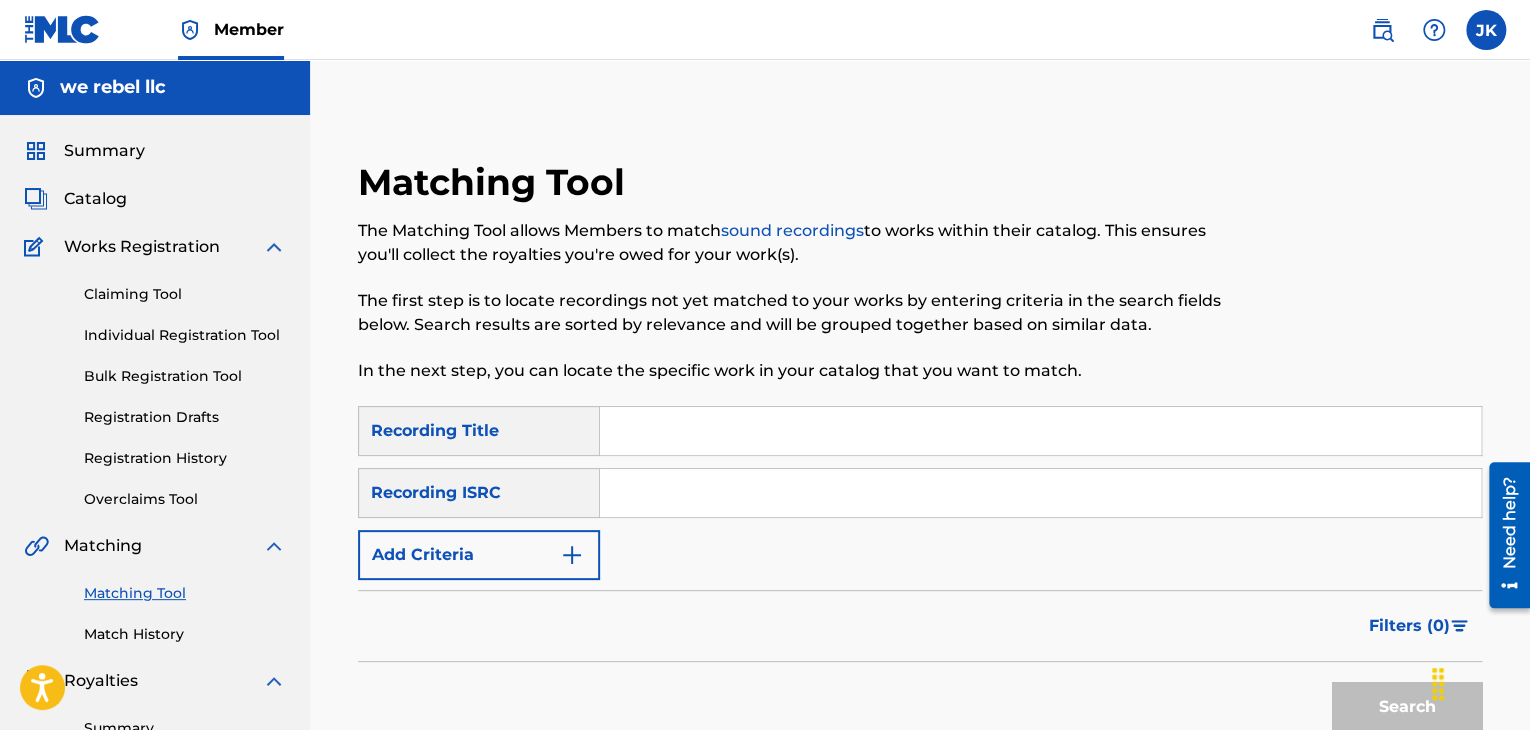 click at bounding box center (1040, 431) 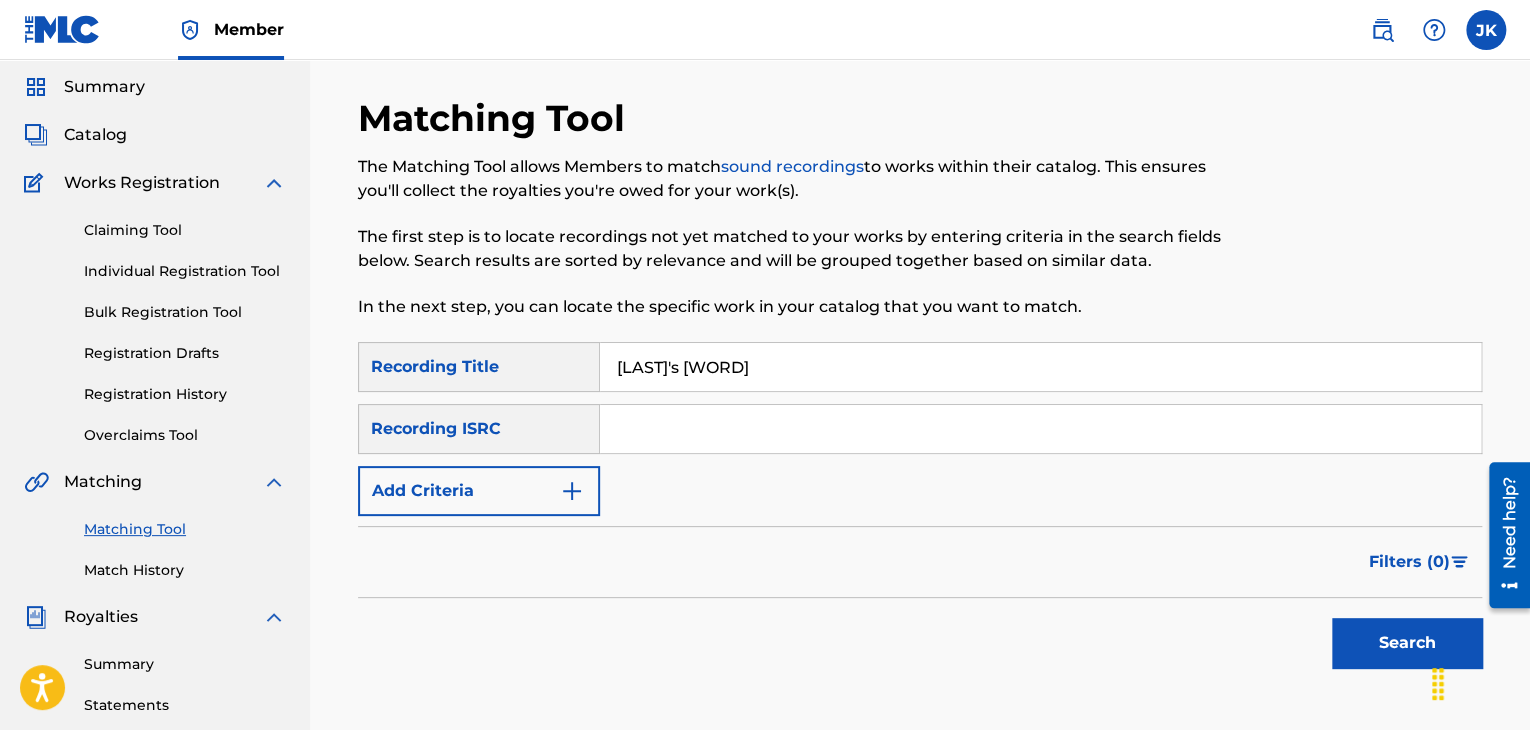 scroll, scrollTop: 100, scrollLeft: 0, axis: vertical 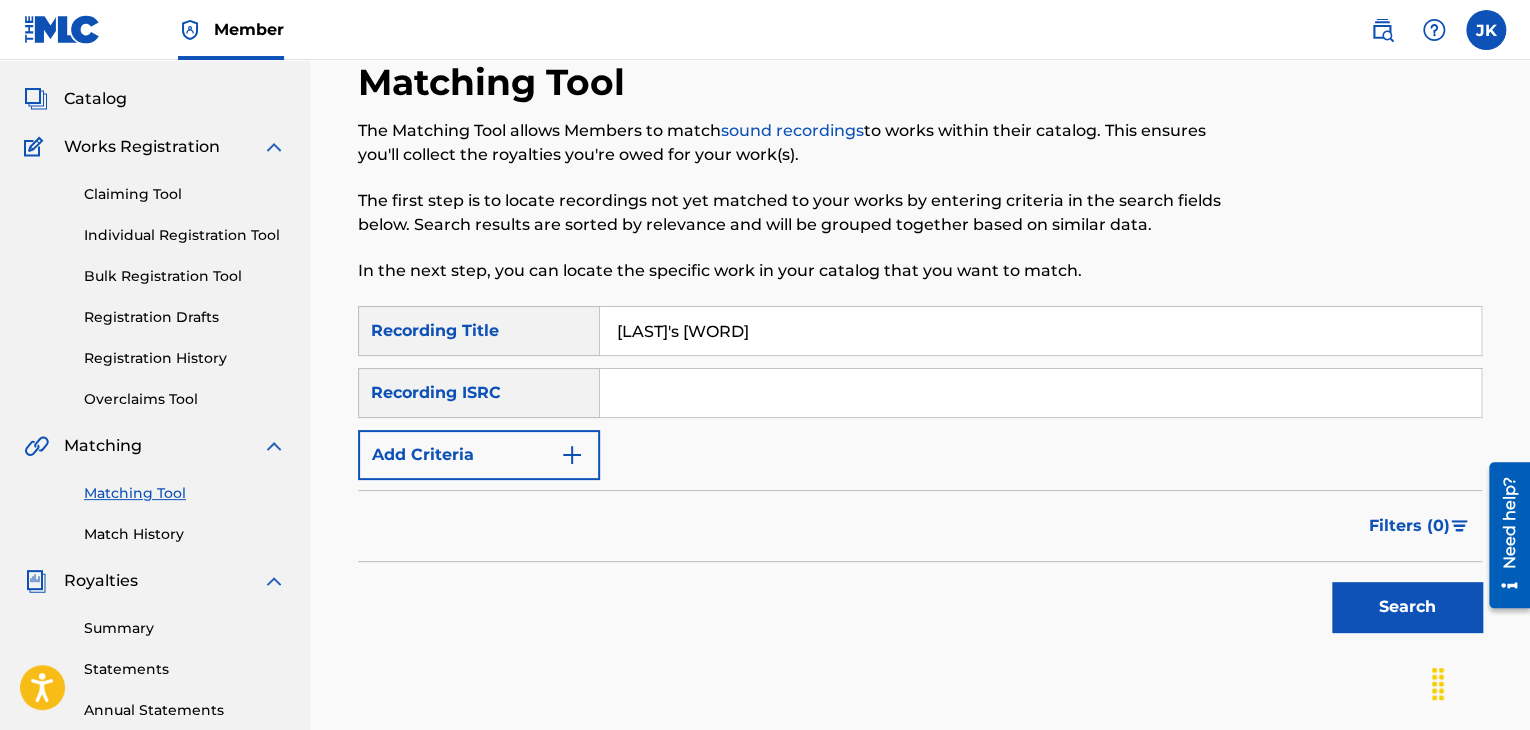 type on "[LAST]'s [WORD]" 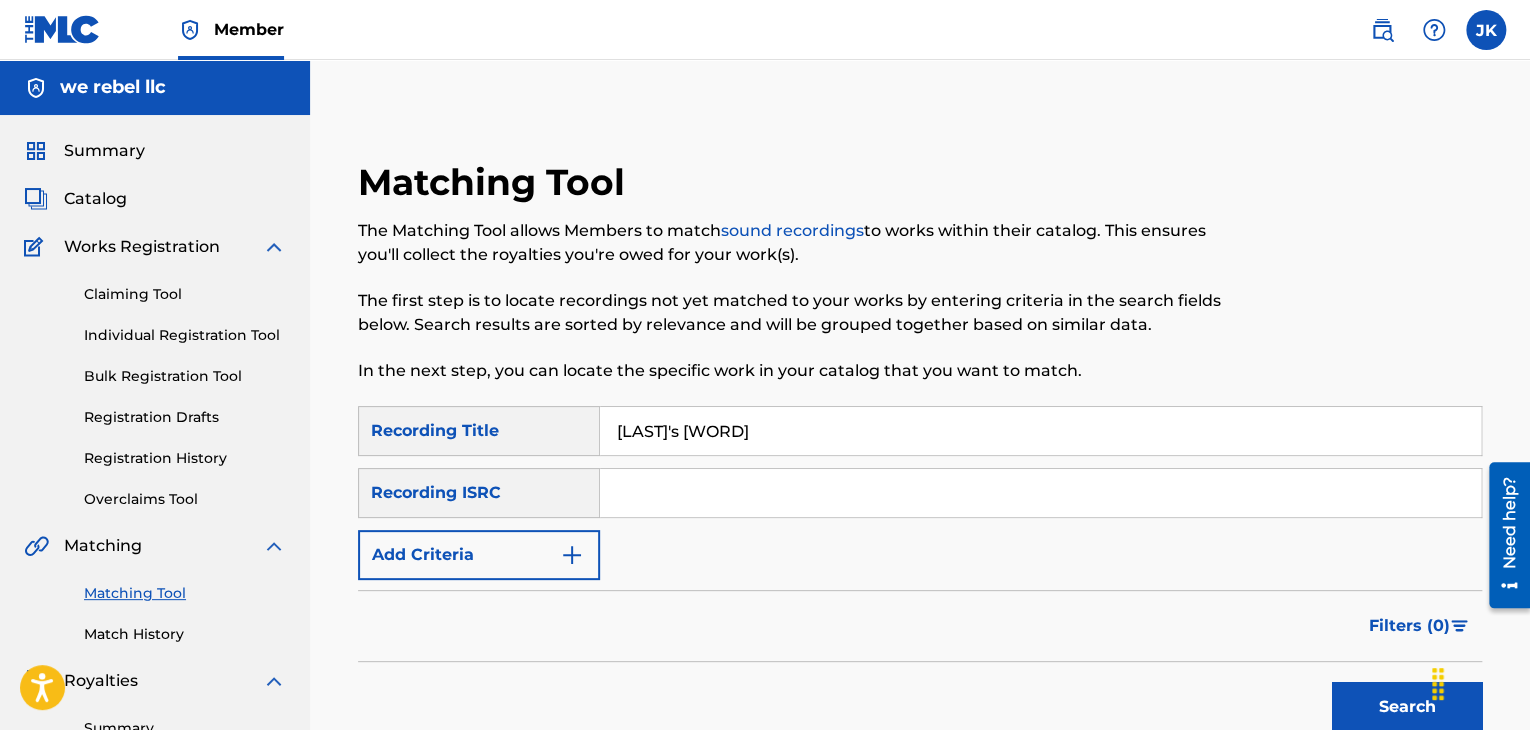 click on "Catalog" at bounding box center [95, 199] 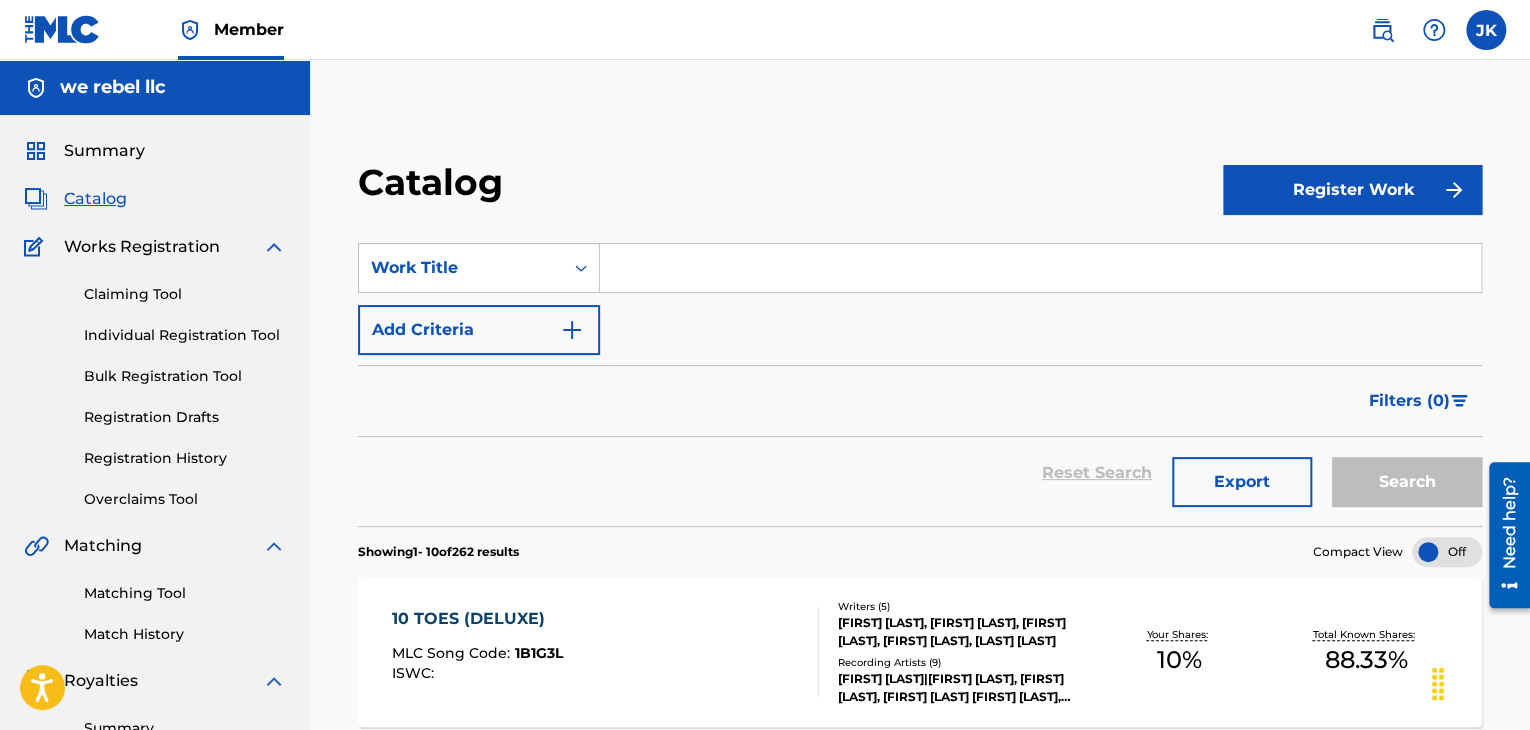 click at bounding box center (1040, 268) 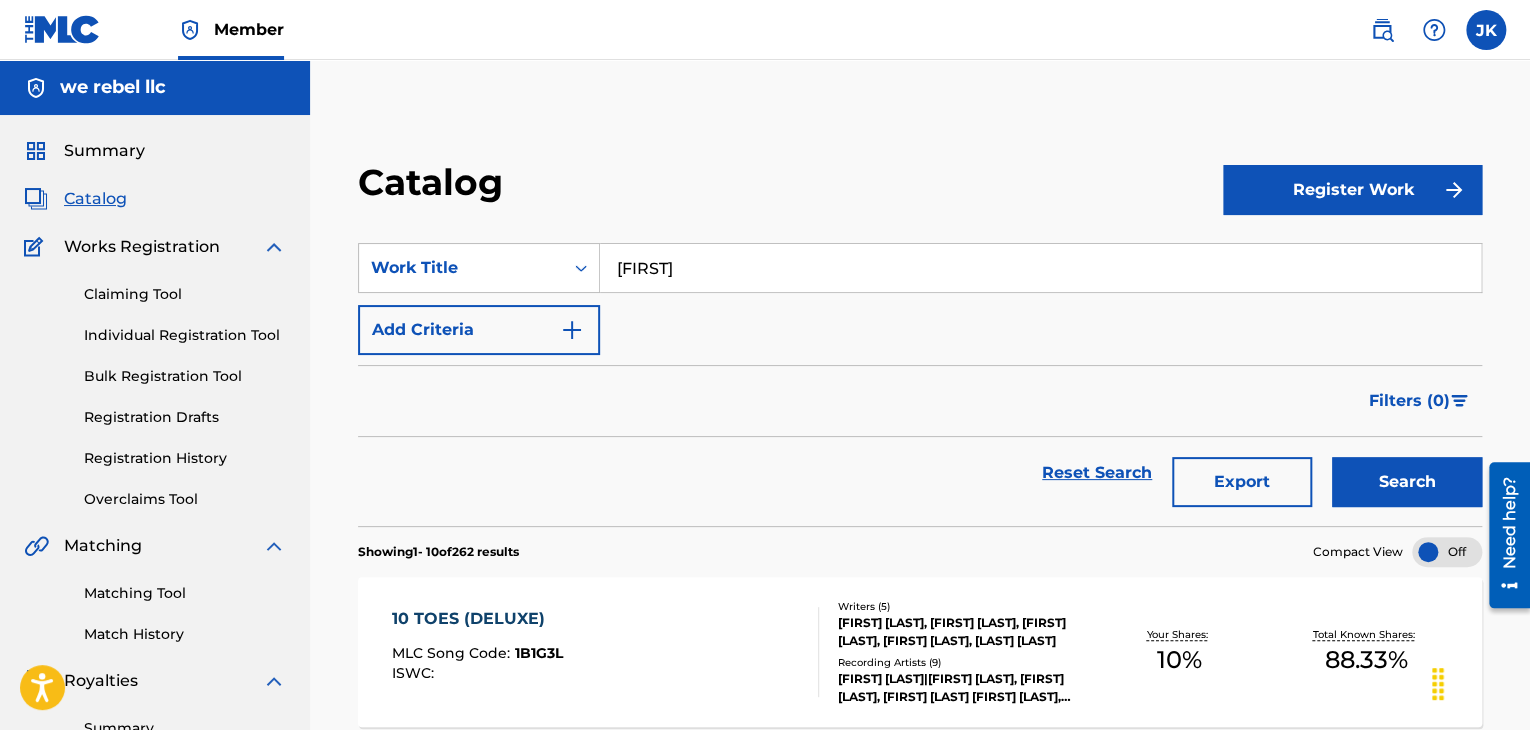 type on "[FIRST]" 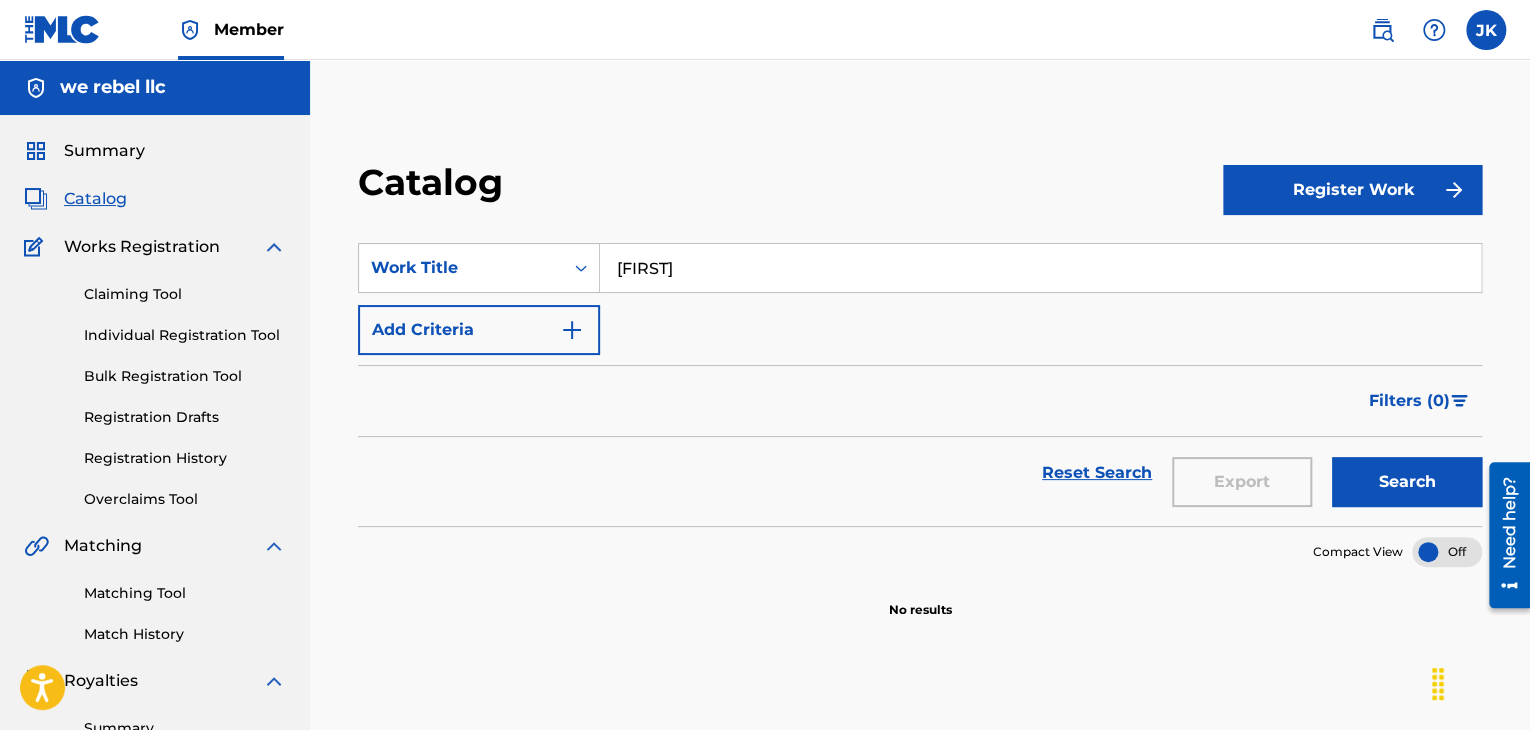 click on "Registration History" at bounding box center (185, 458) 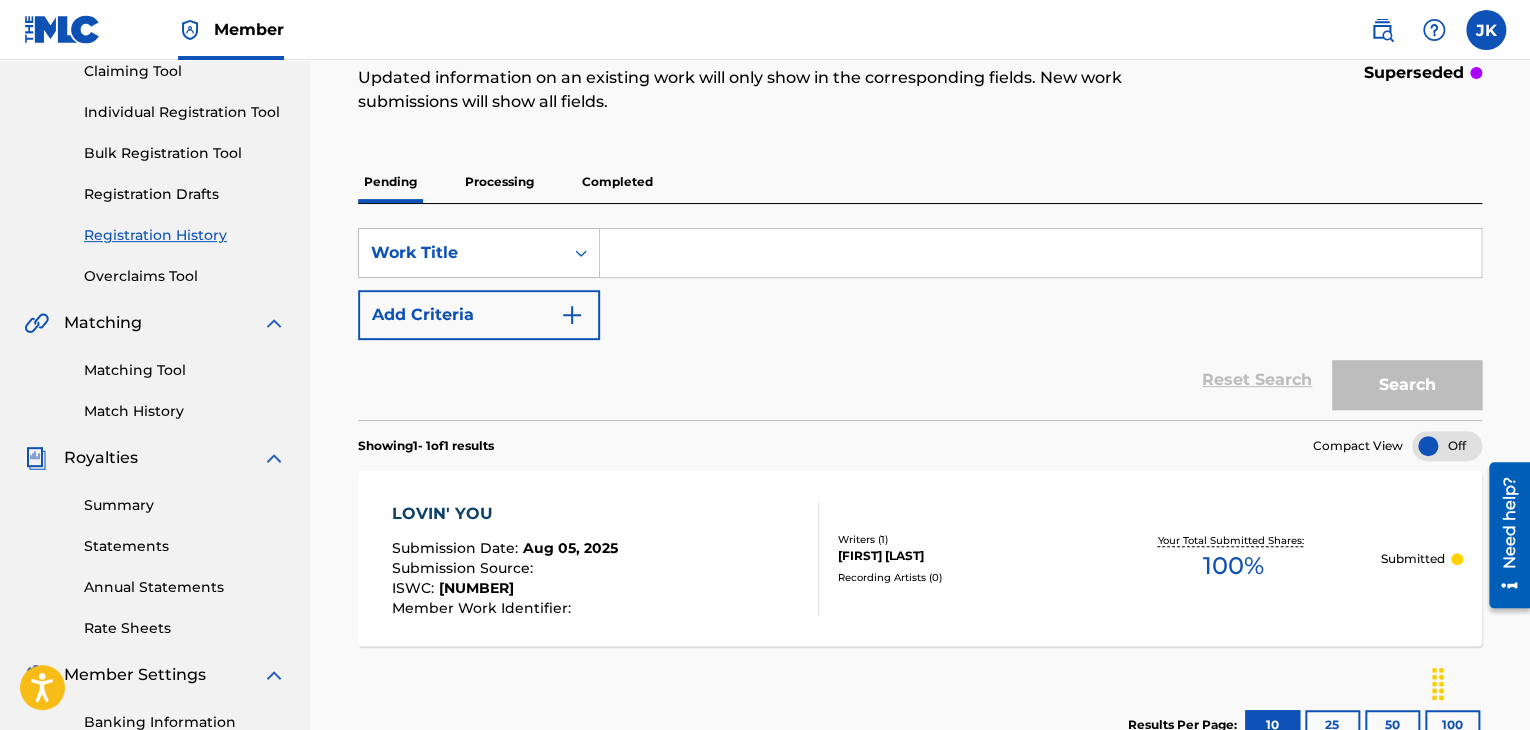 scroll, scrollTop: 200, scrollLeft: 0, axis: vertical 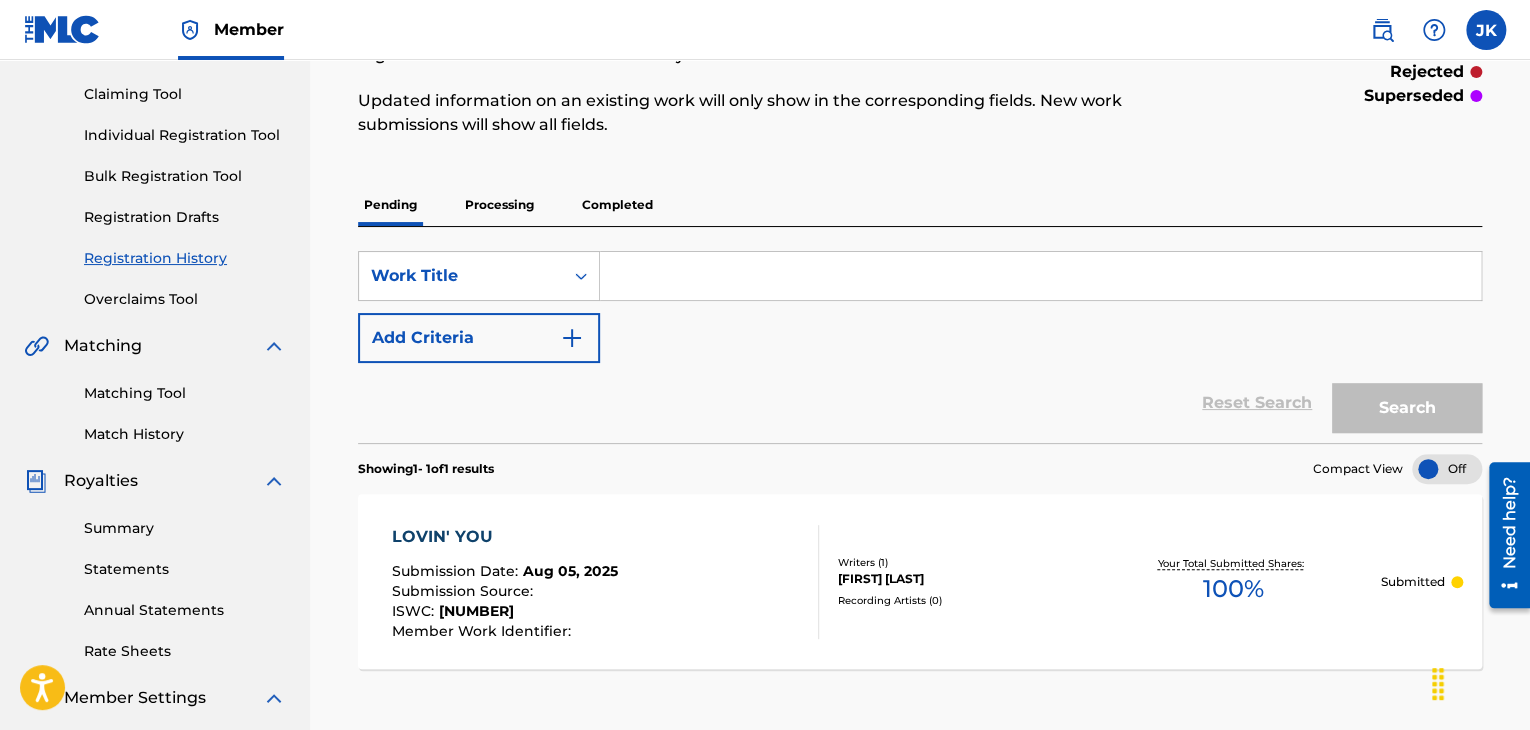 click on "Processing" at bounding box center (499, 205) 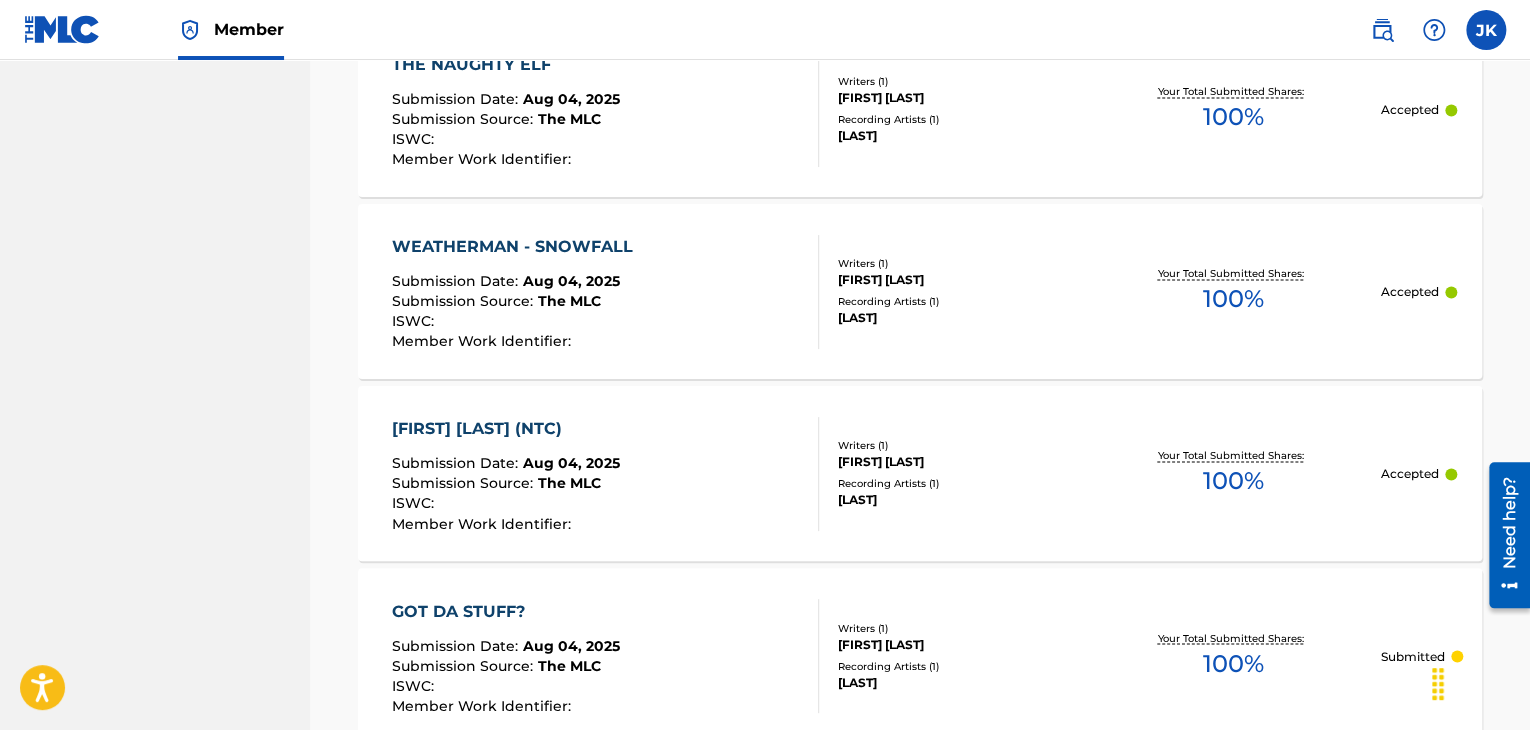 scroll, scrollTop: 1700, scrollLeft: 0, axis: vertical 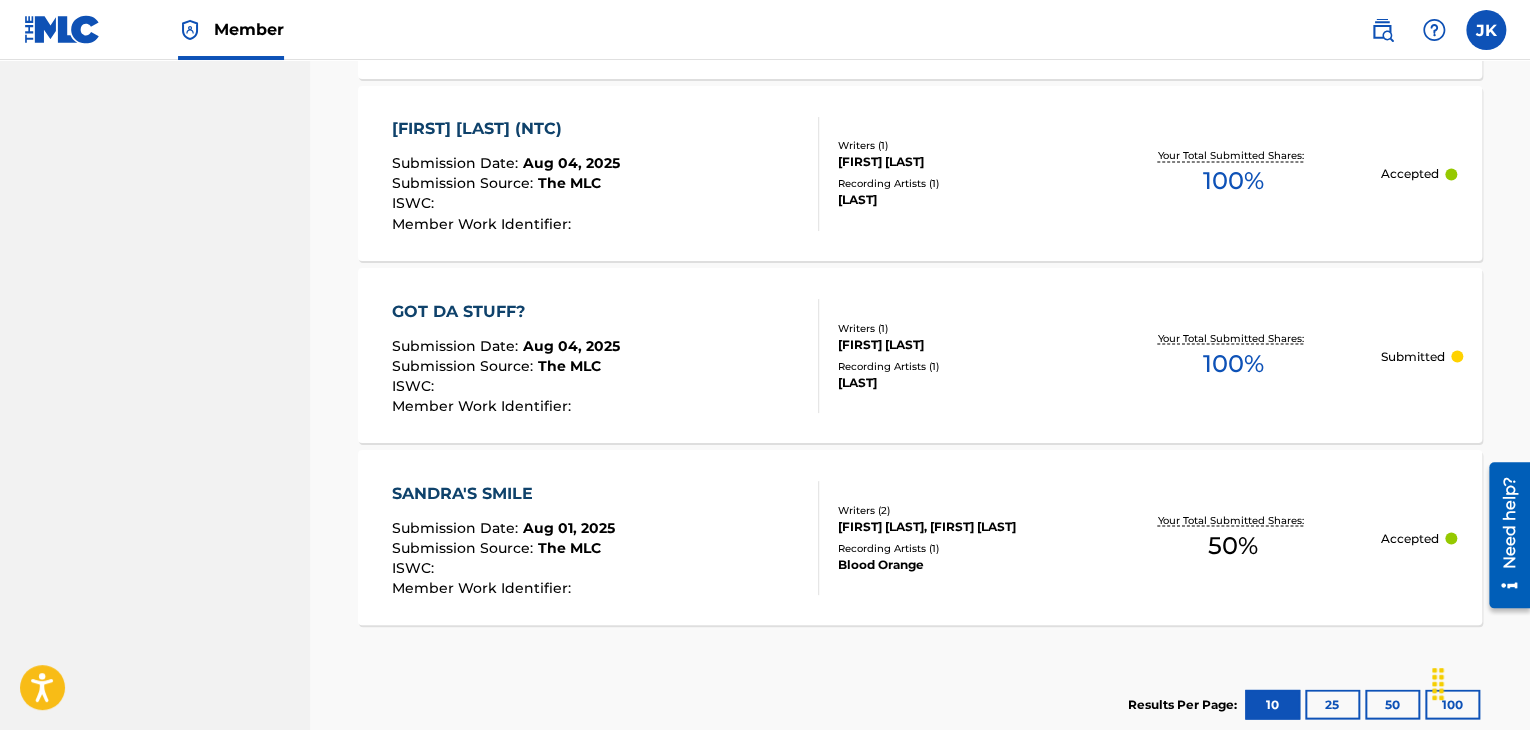 click on "Blood Orange" at bounding box center (962, 564) 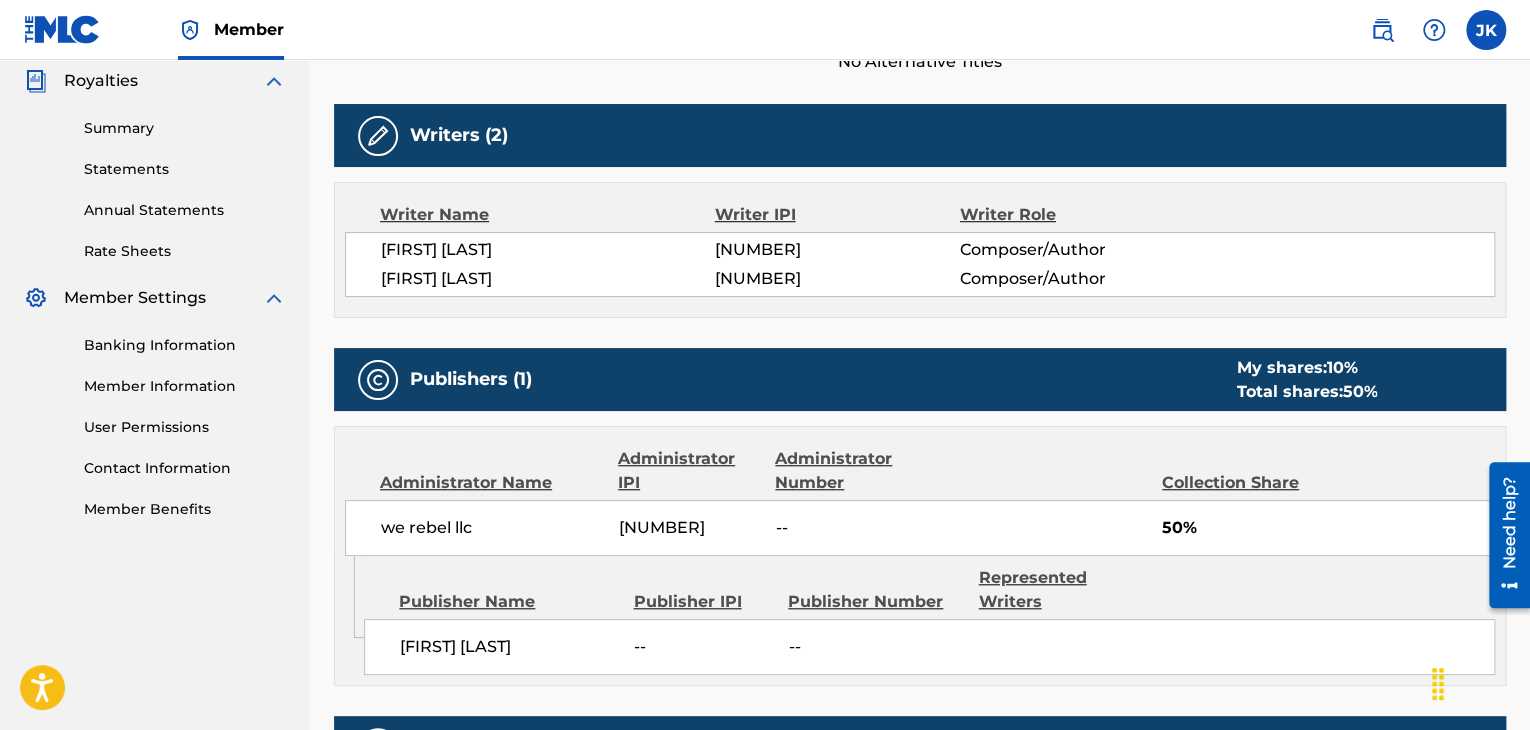scroll, scrollTop: 800, scrollLeft: 0, axis: vertical 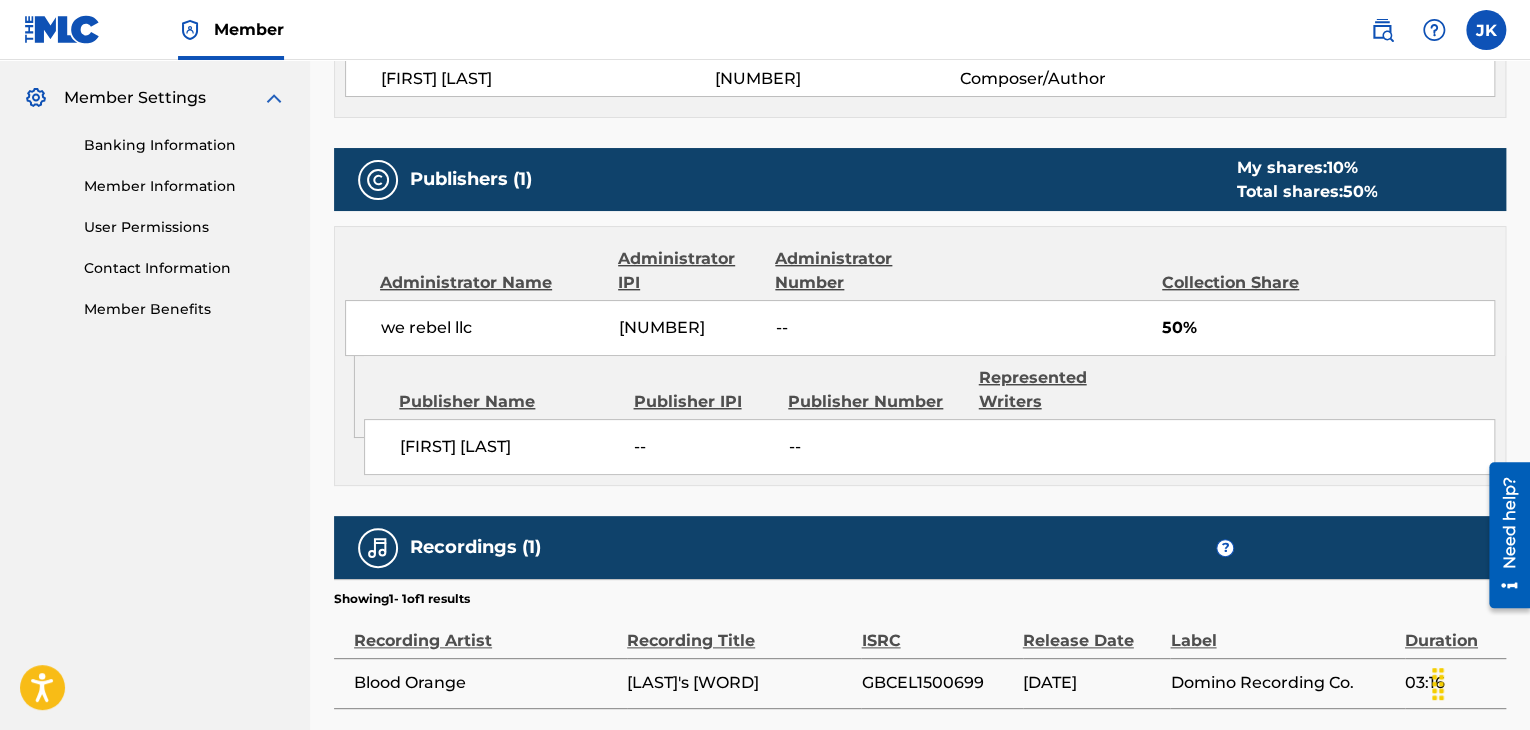 click on "GBCEL1500699" at bounding box center (936, 683) 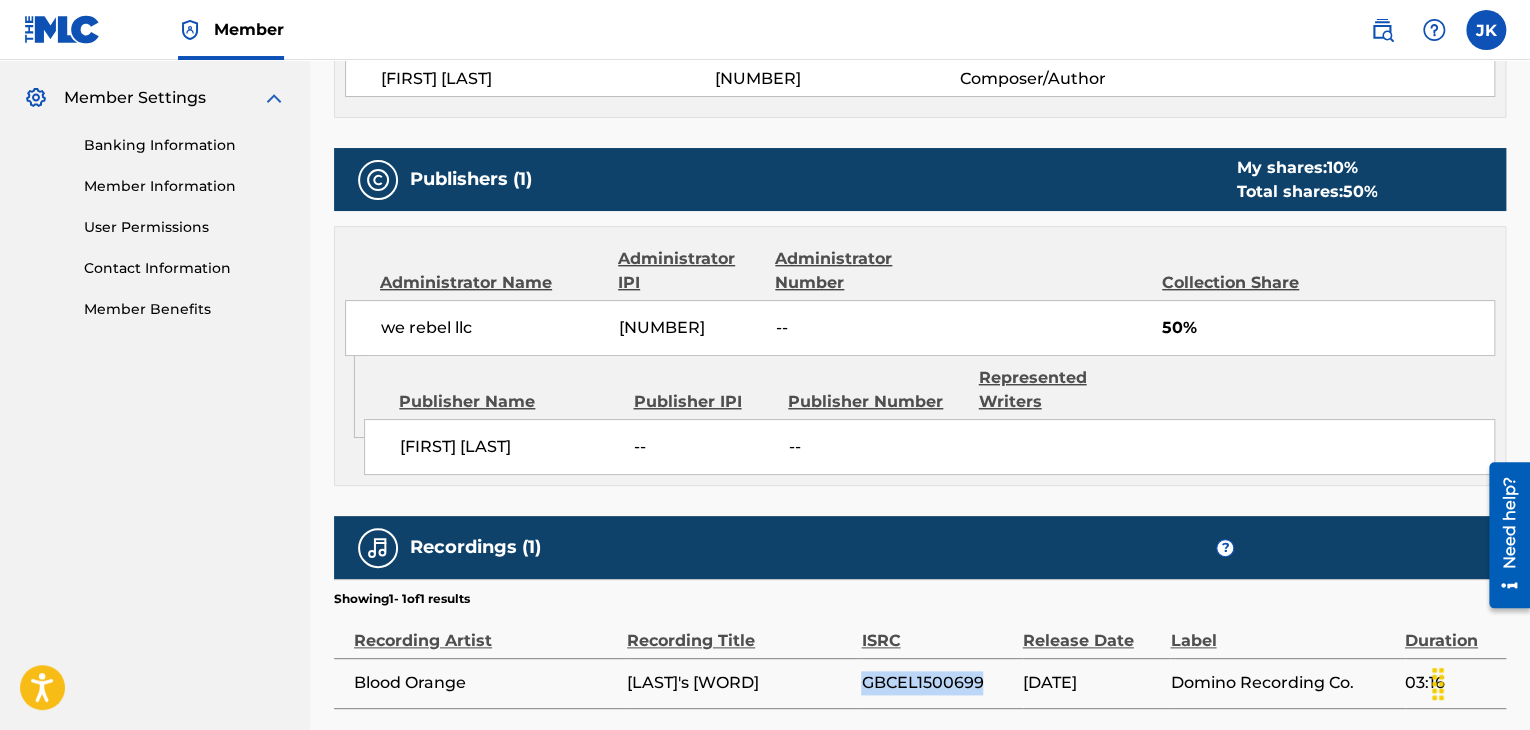 click on "GBCEL1500699" at bounding box center [936, 683] 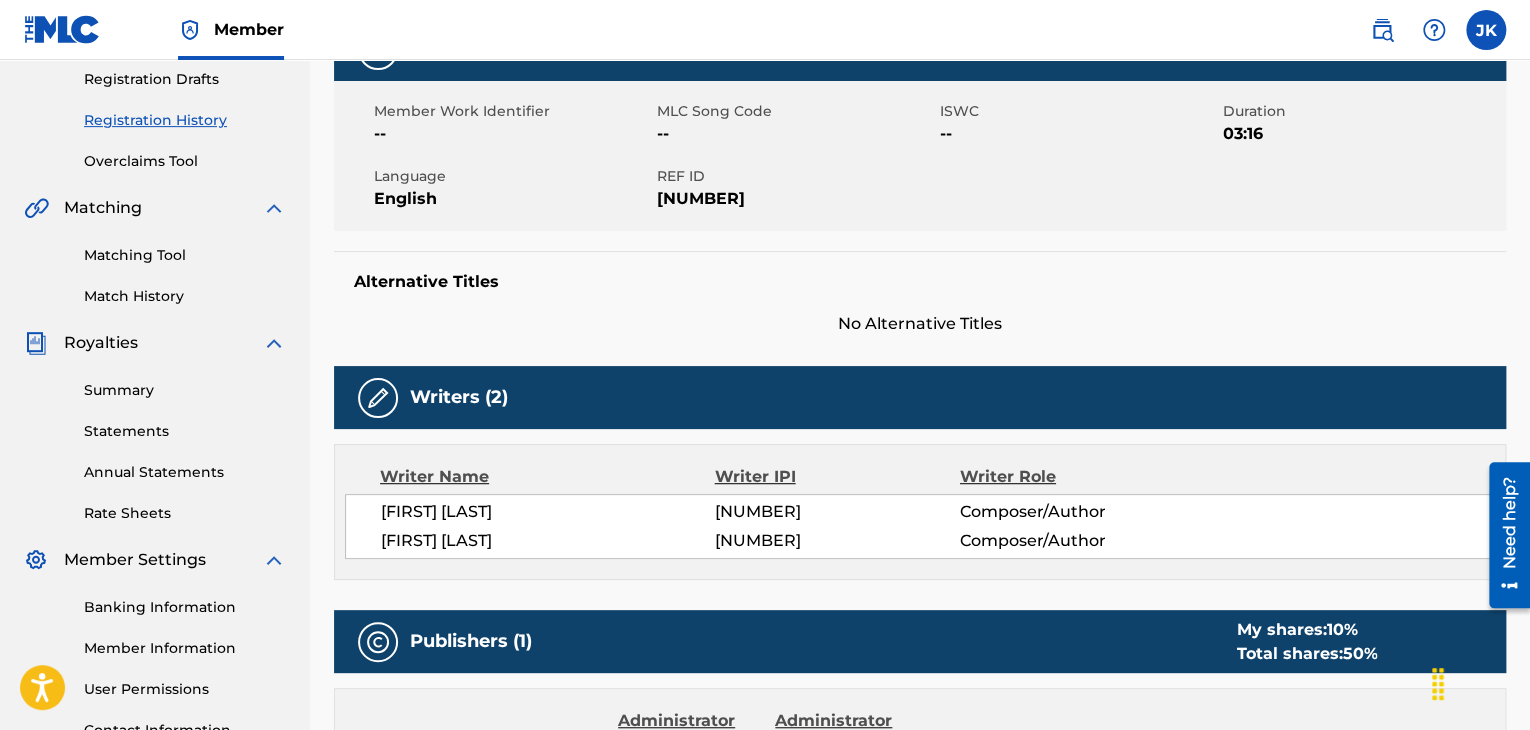 scroll, scrollTop: 200, scrollLeft: 0, axis: vertical 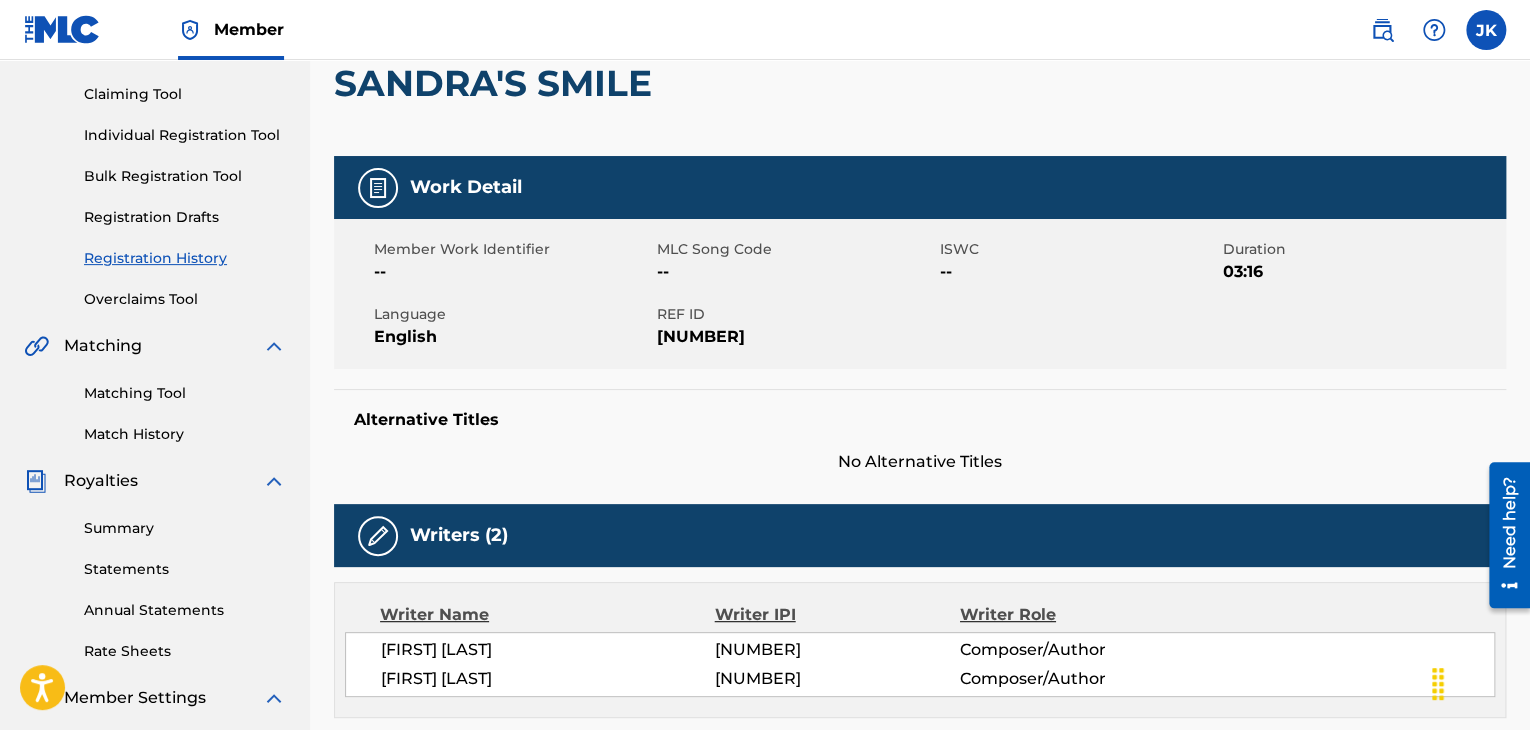 click on "Matching Tool" at bounding box center [185, 393] 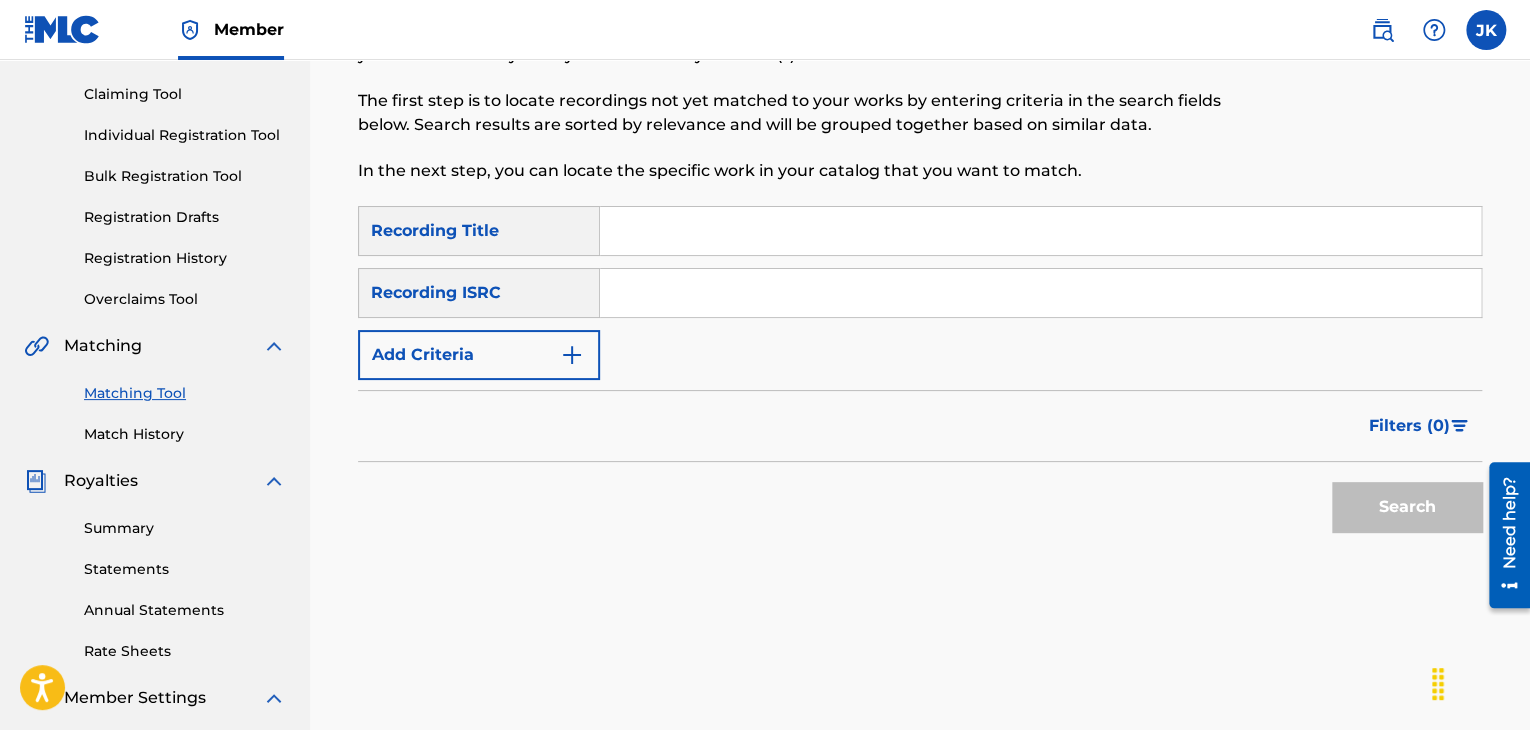 scroll, scrollTop: 0, scrollLeft: 0, axis: both 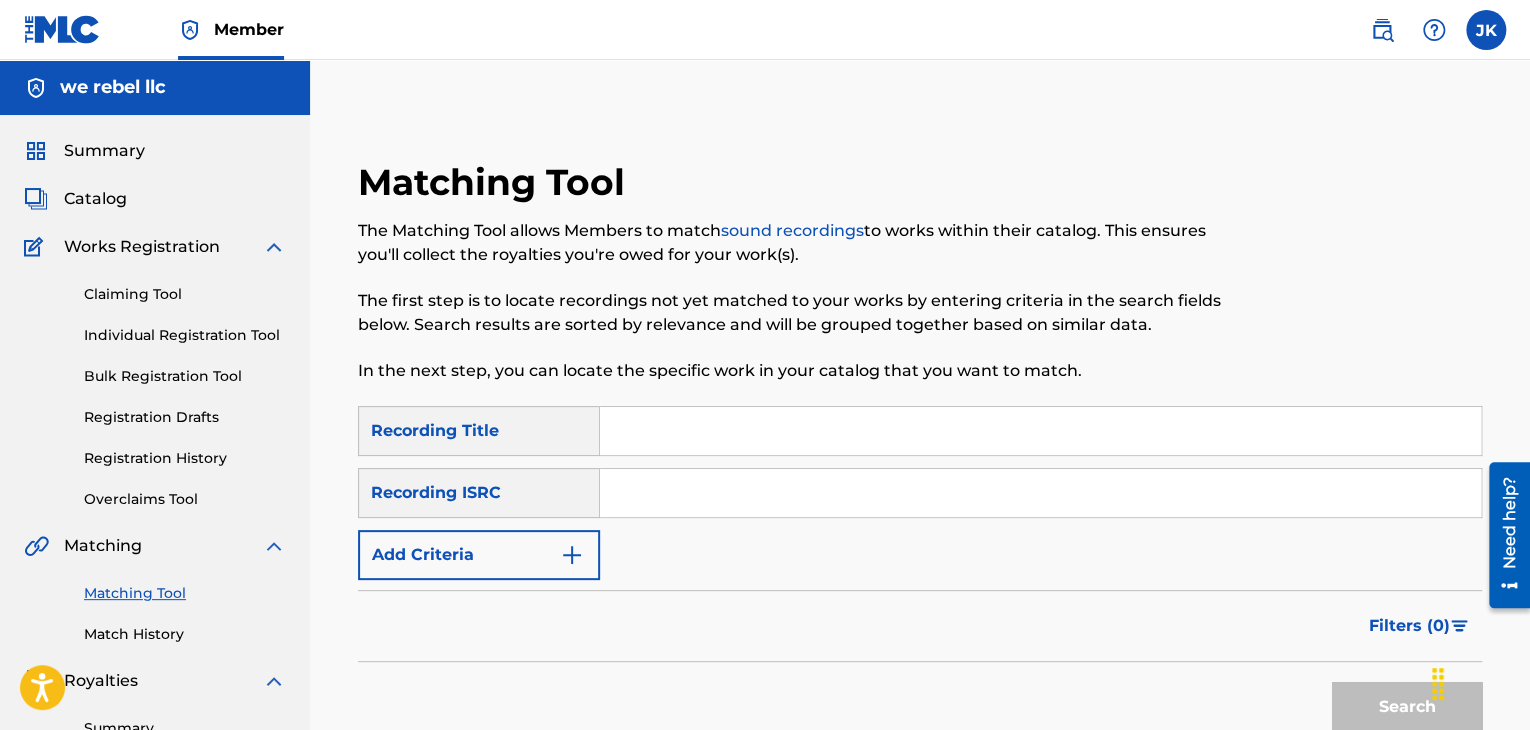 click at bounding box center (1040, 493) 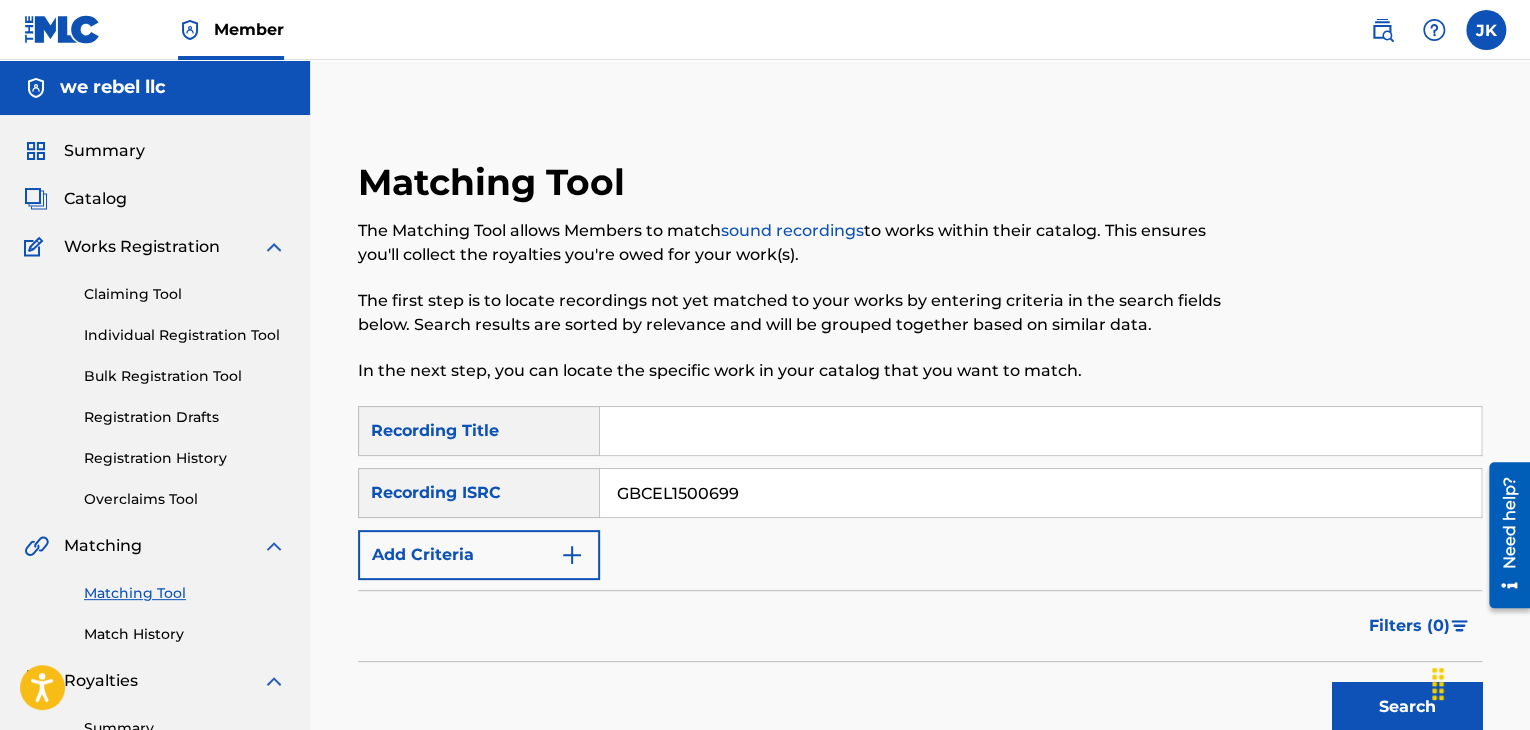 type on "GBCEL1500699" 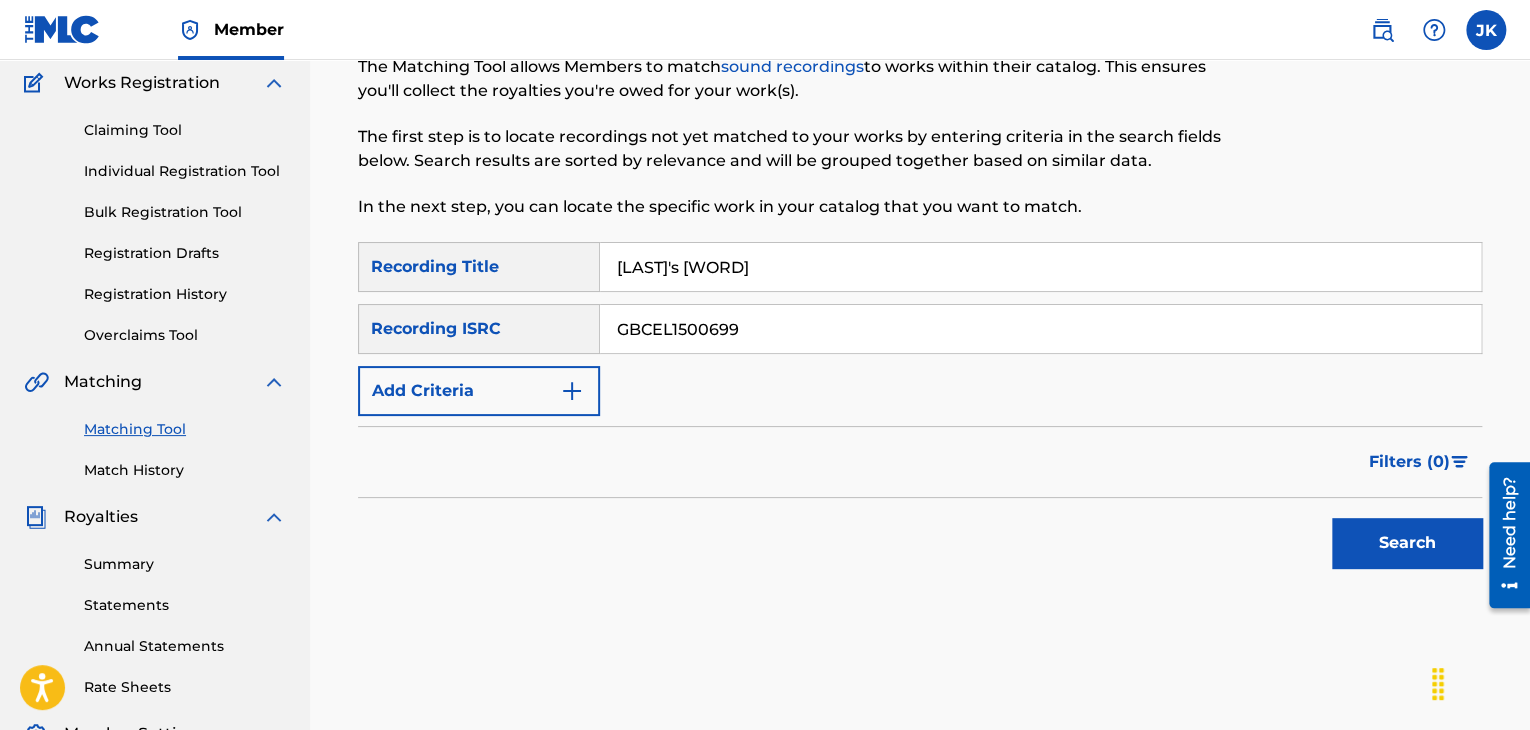 scroll, scrollTop: 200, scrollLeft: 0, axis: vertical 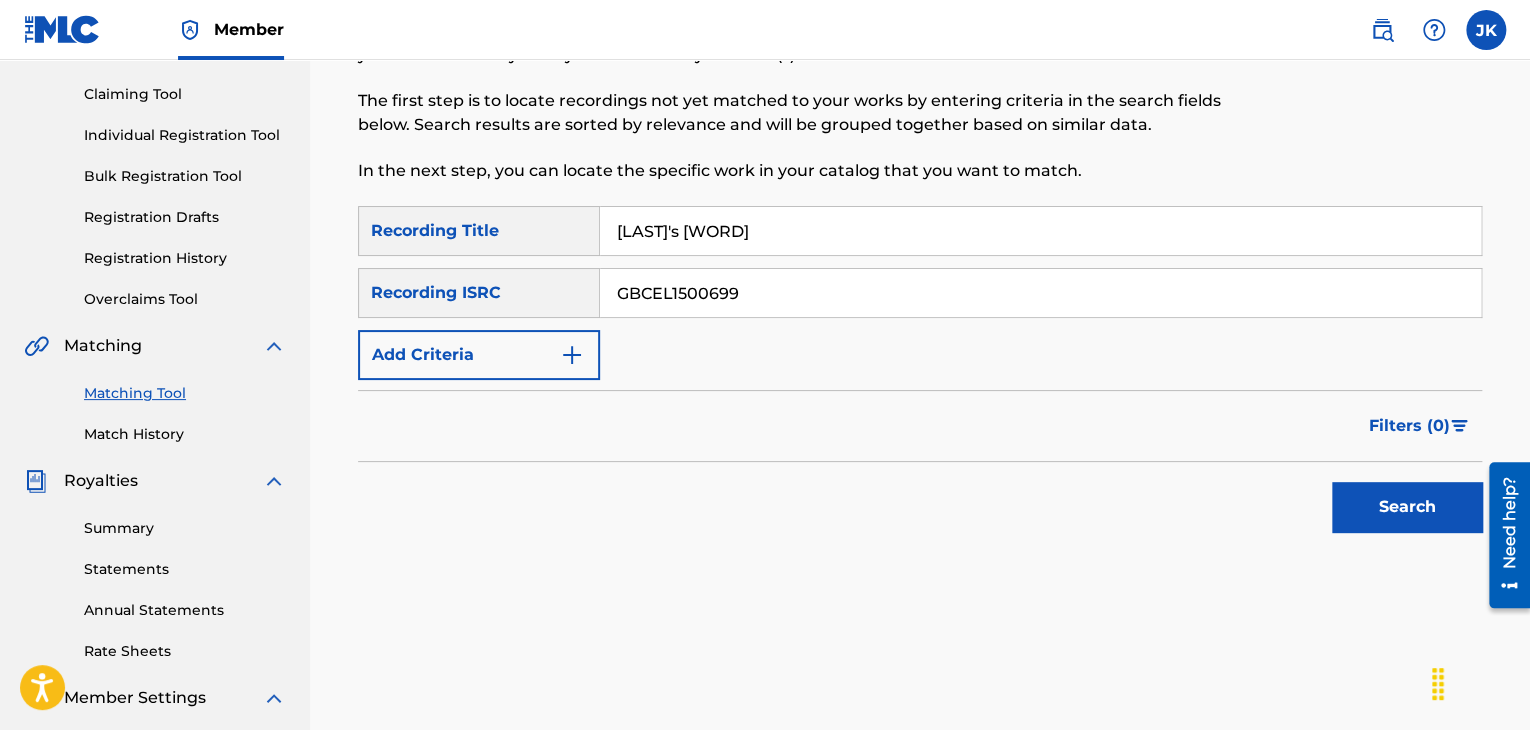 click on "Search" at bounding box center (1407, 507) 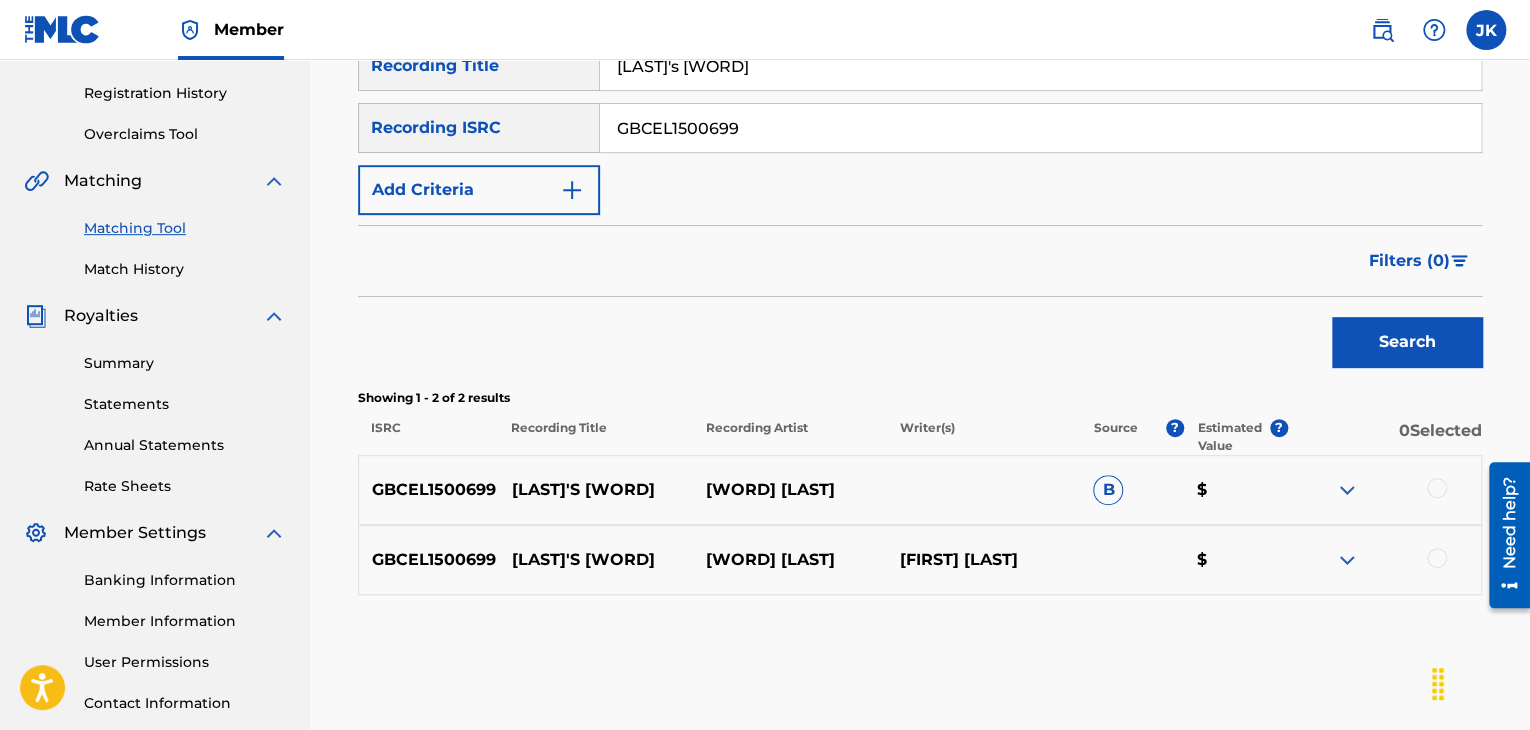 scroll, scrollTop: 400, scrollLeft: 0, axis: vertical 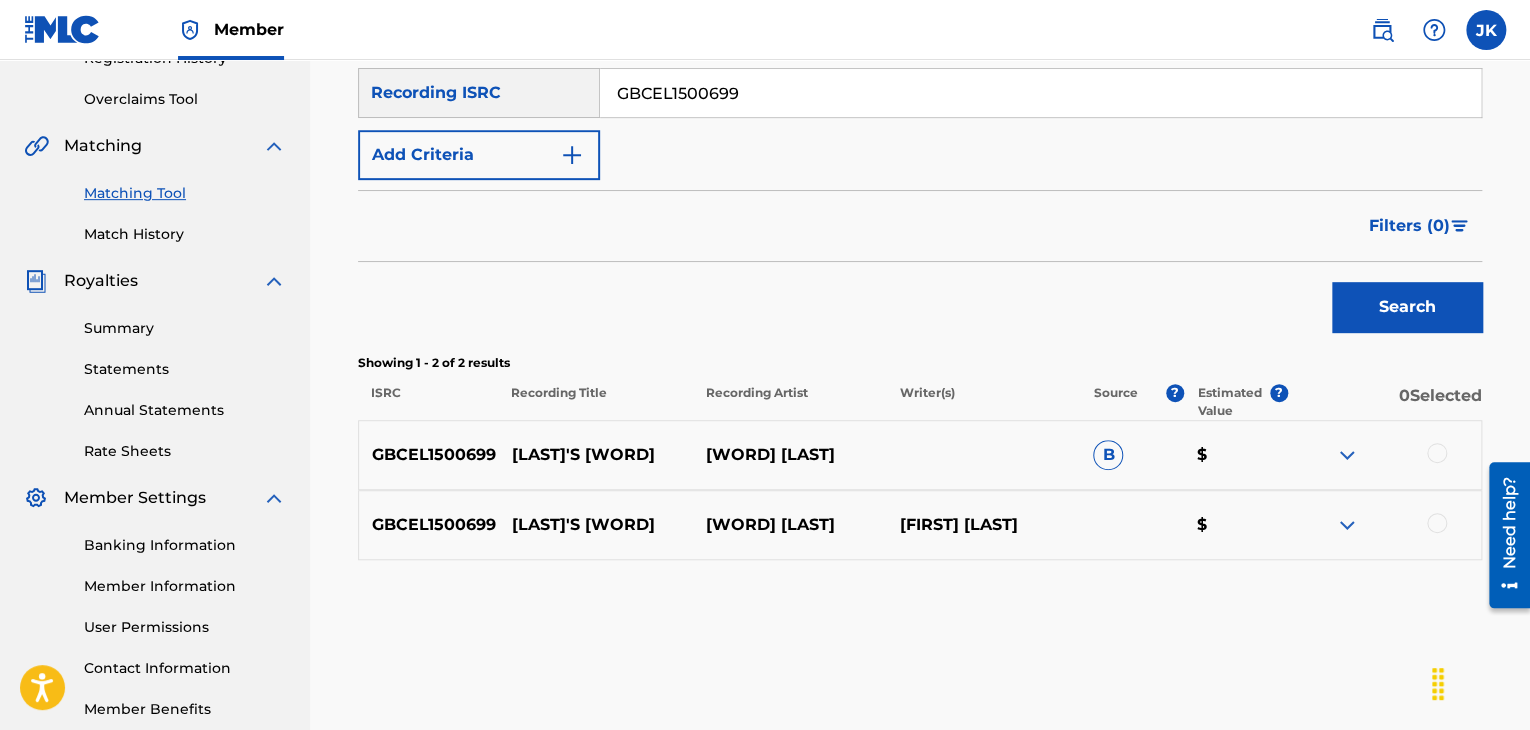 click at bounding box center [1347, 455] 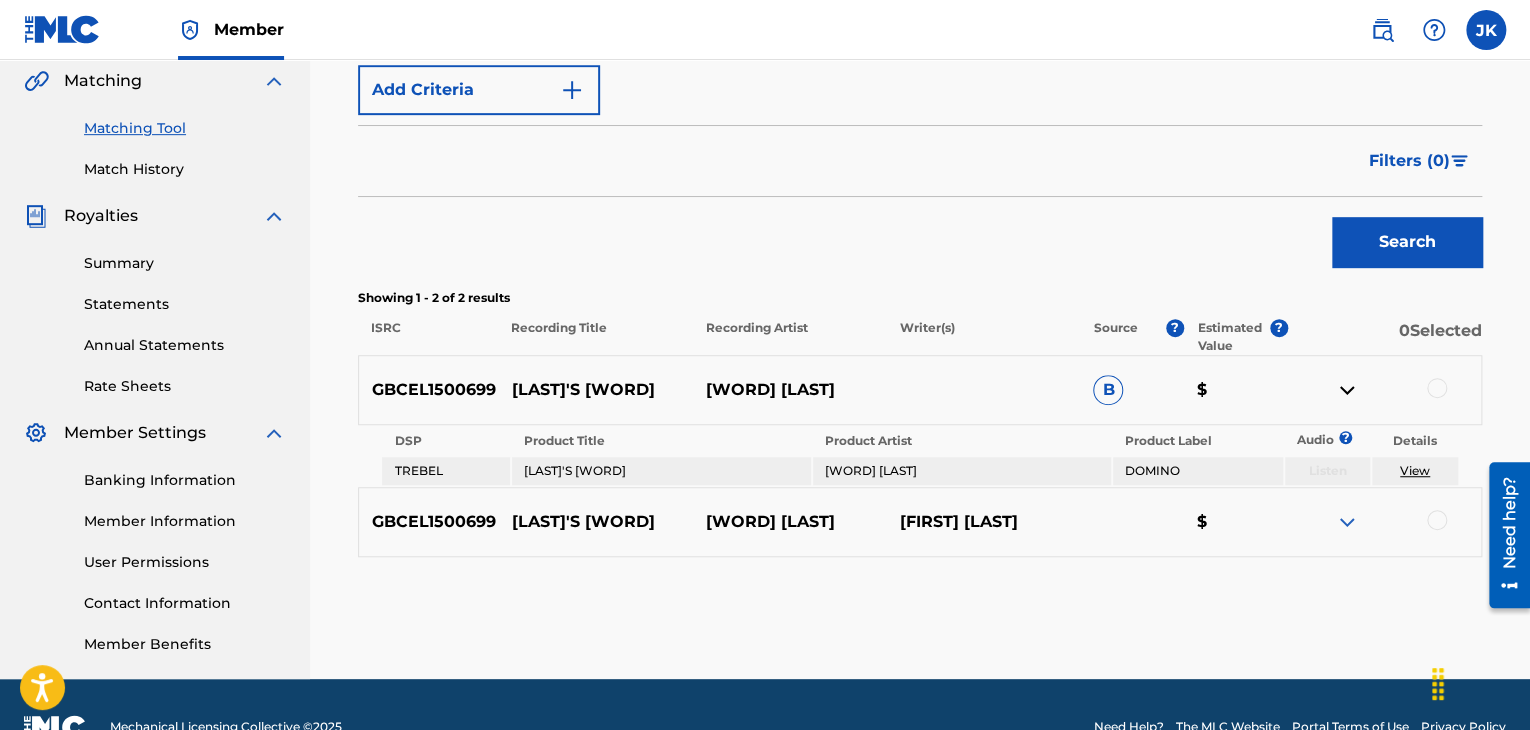 scroll, scrollTop: 500, scrollLeft: 0, axis: vertical 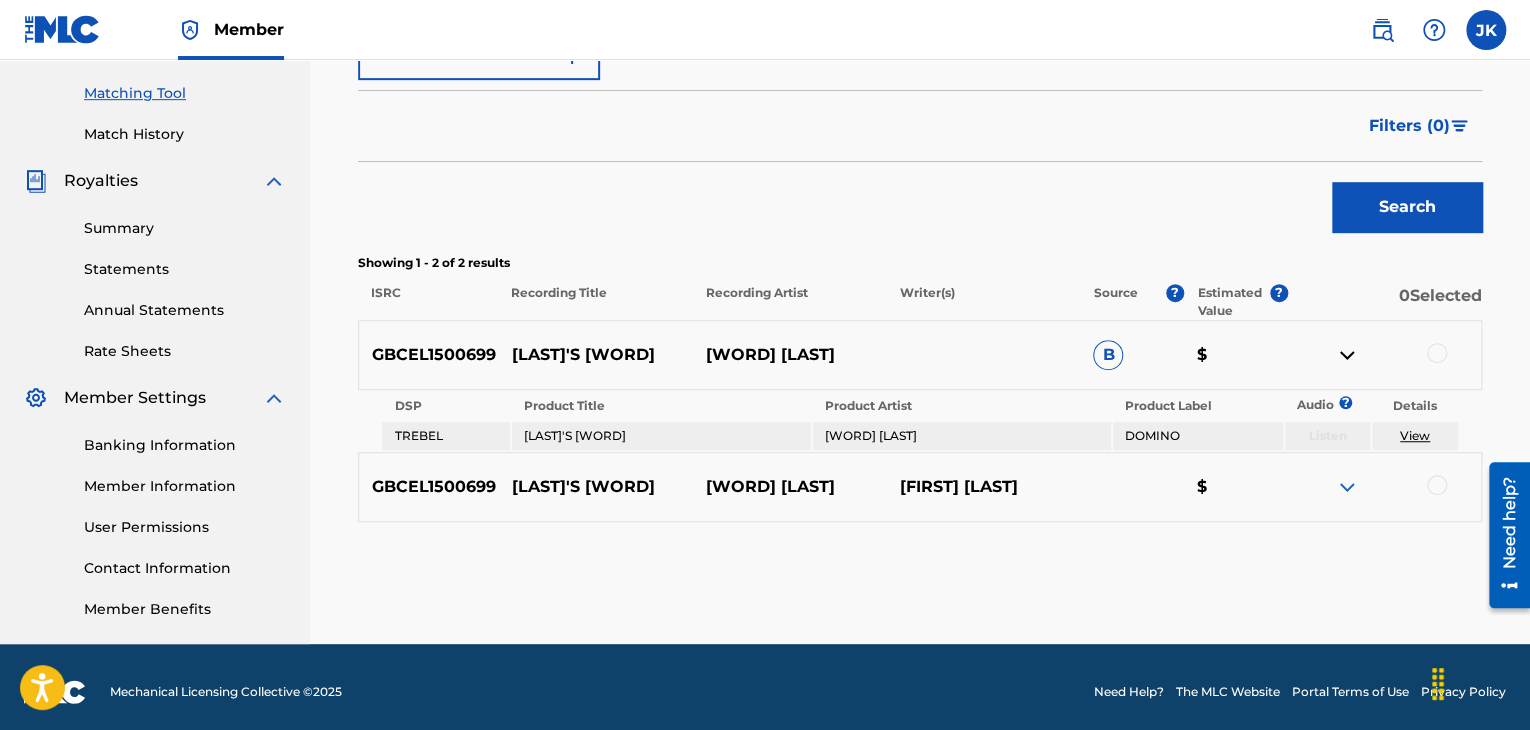 click at bounding box center (1347, 487) 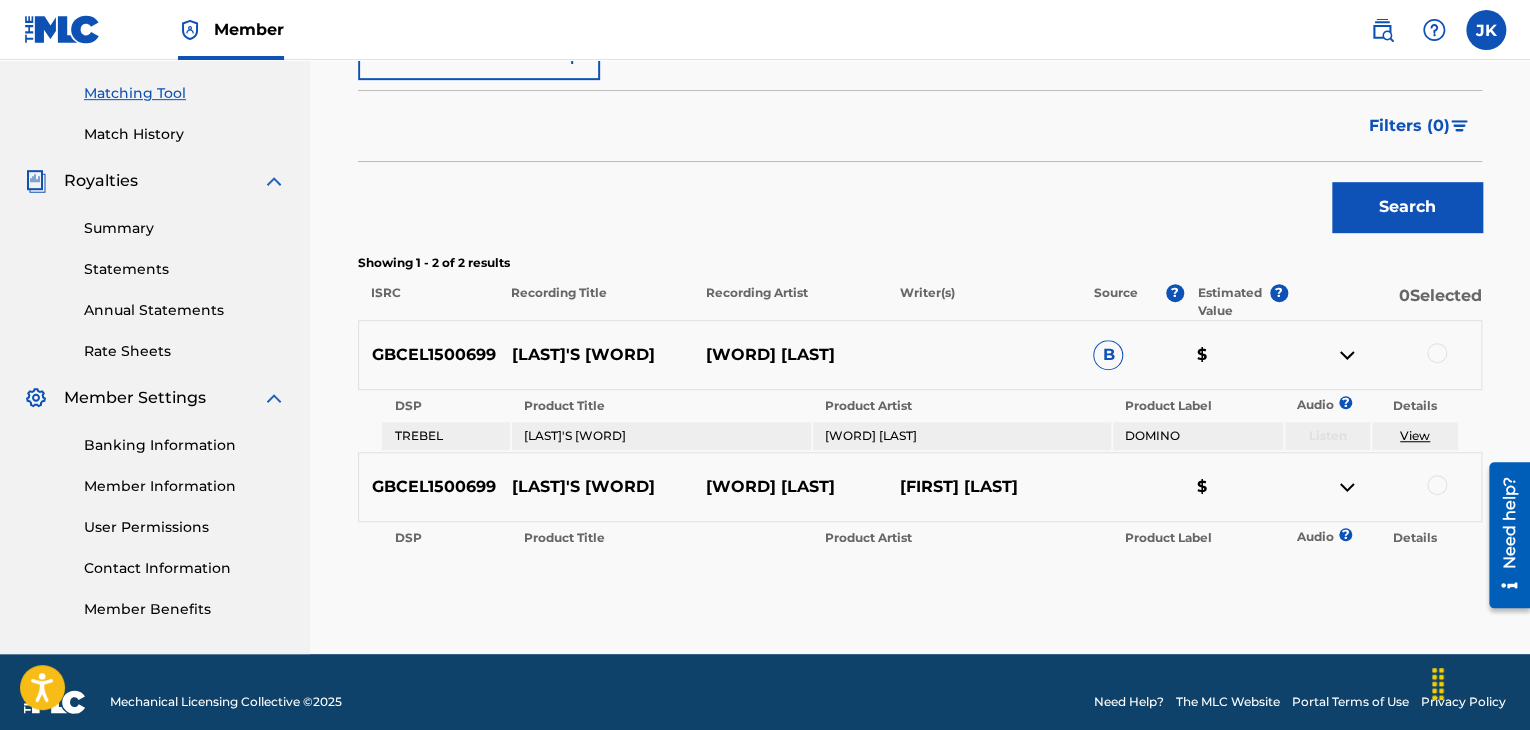 scroll, scrollTop: 518, scrollLeft: 0, axis: vertical 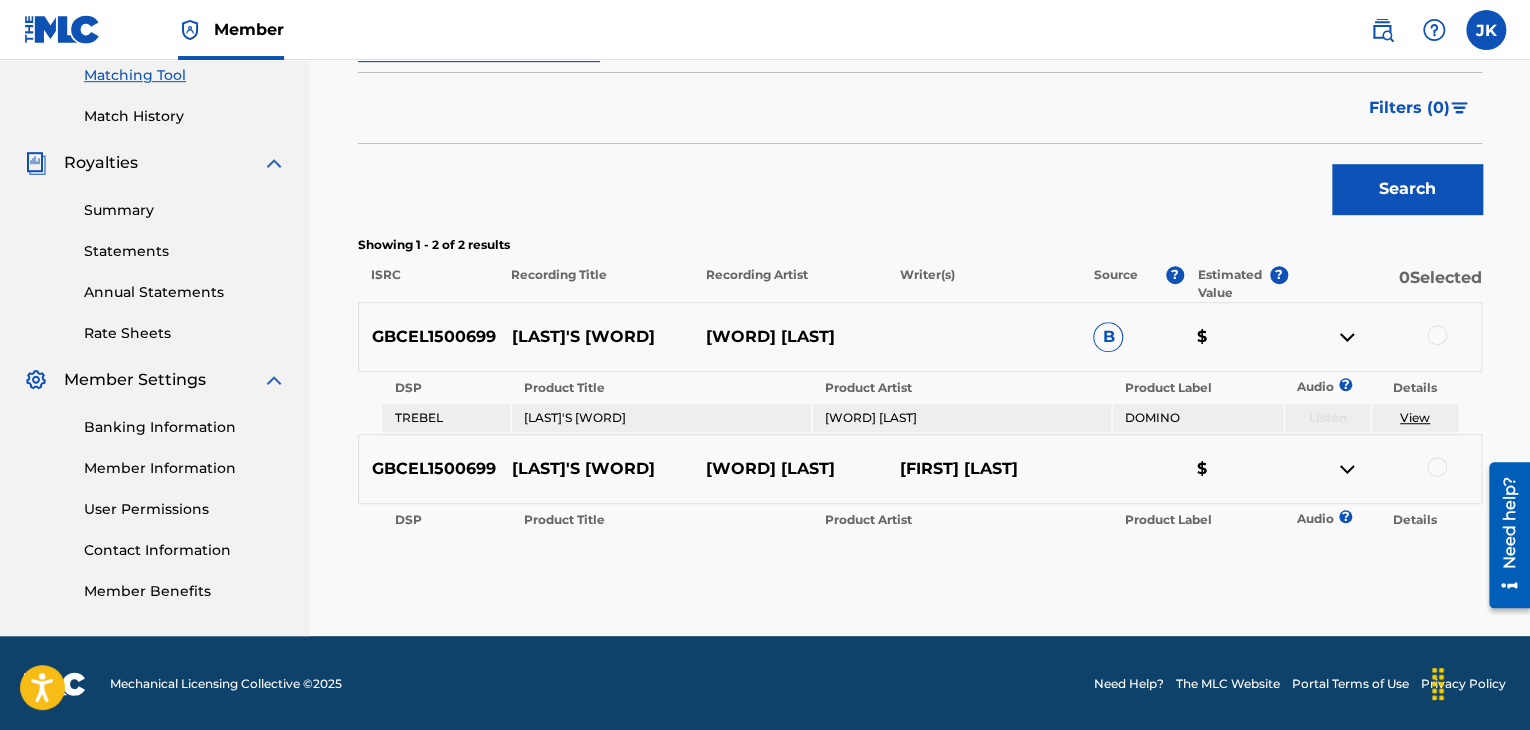 click at bounding box center (1347, 469) 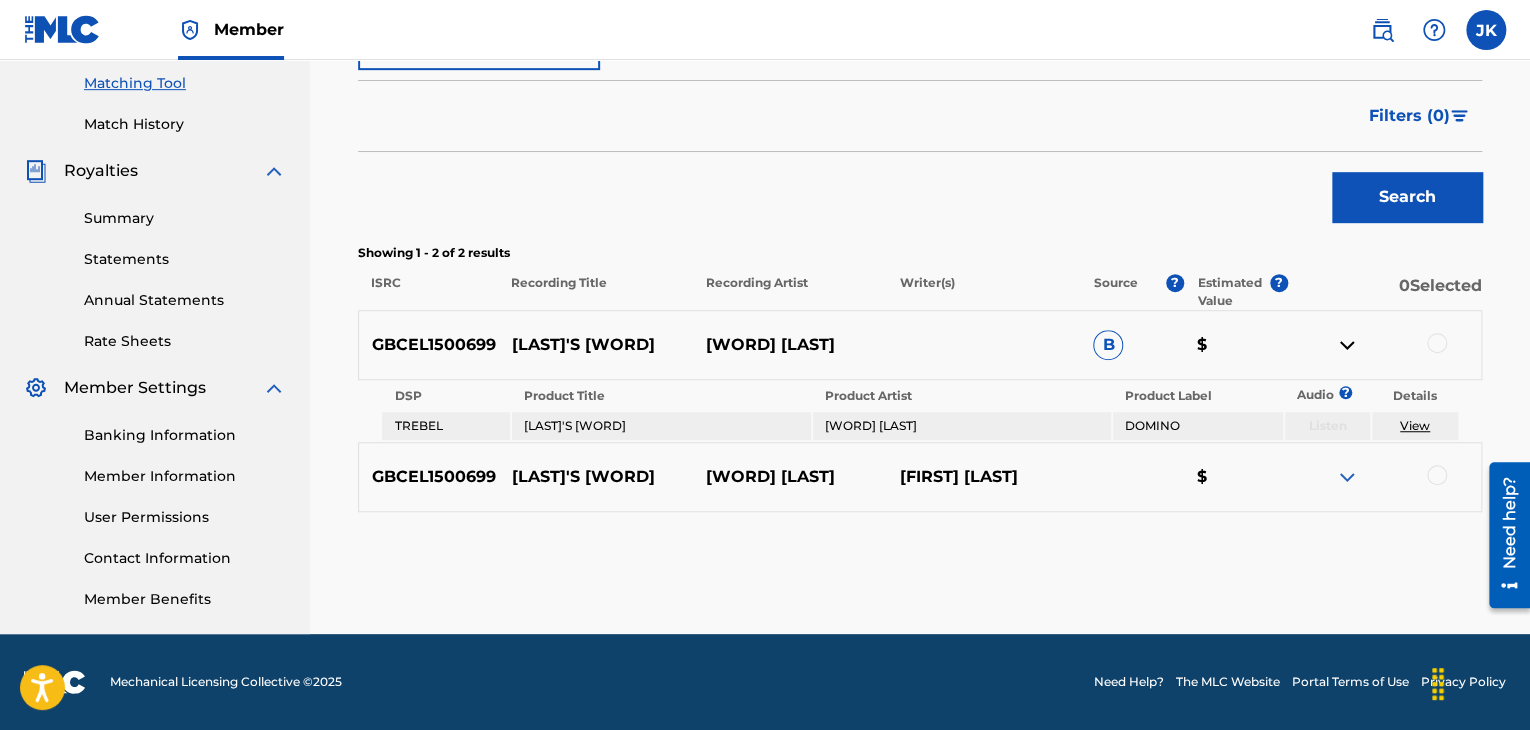 click at bounding box center (1347, 477) 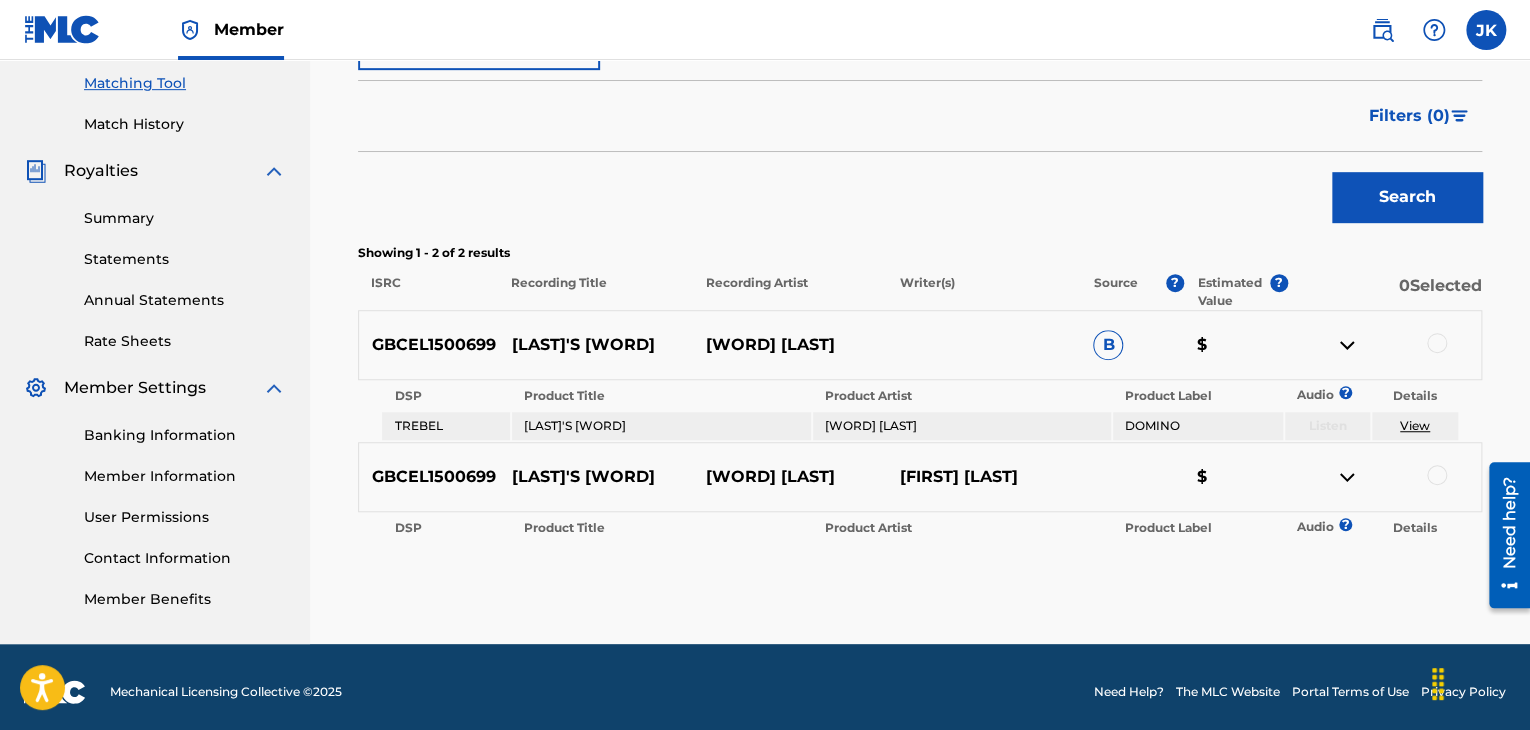 scroll, scrollTop: 518, scrollLeft: 0, axis: vertical 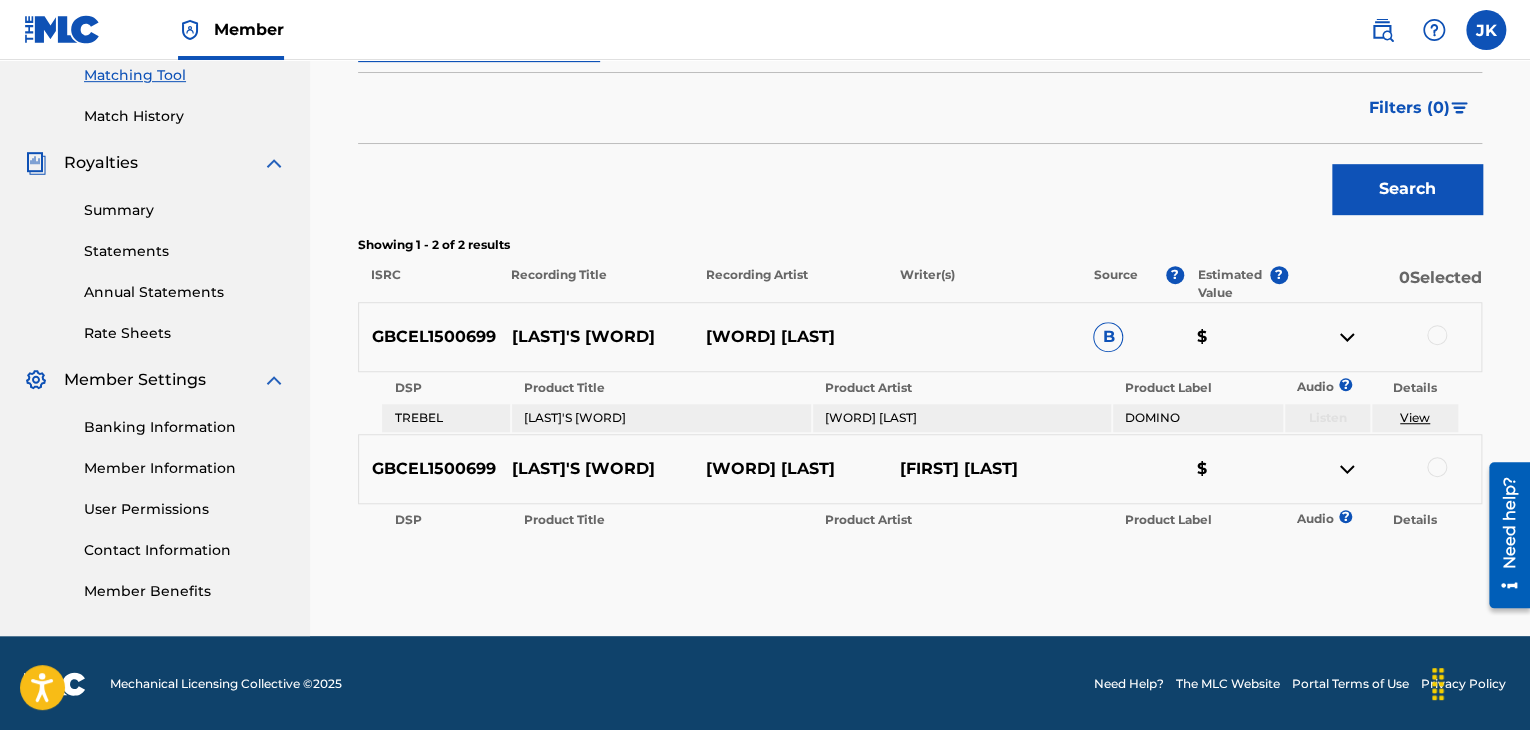 click on "View" at bounding box center (1415, 417) 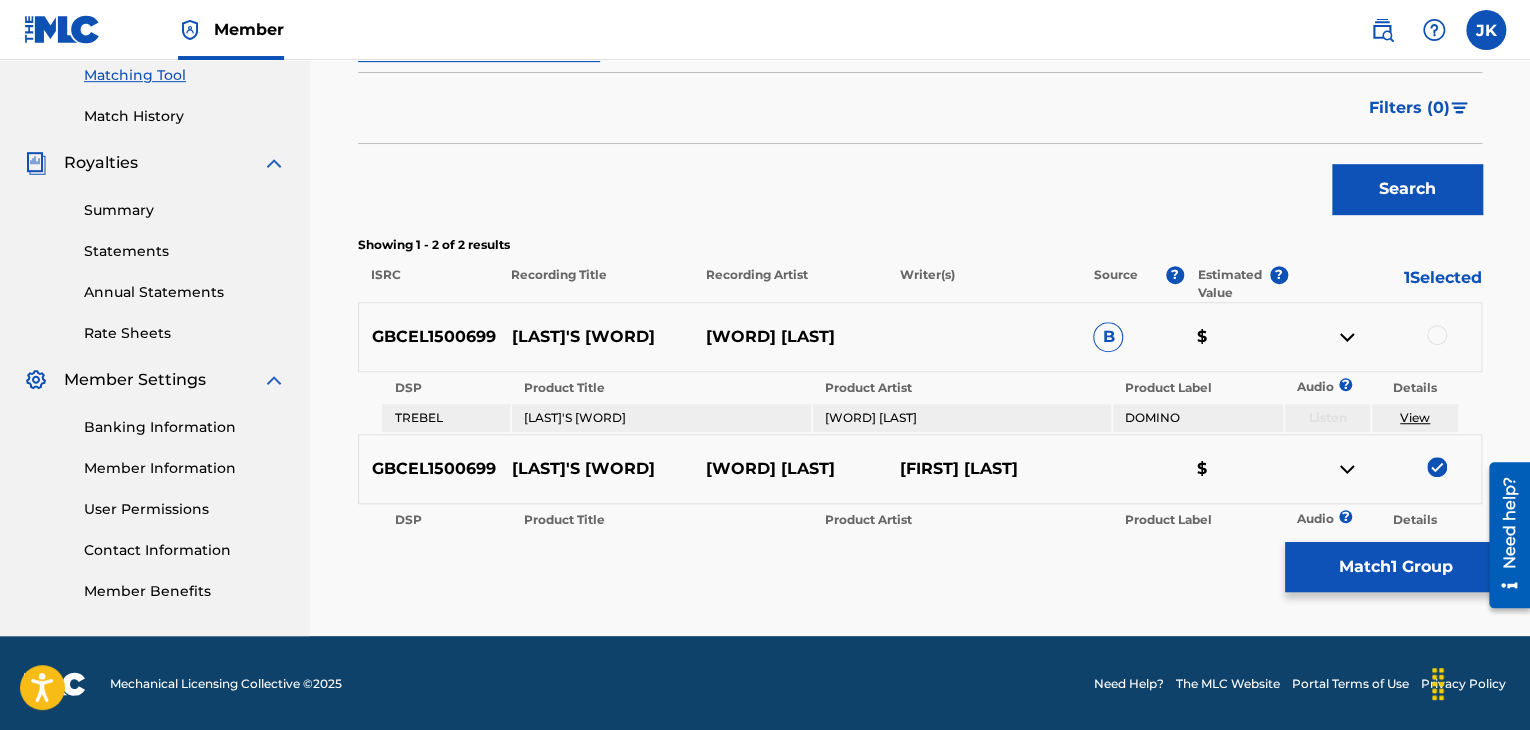 click at bounding box center (1437, 467) 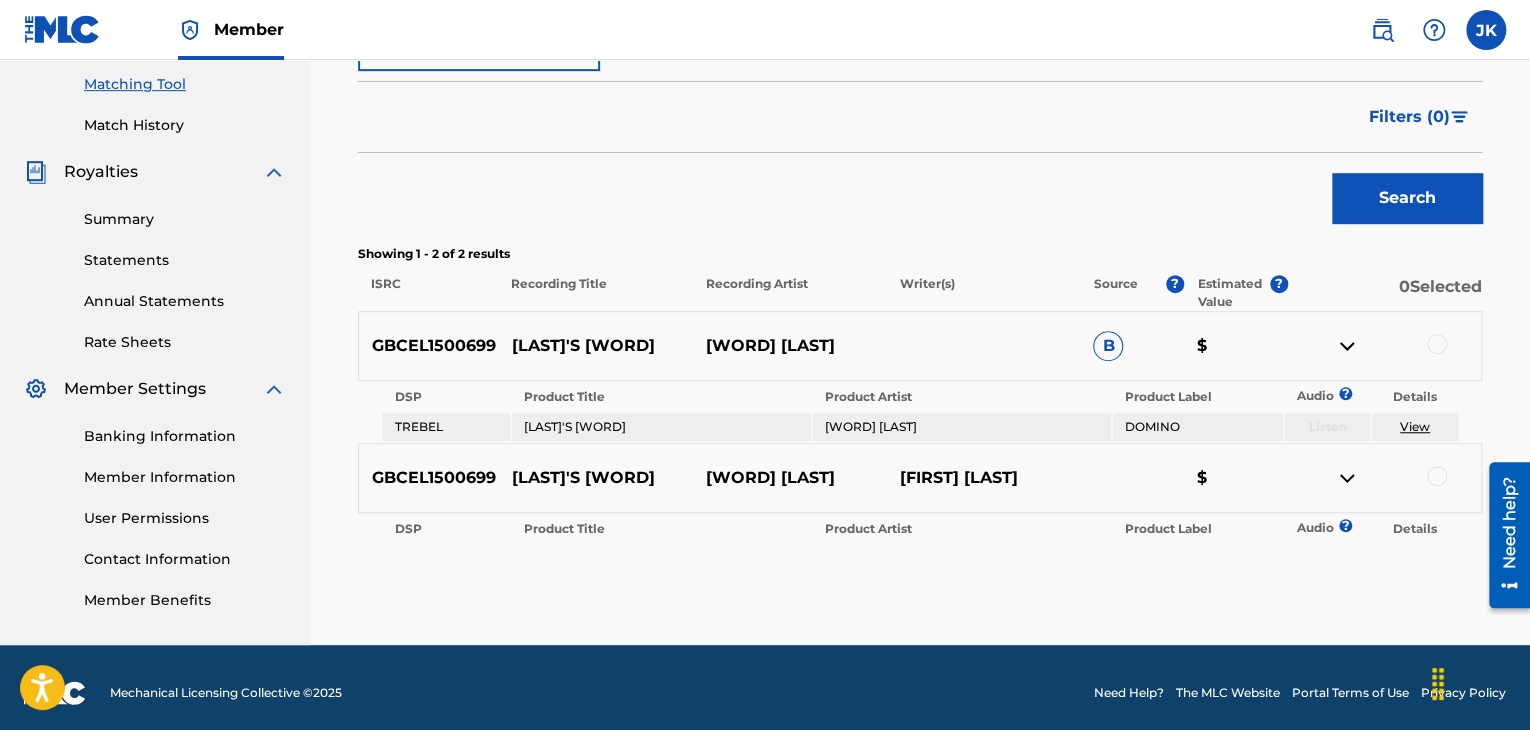 scroll, scrollTop: 518, scrollLeft: 0, axis: vertical 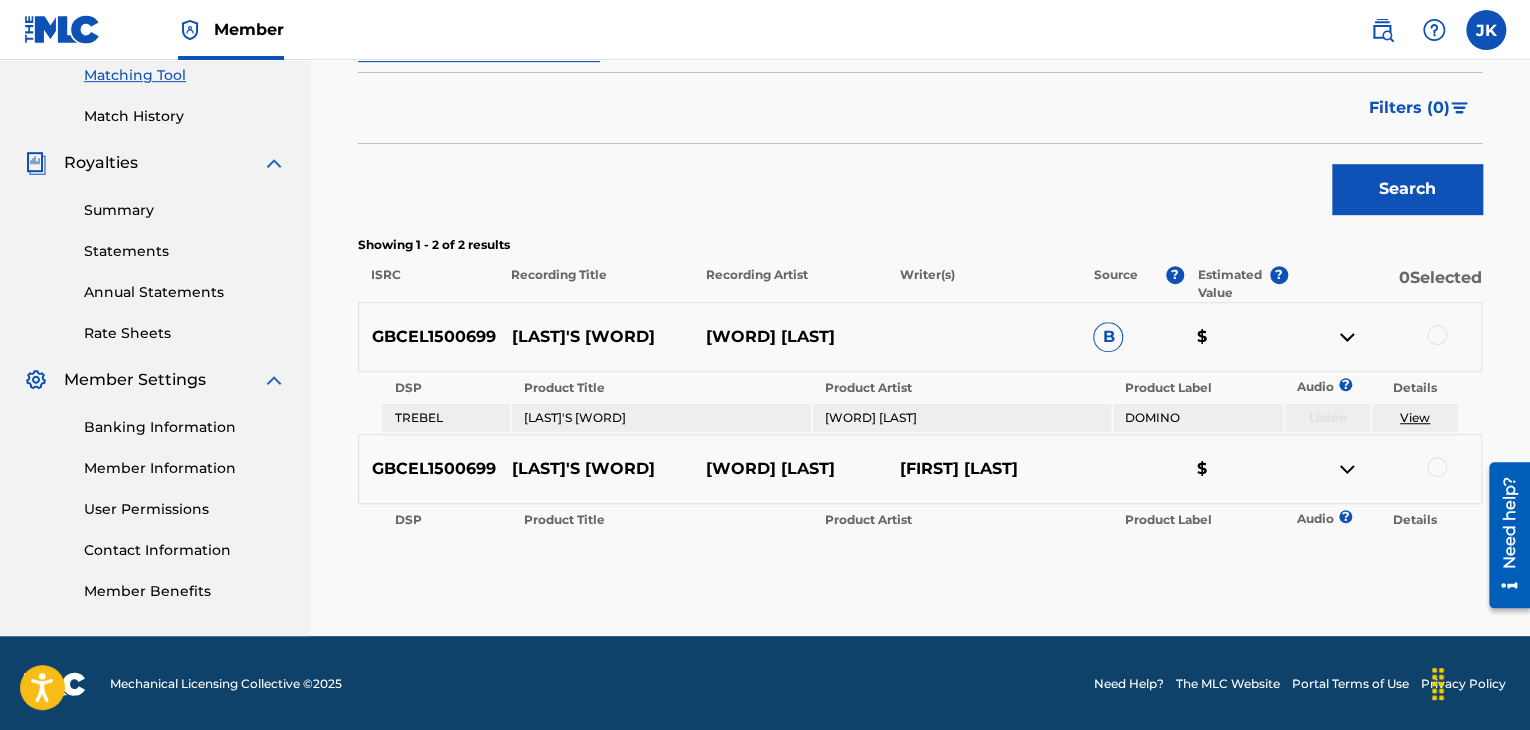 click at bounding box center [1437, 467] 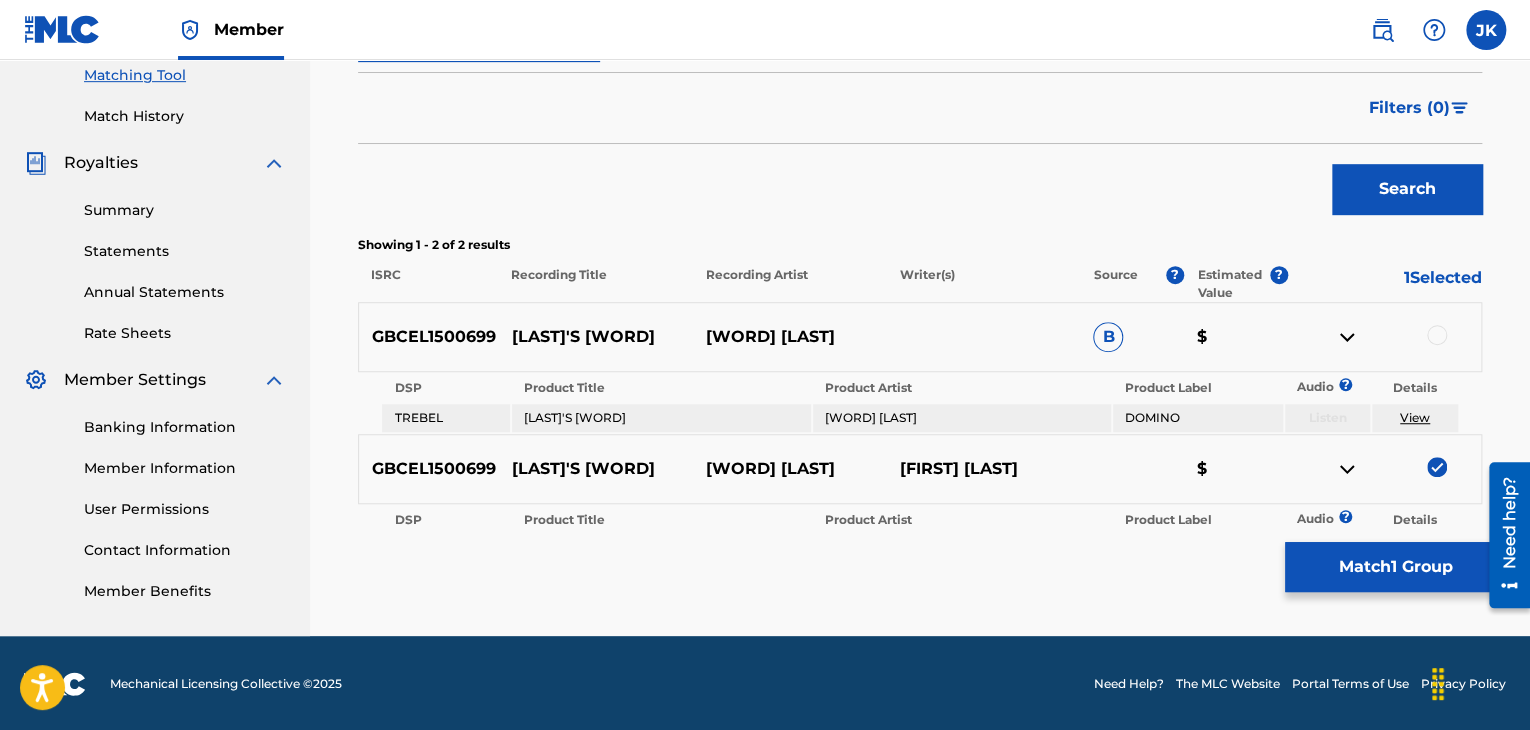 drag, startPoint x: 1383, startPoint y: 565, endPoint x: 1214, endPoint y: 554, distance: 169.3576 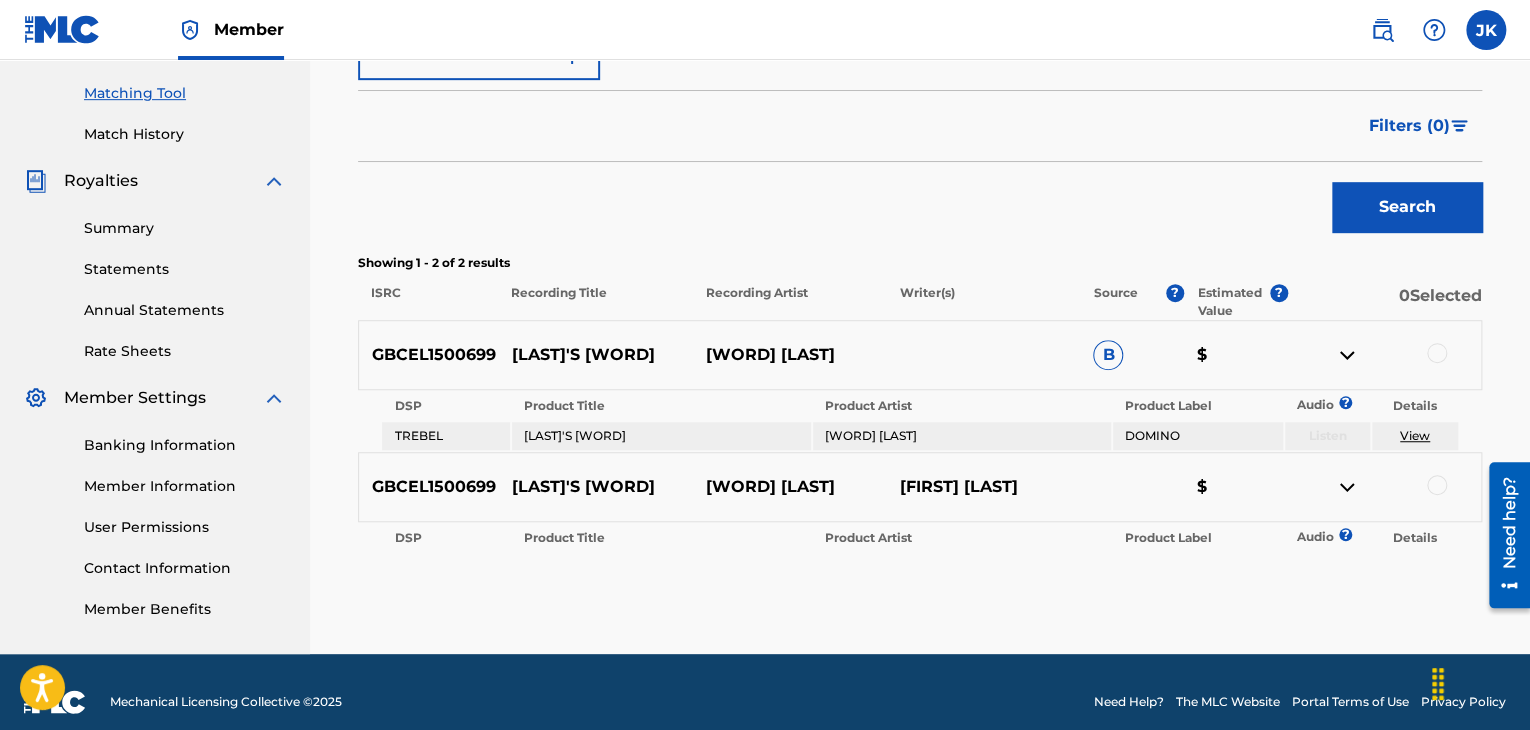 scroll, scrollTop: 518, scrollLeft: 0, axis: vertical 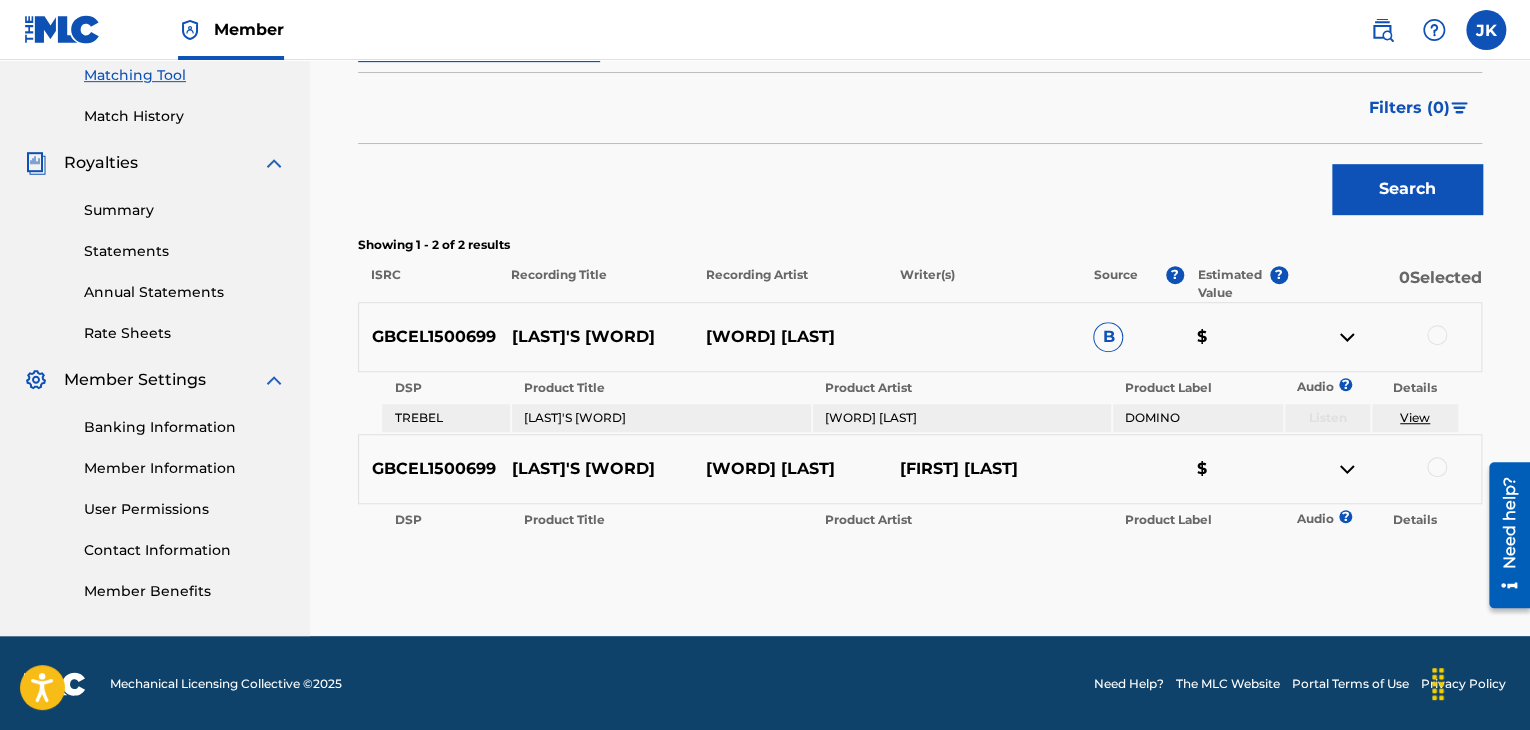 click at bounding box center (1384, 337) 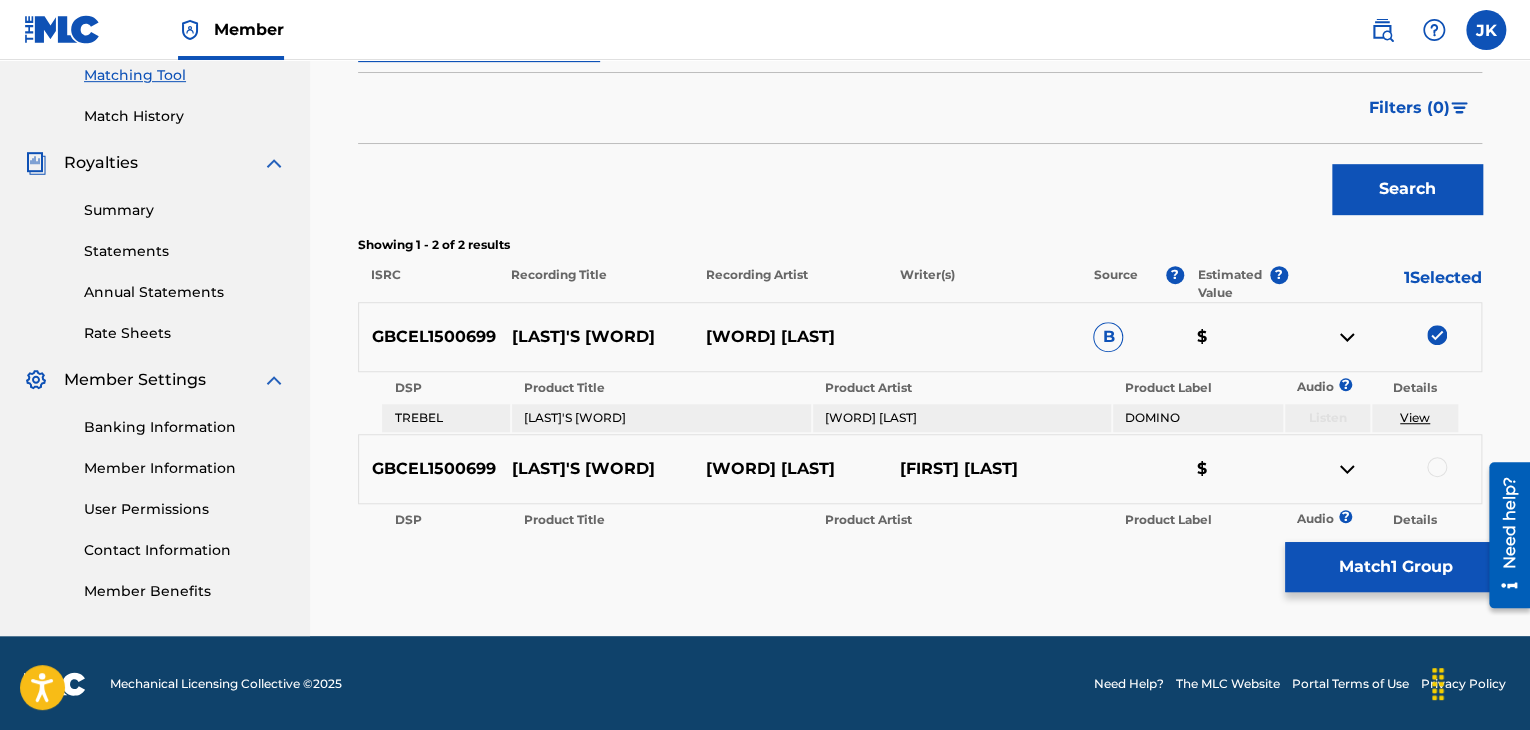 click at bounding box center [1437, 467] 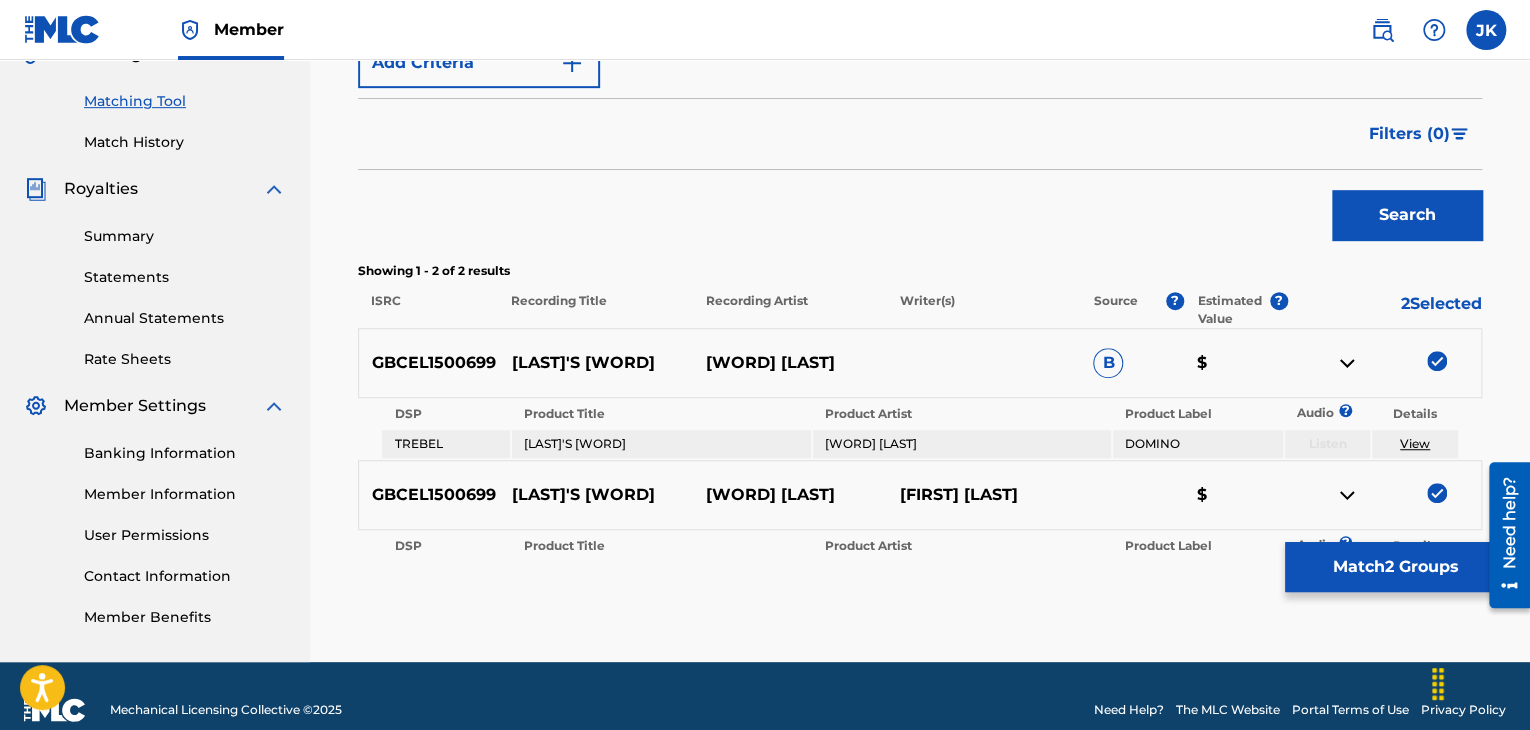 scroll, scrollTop: 518, scrollLeft: 0, axis: vertical 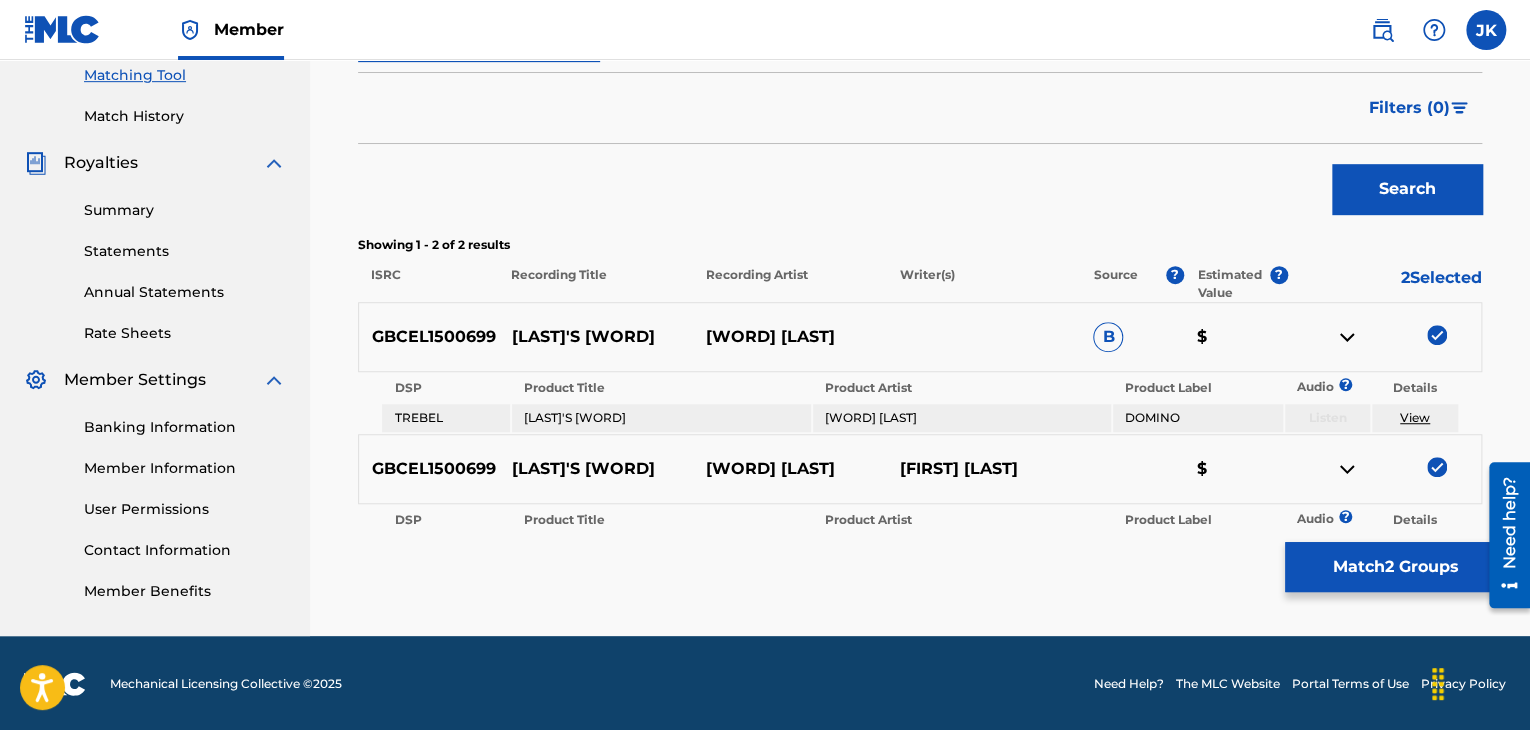 click at bounding box center [1437, 467] 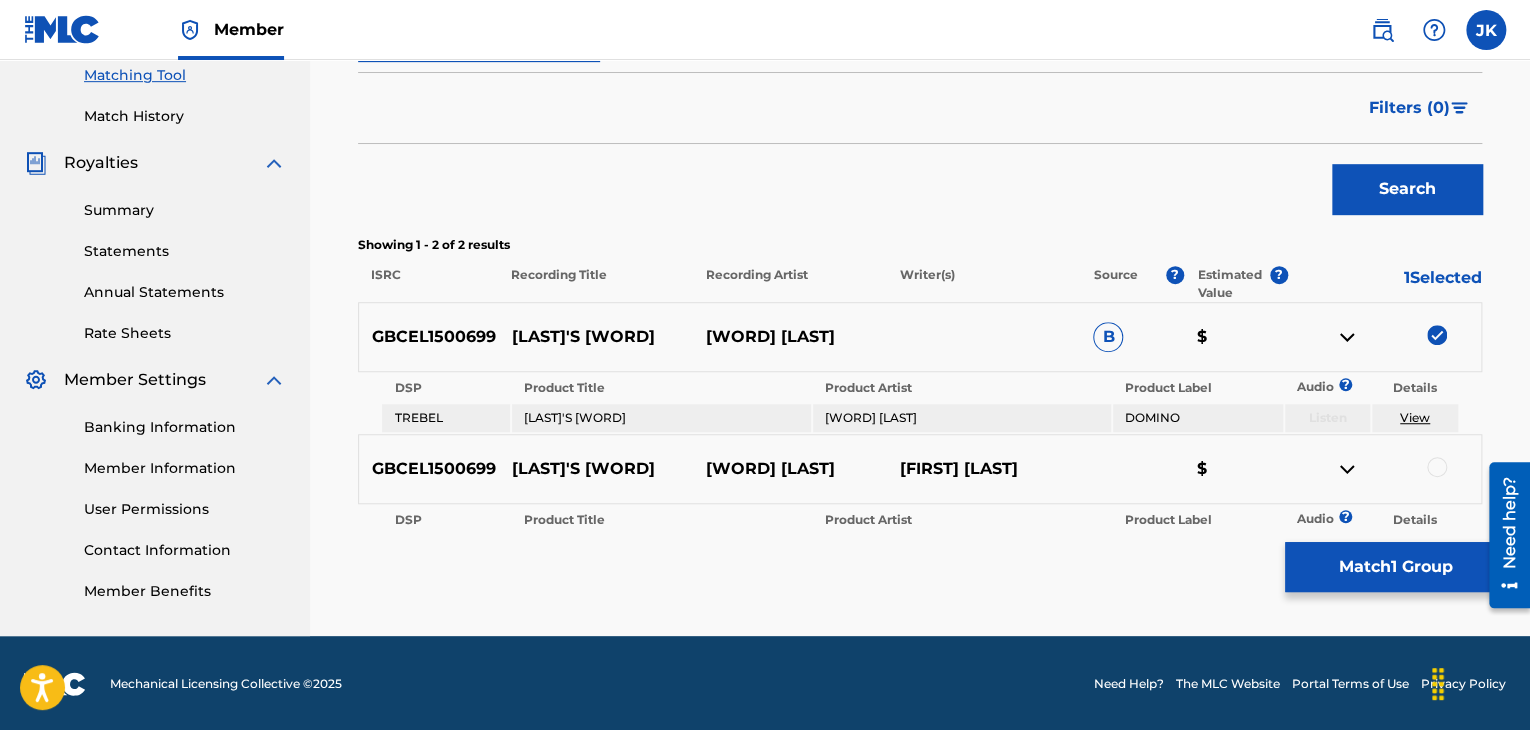 click at bounding box center (1437, 335) 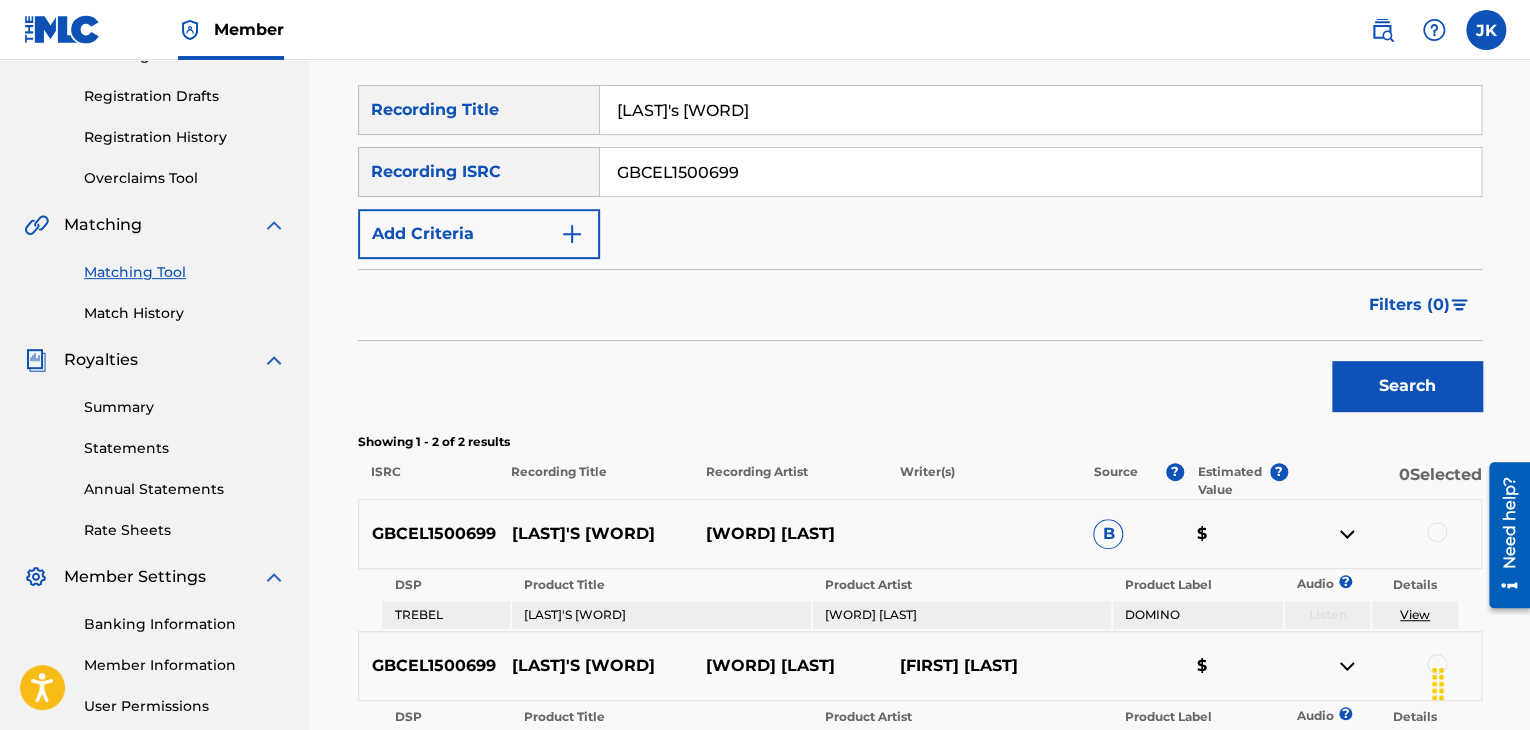 scroll, scrollTop: 318, scrollLeft: 0, axis: vertical 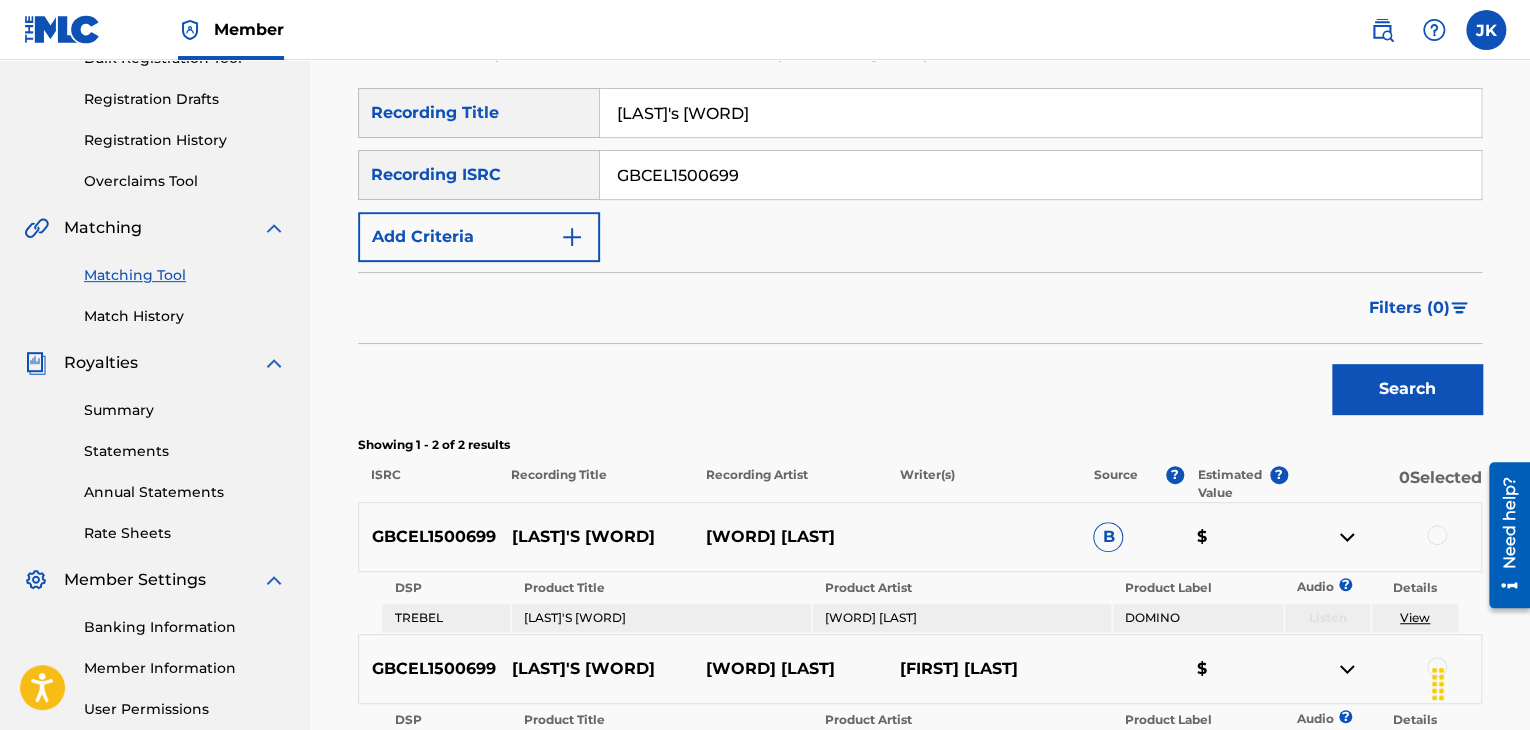 click on "Match History" at bounding box center (185, 316) 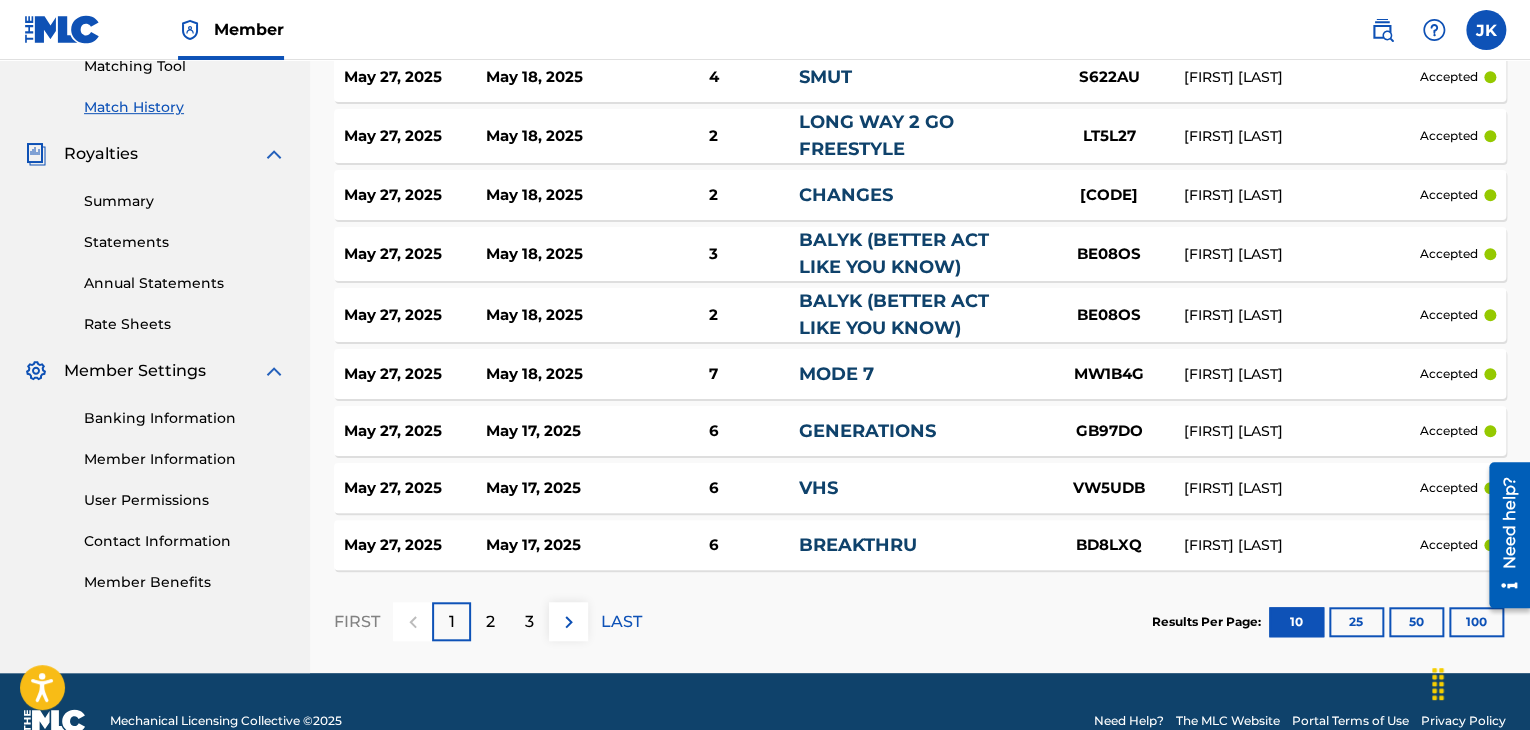 scroll, scrollTop: 541, scrollLeft: 0, axis: vertical 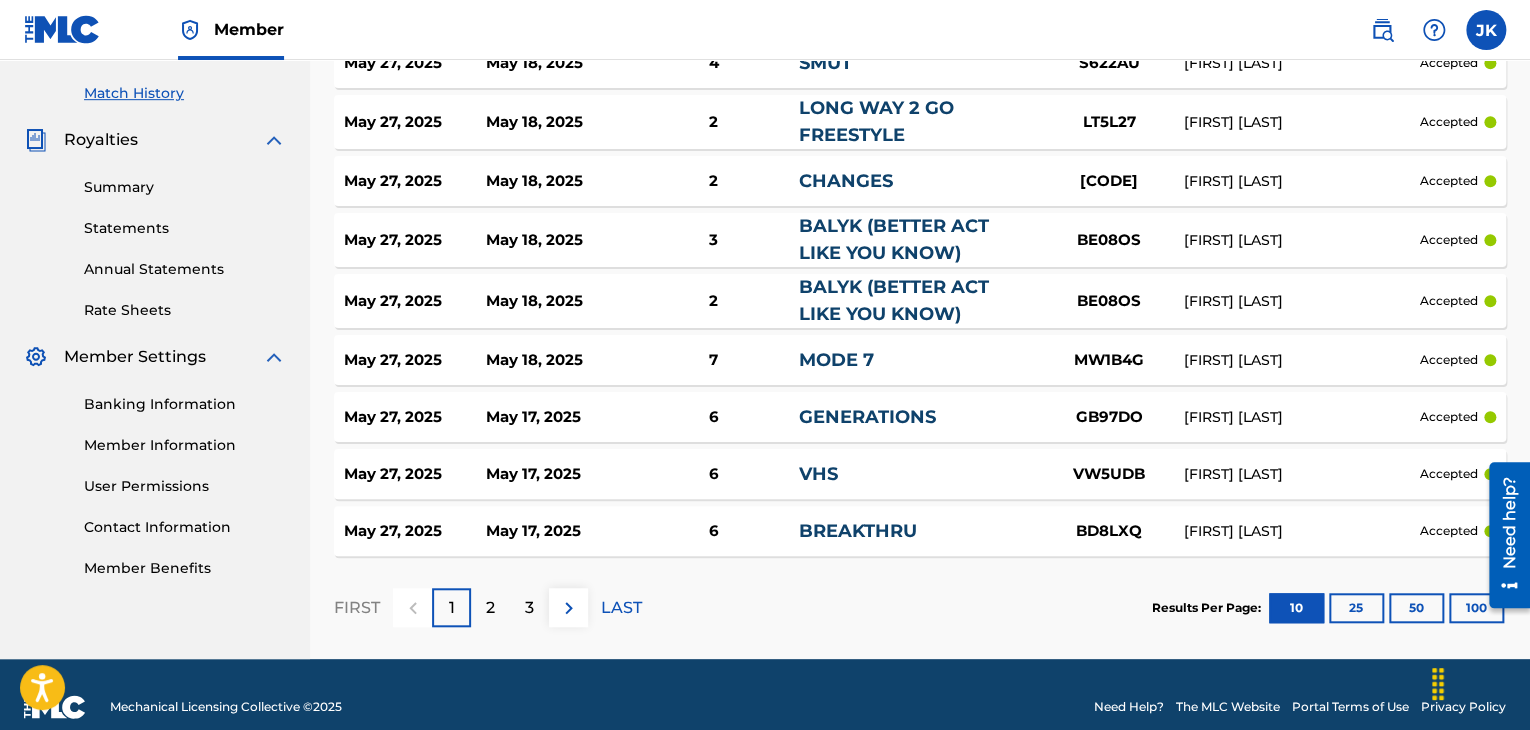click on "7" at bounding box center [713, 360] 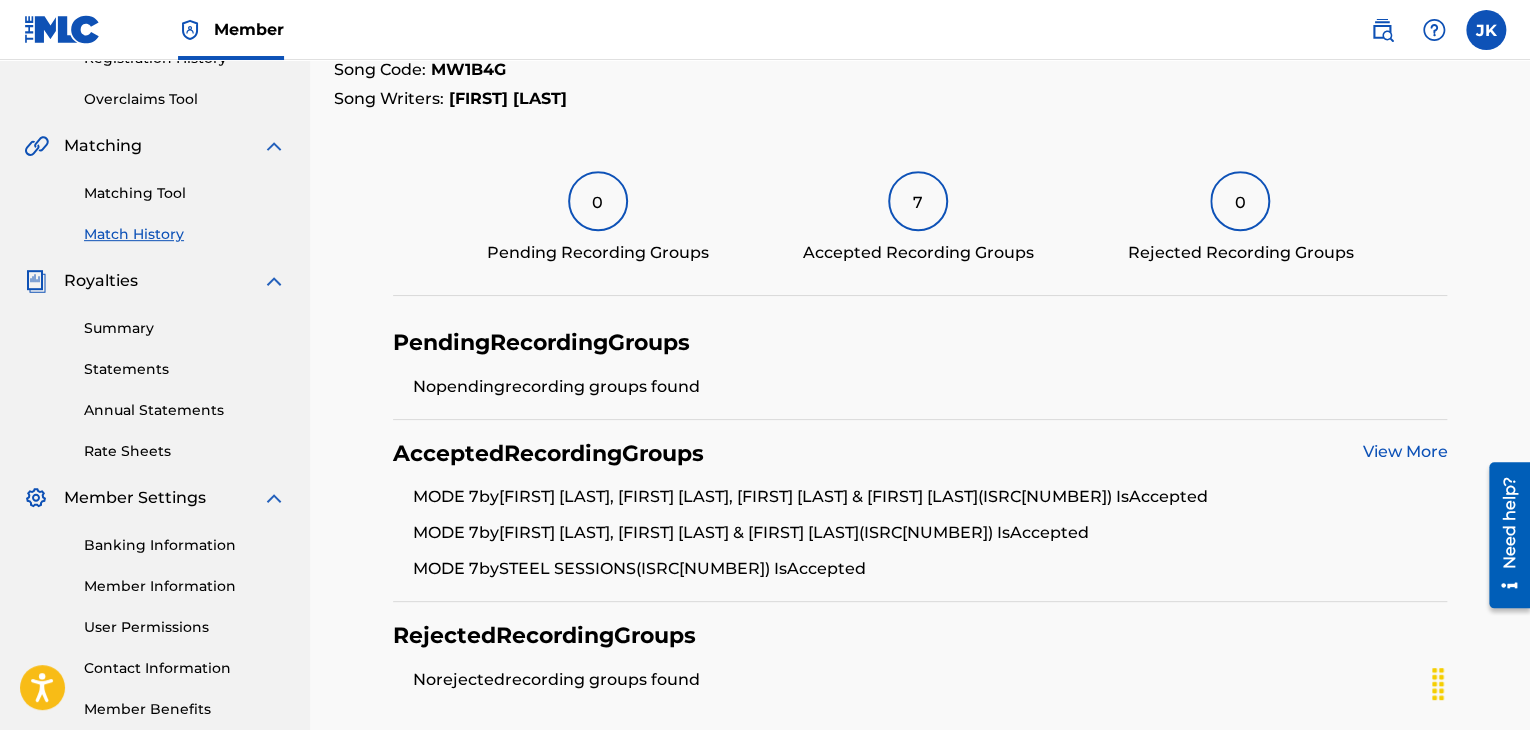 scroll, scrollTop: 500, scrollLeft: 0, axis: vertical 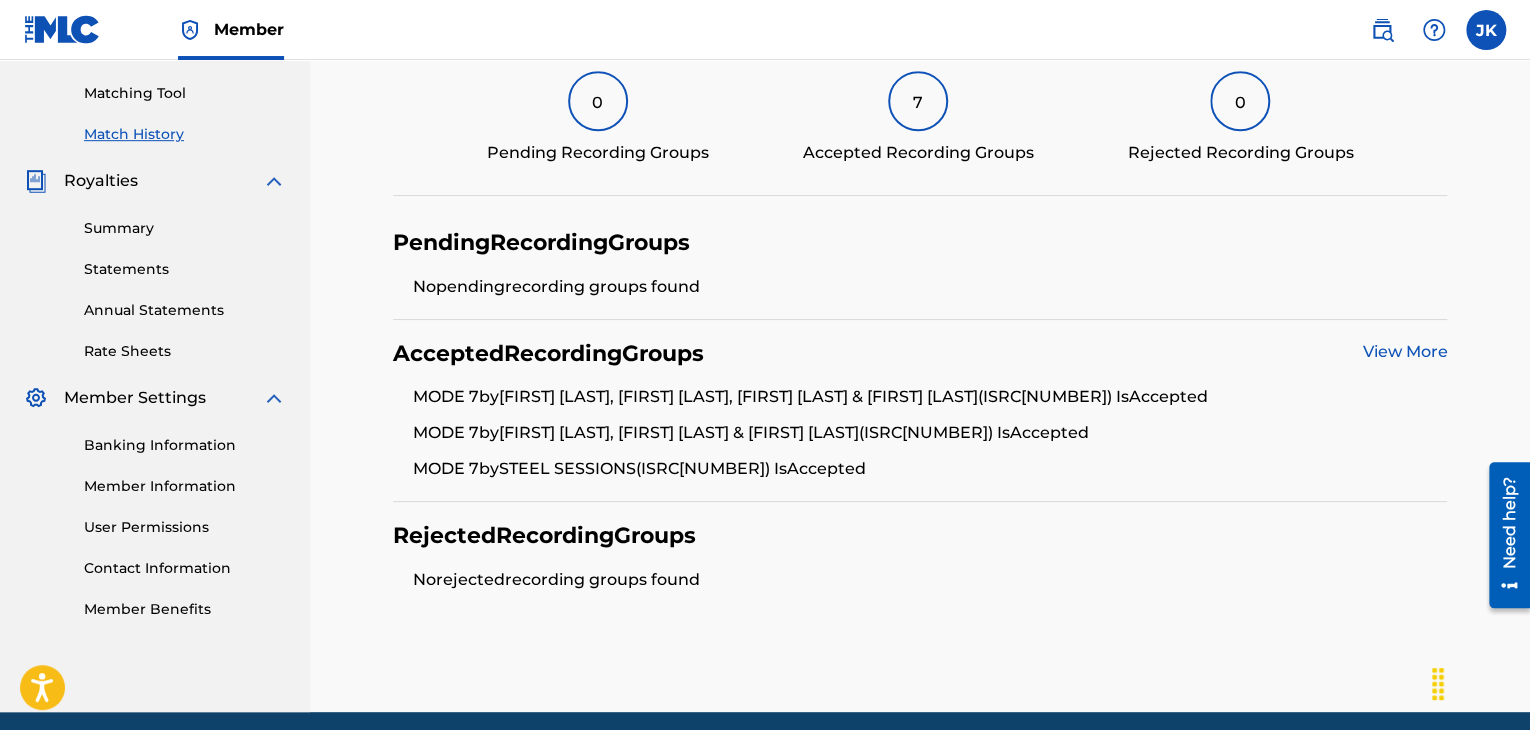 click on "Contact Information" at bounding box center [185, 568] 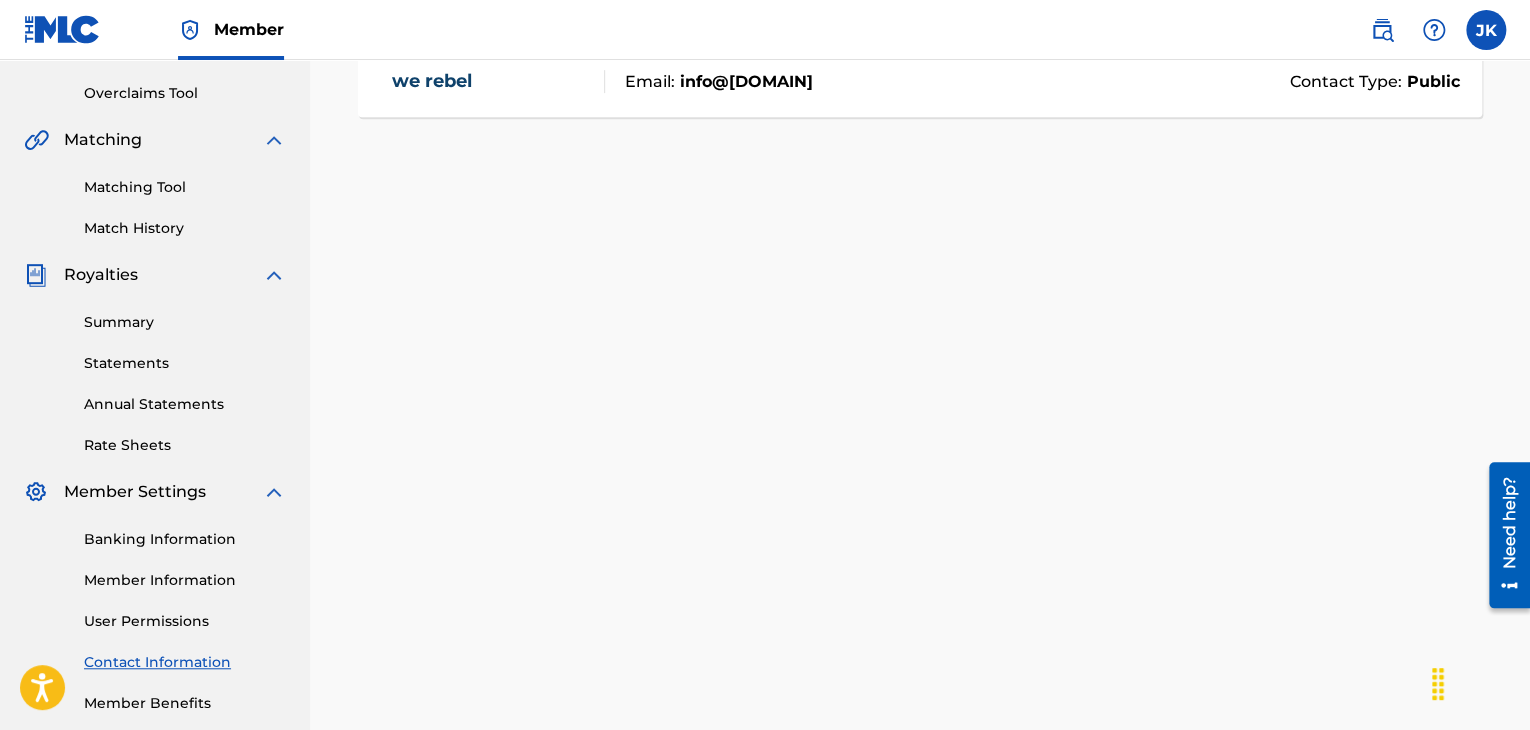 scroll, scrollTop: 500, scrollLeft: 0, axis: vertical 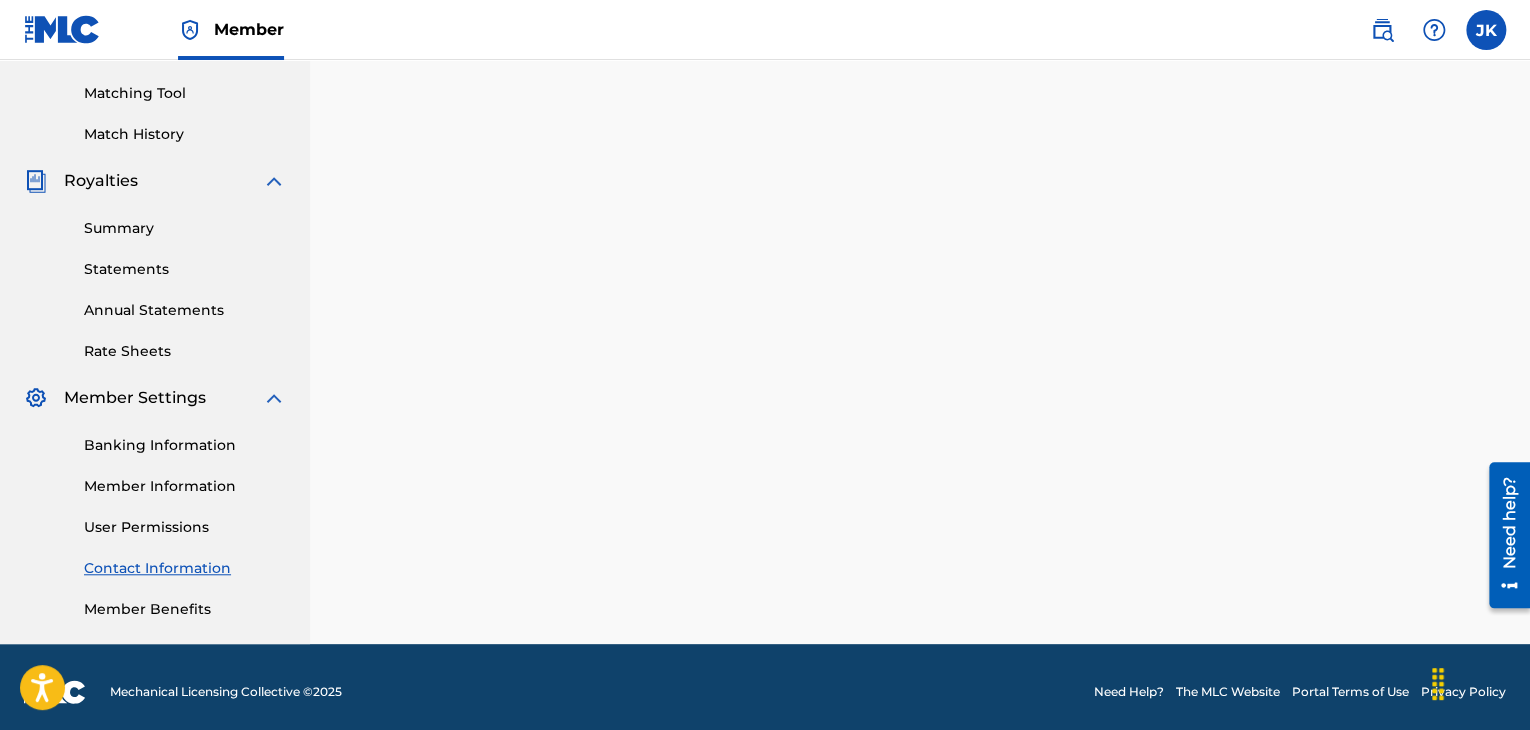 click on "User Permissions" at bounding box center [185, 527] 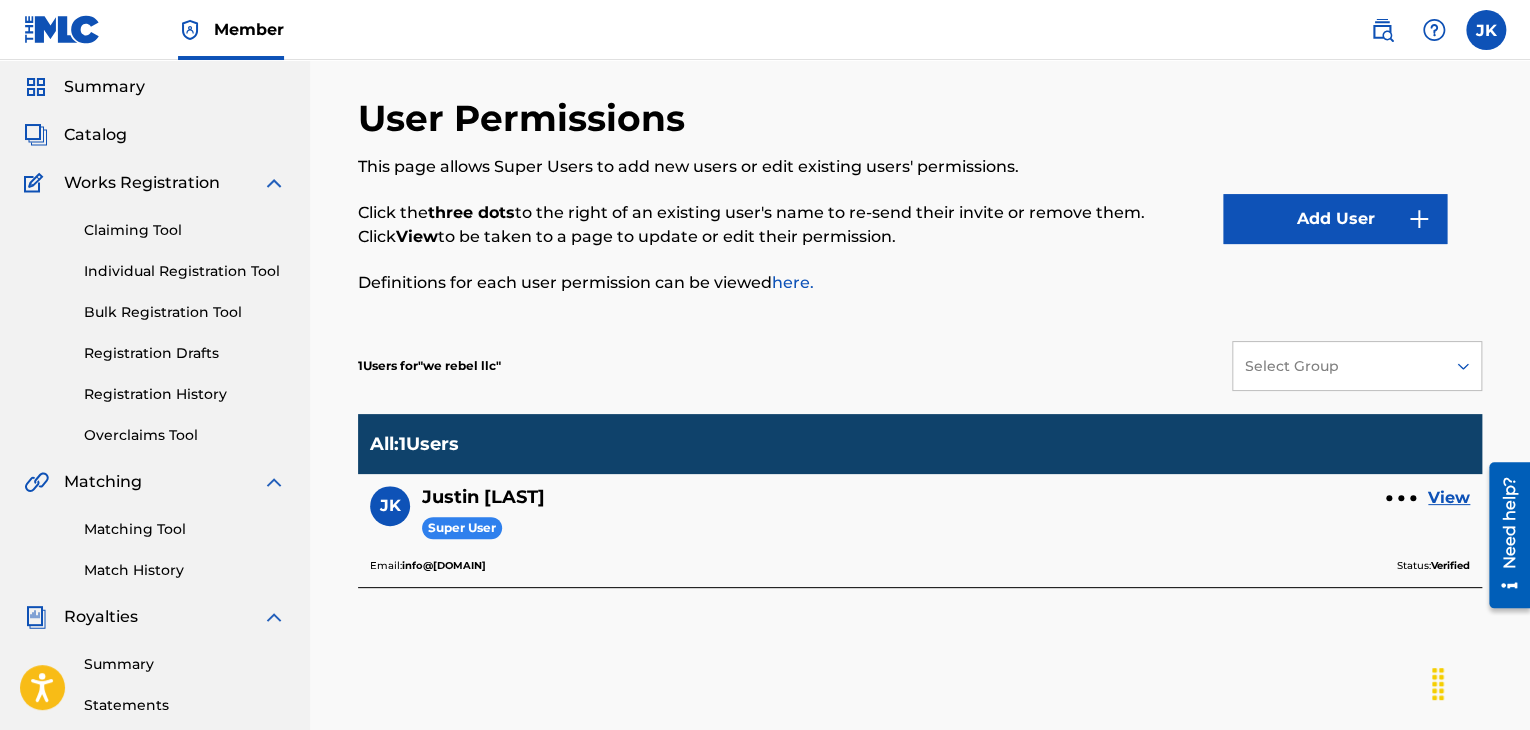 scroll, scrollTop: 100, scrollLeft: 0, axis: vertical 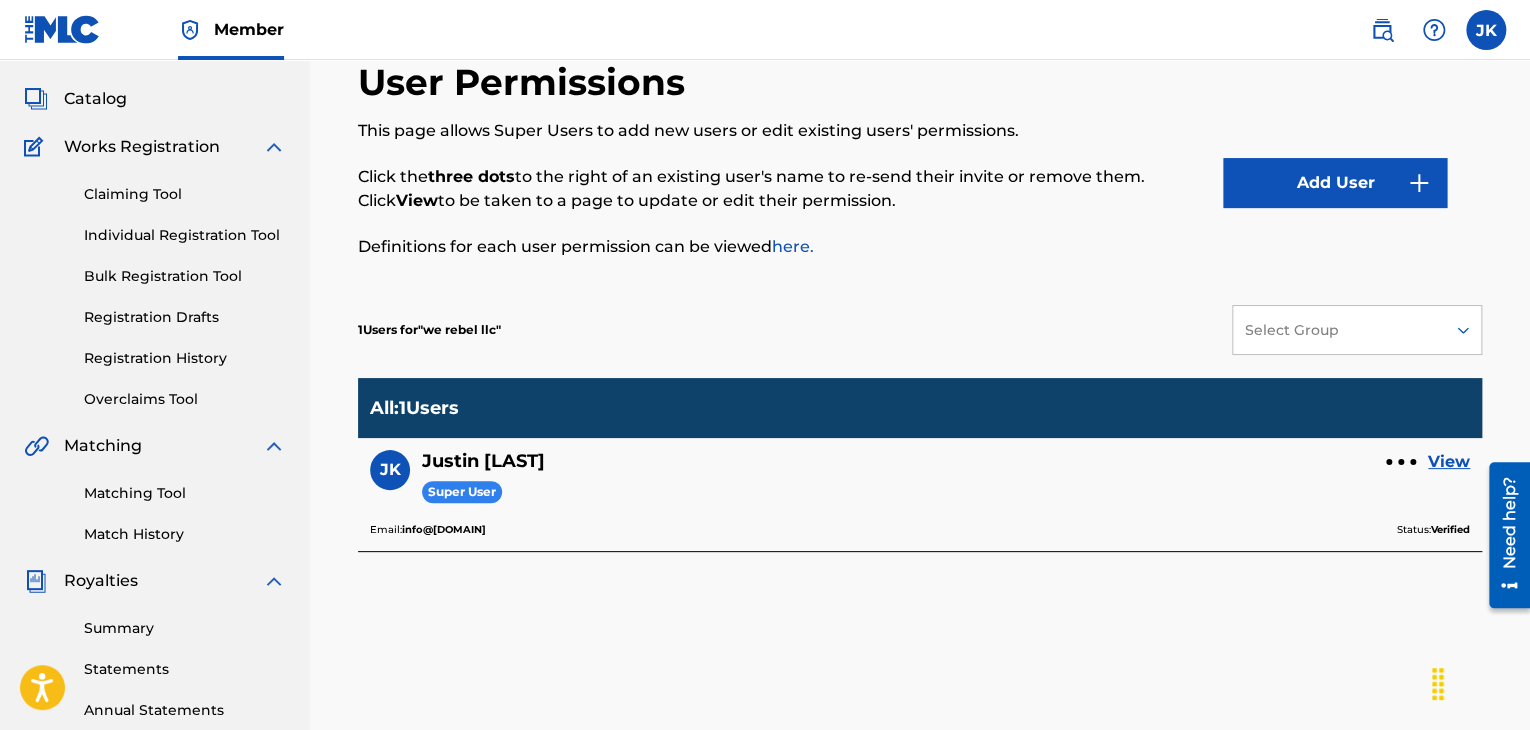 click on "View" at bounding box center [1449, 462] 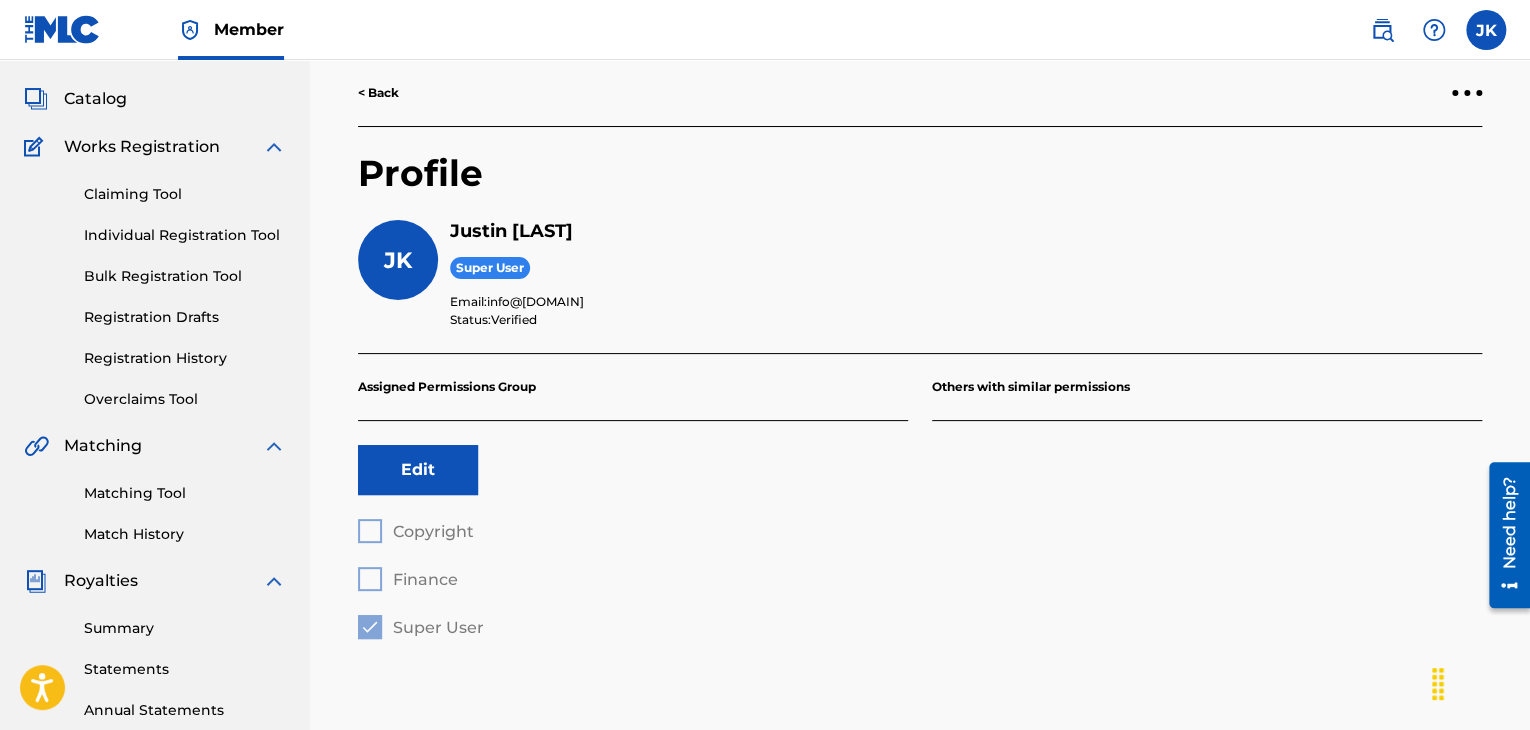 scroll, scrollTop: 0, scrollLeft: 0, axis: both 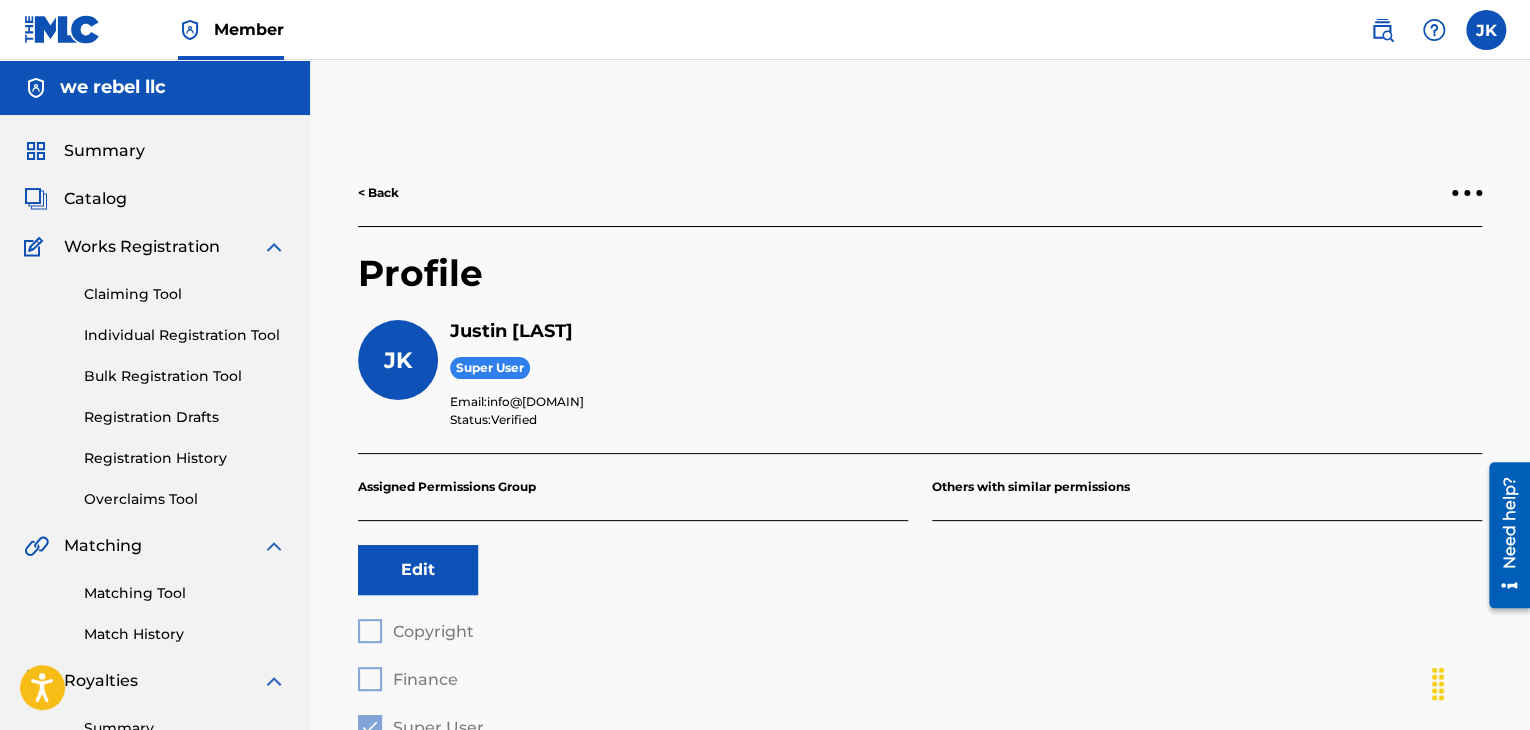 click on "< Back" at bounding box center [378, 193] 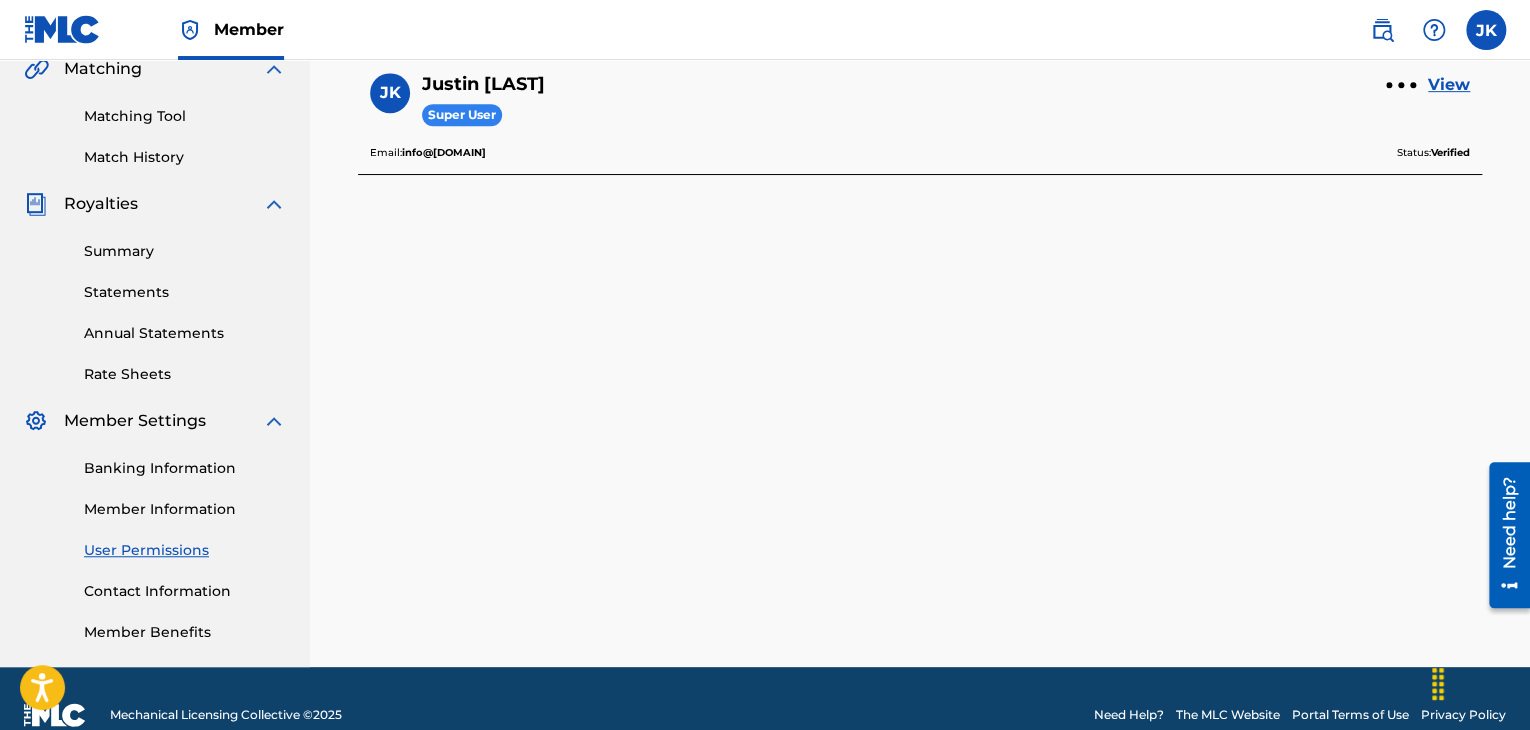 scroll, scrollTop: 500, scrollLeft: 0, axis: vertical 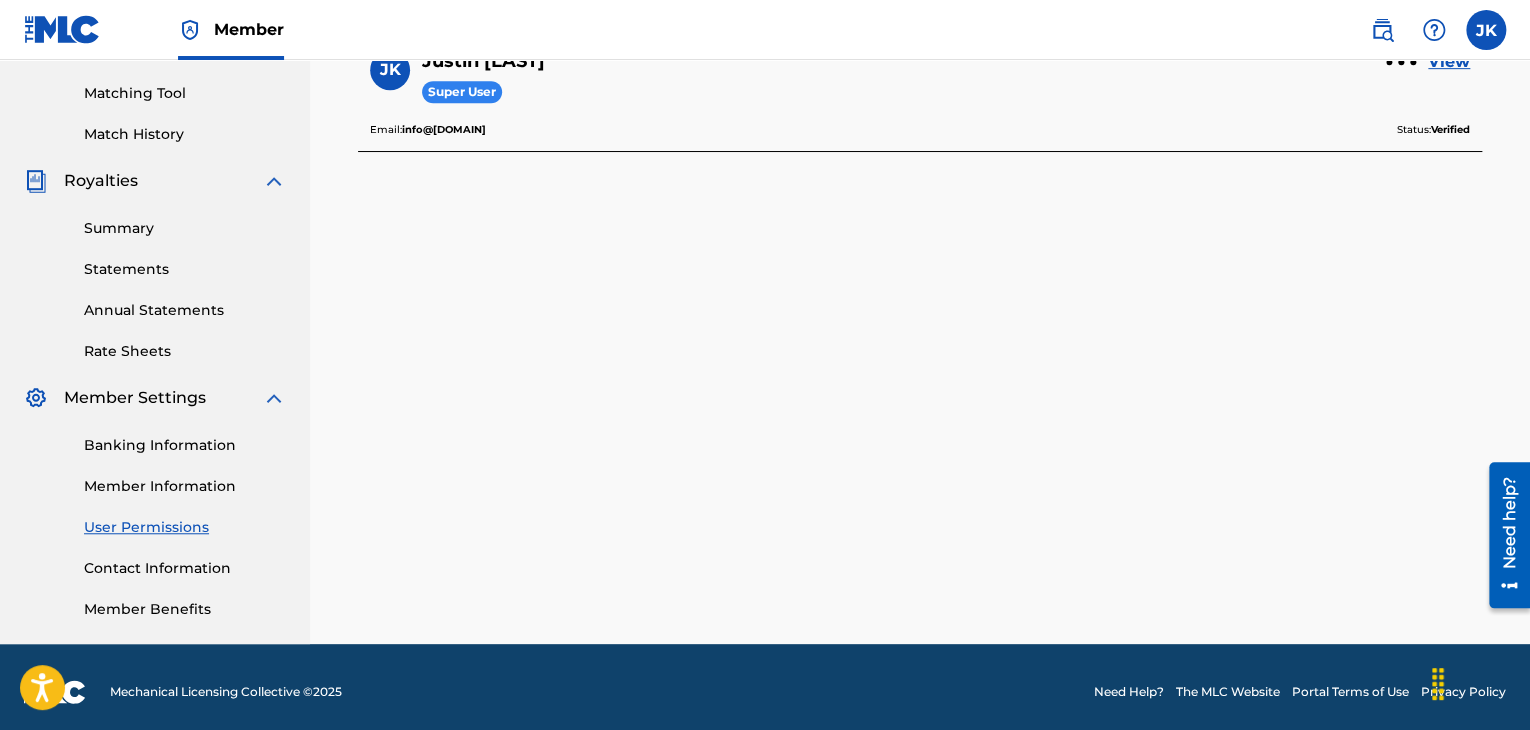 click on "Member Information" at bounding box center (185, 486) 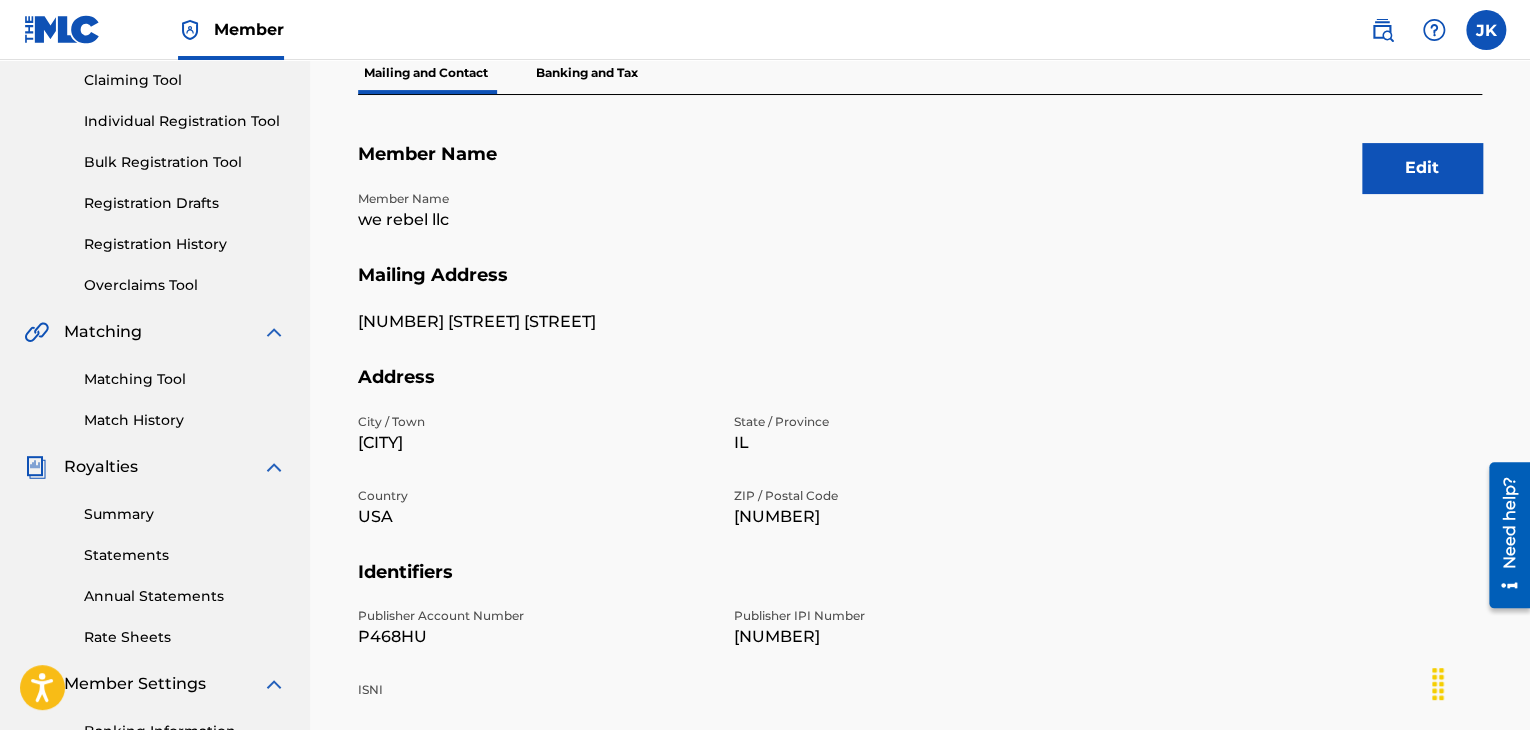scroll, scrollTop: 200, scrollLeft: 0, axis: vertical 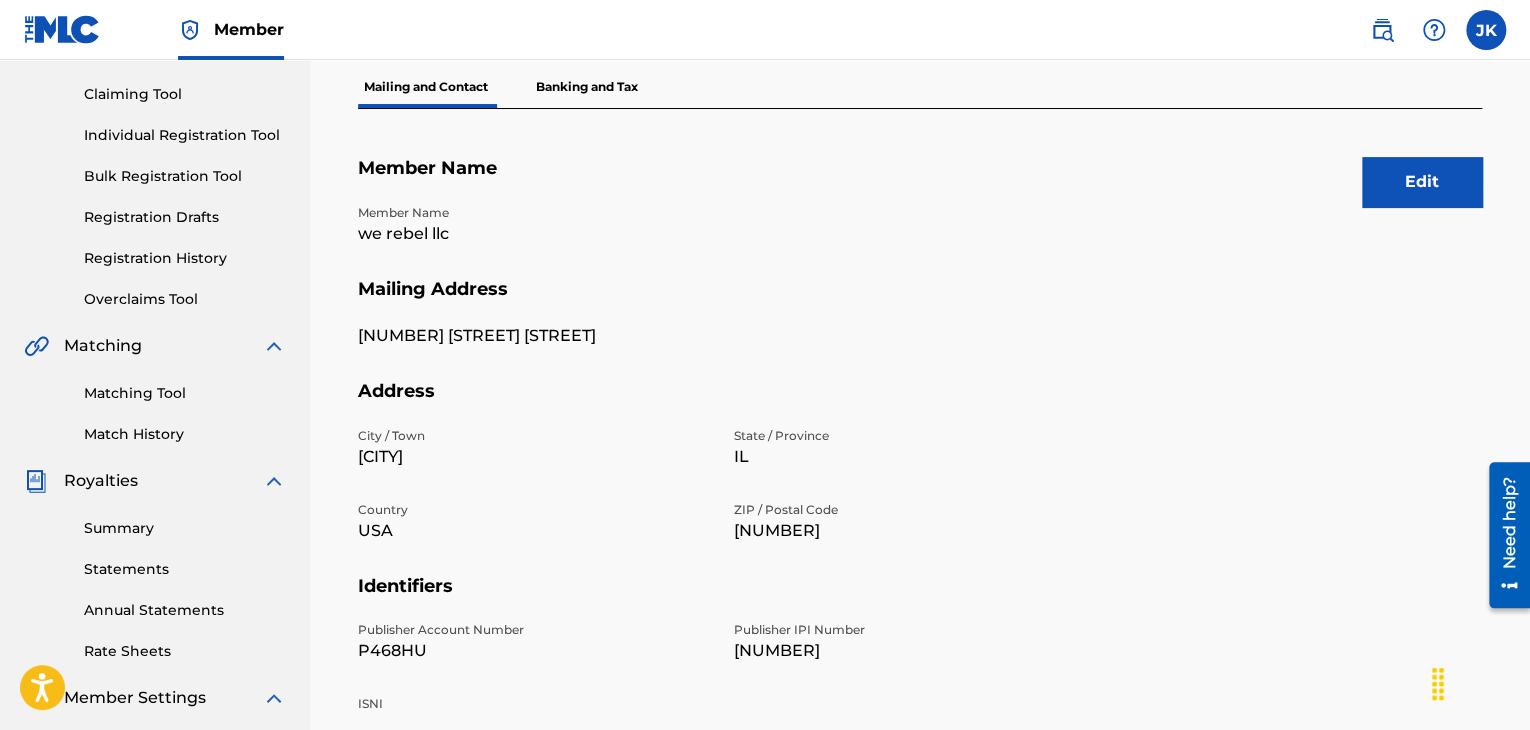 click on "Banking and Tax" at bounding box center [587, 87] 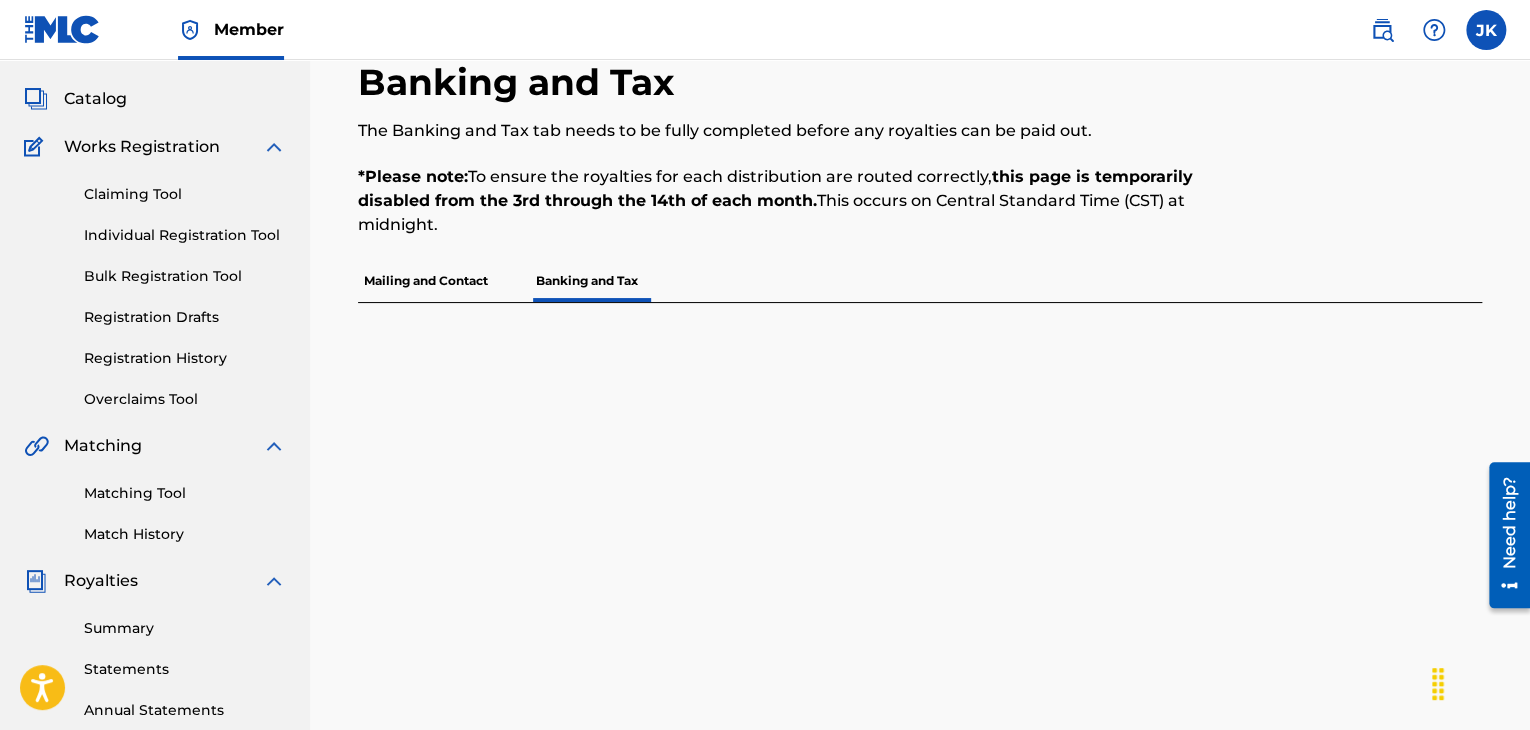 scroll, scrollTop: 0, scrollLeft: 0, axis: both 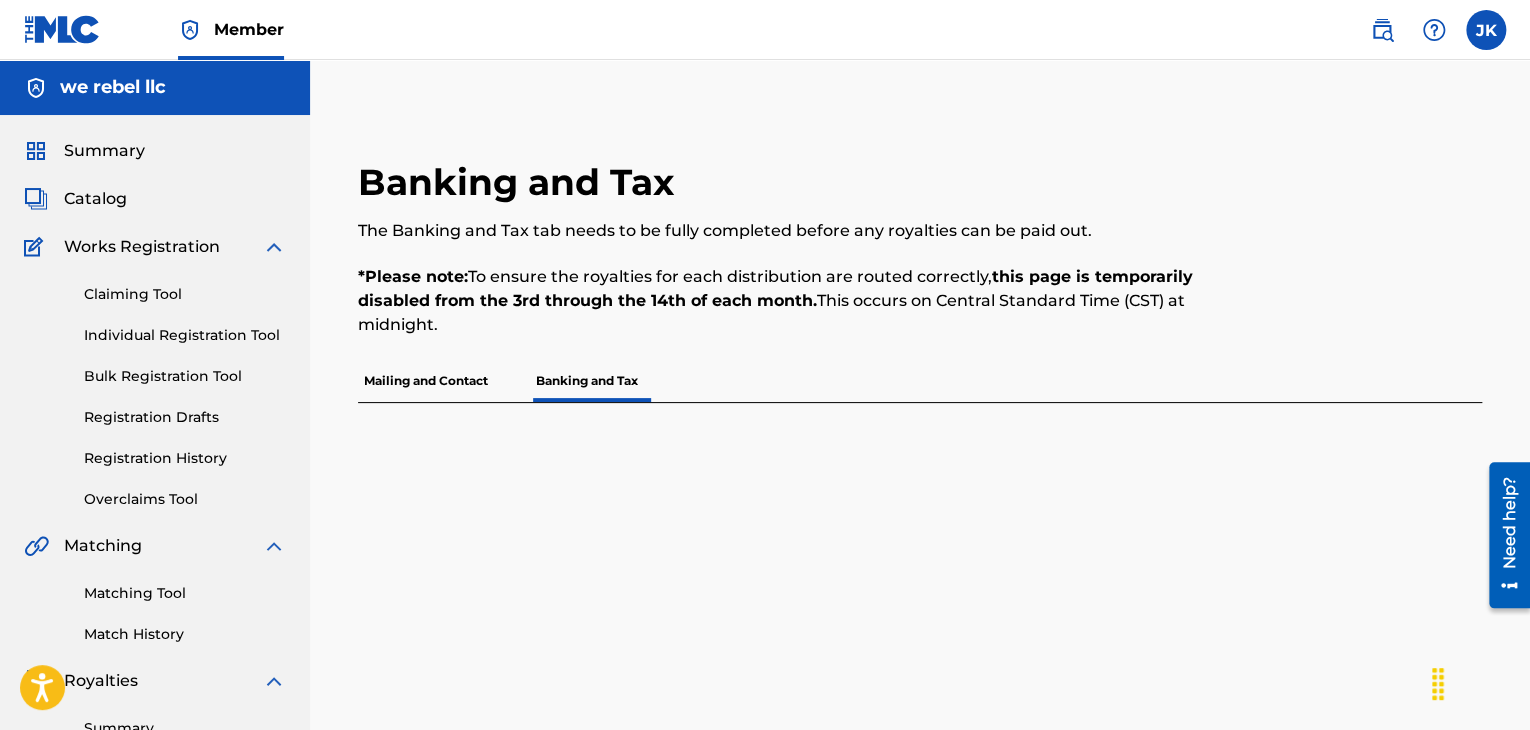 click on "Individual Registration Tool" at bounding box center [185, 335] 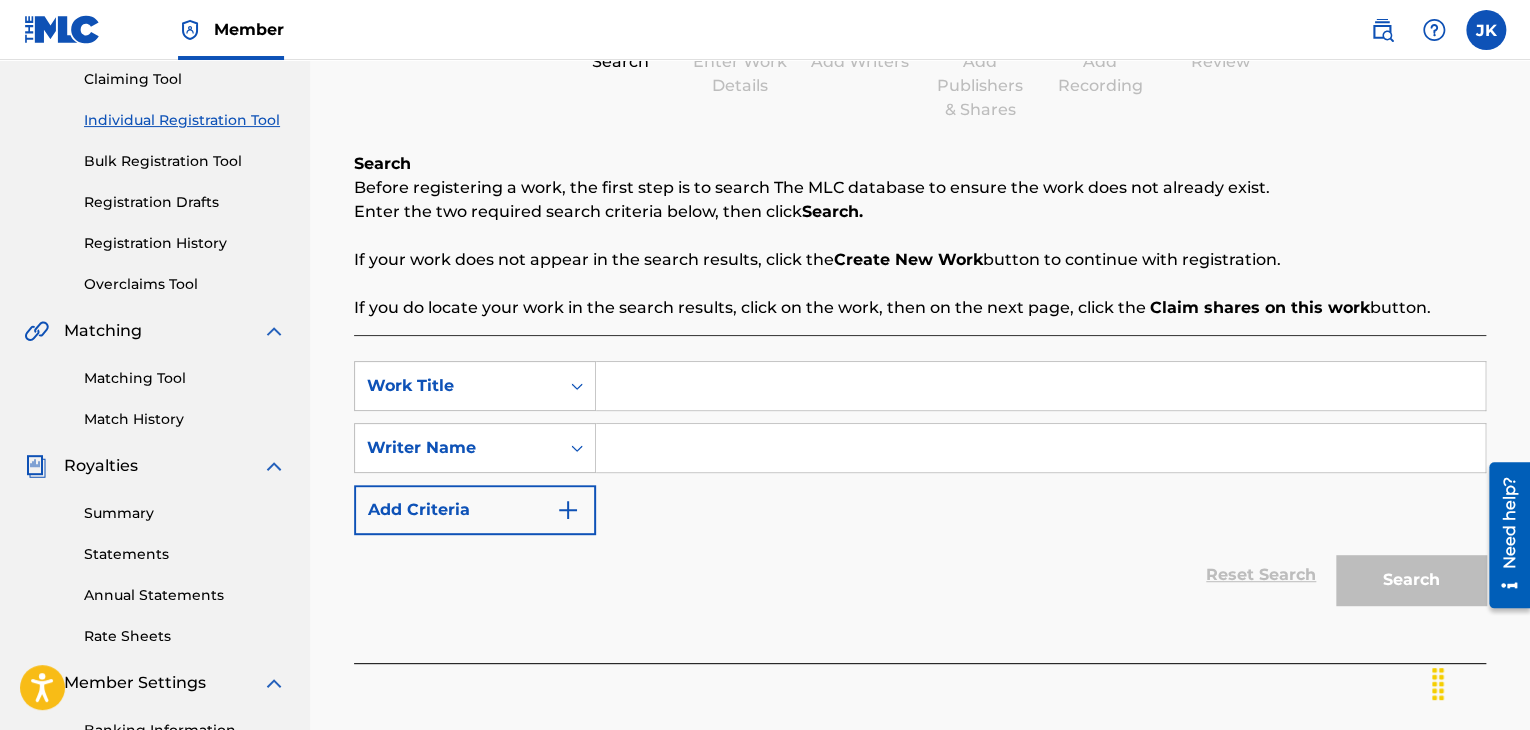 scroll, scrollTop: 100, scrollLeft: 0, axis: vertical 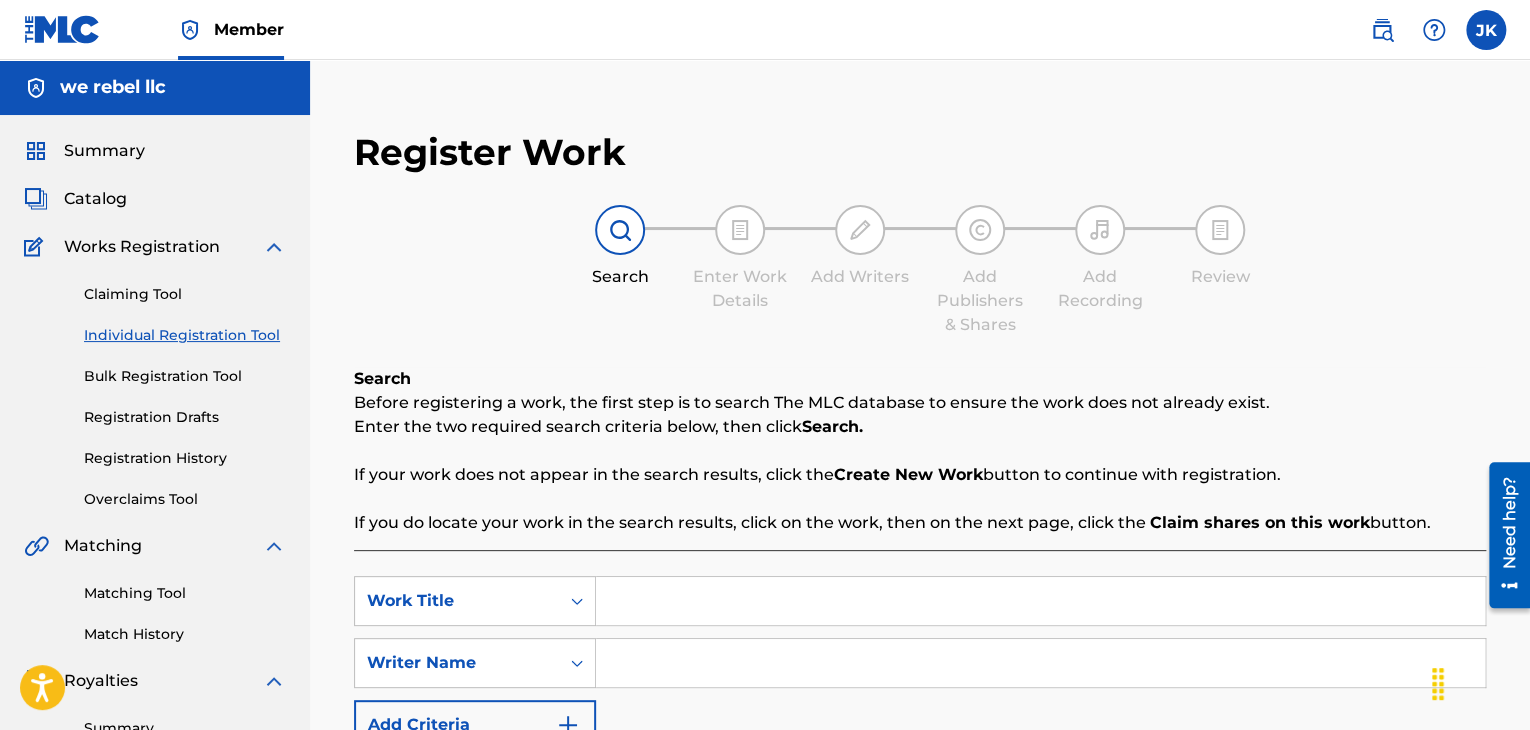 click on "Registration History" at bounding box center [185, 458] 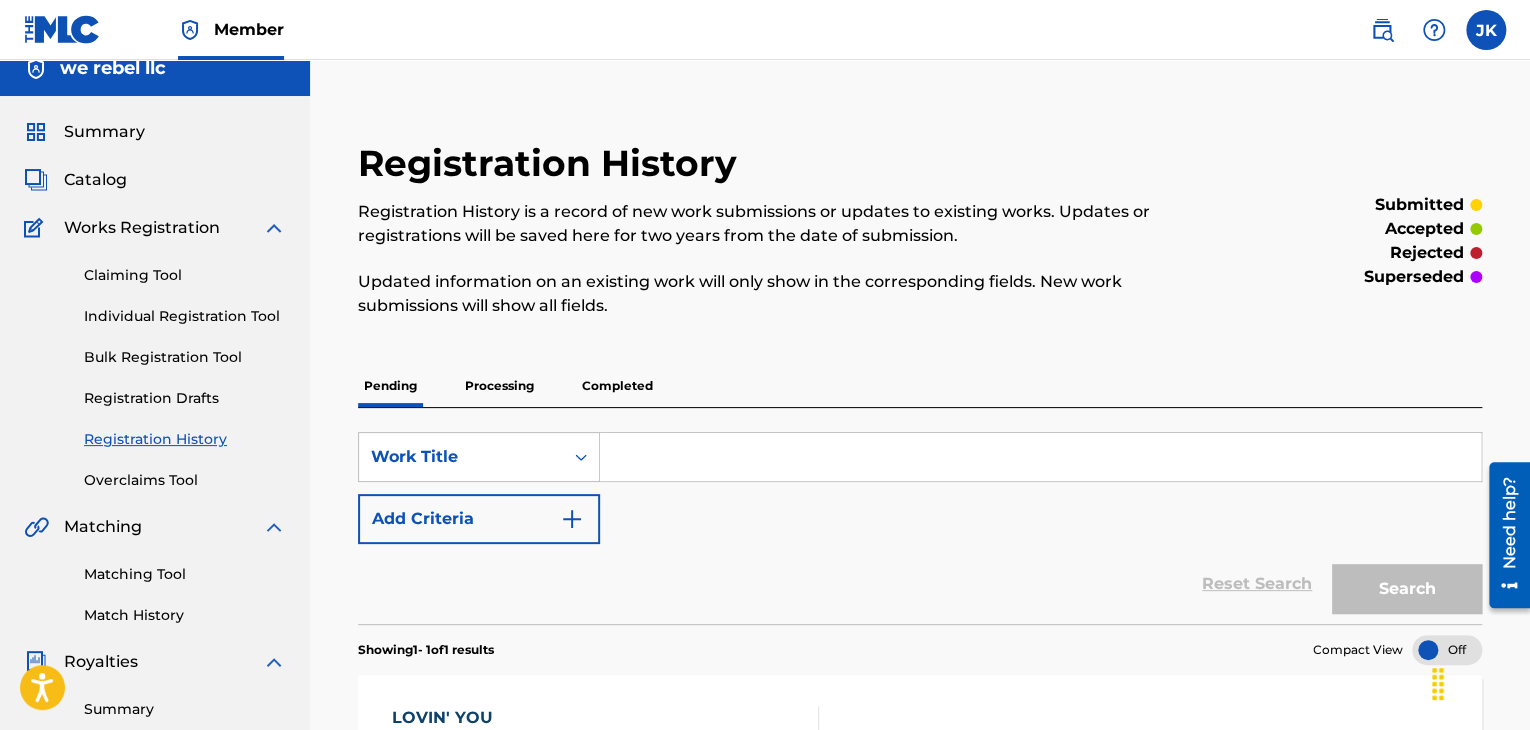 scroll, scrollTop: 0, scrollLeft: 0, axis: both 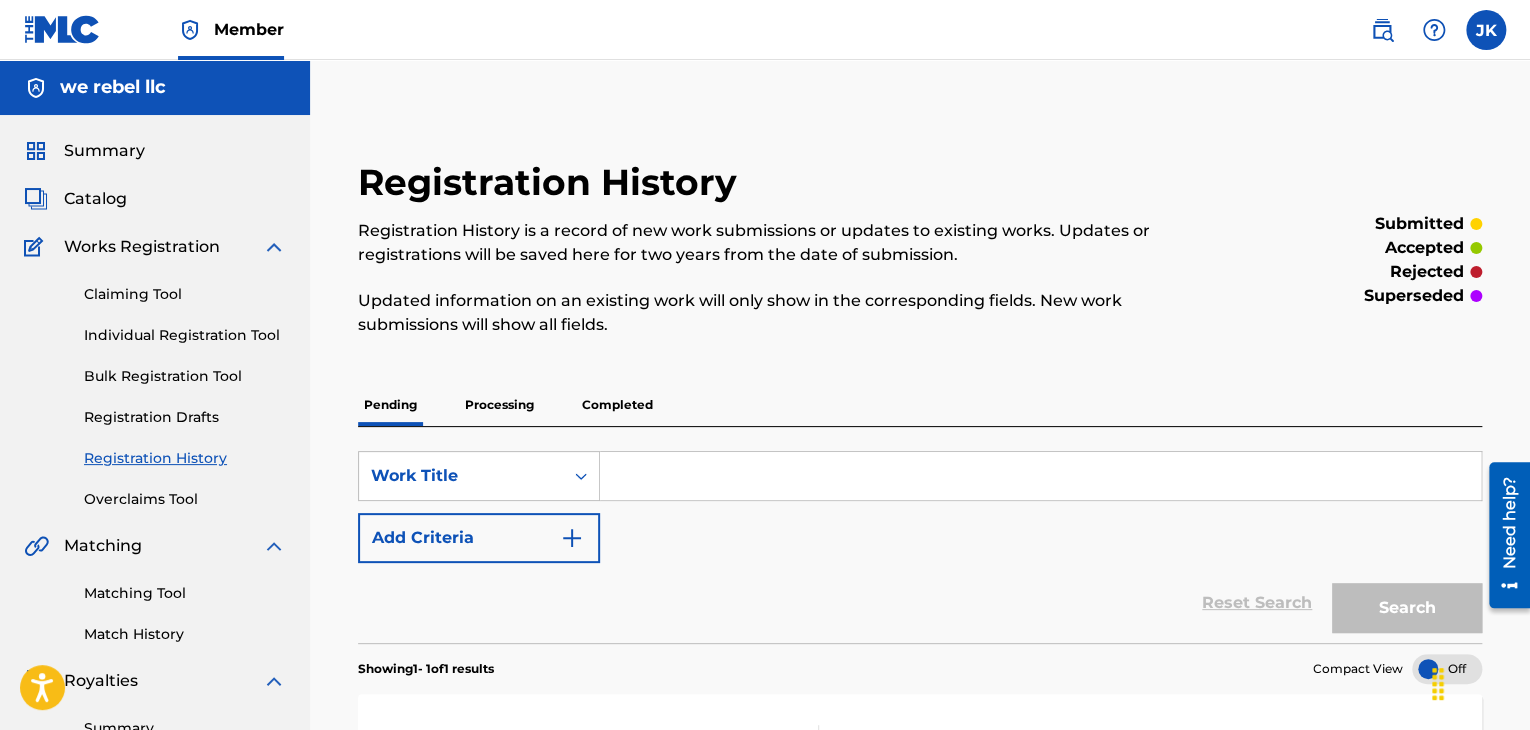 click on "Catalog" at bounding box center (95, 199) 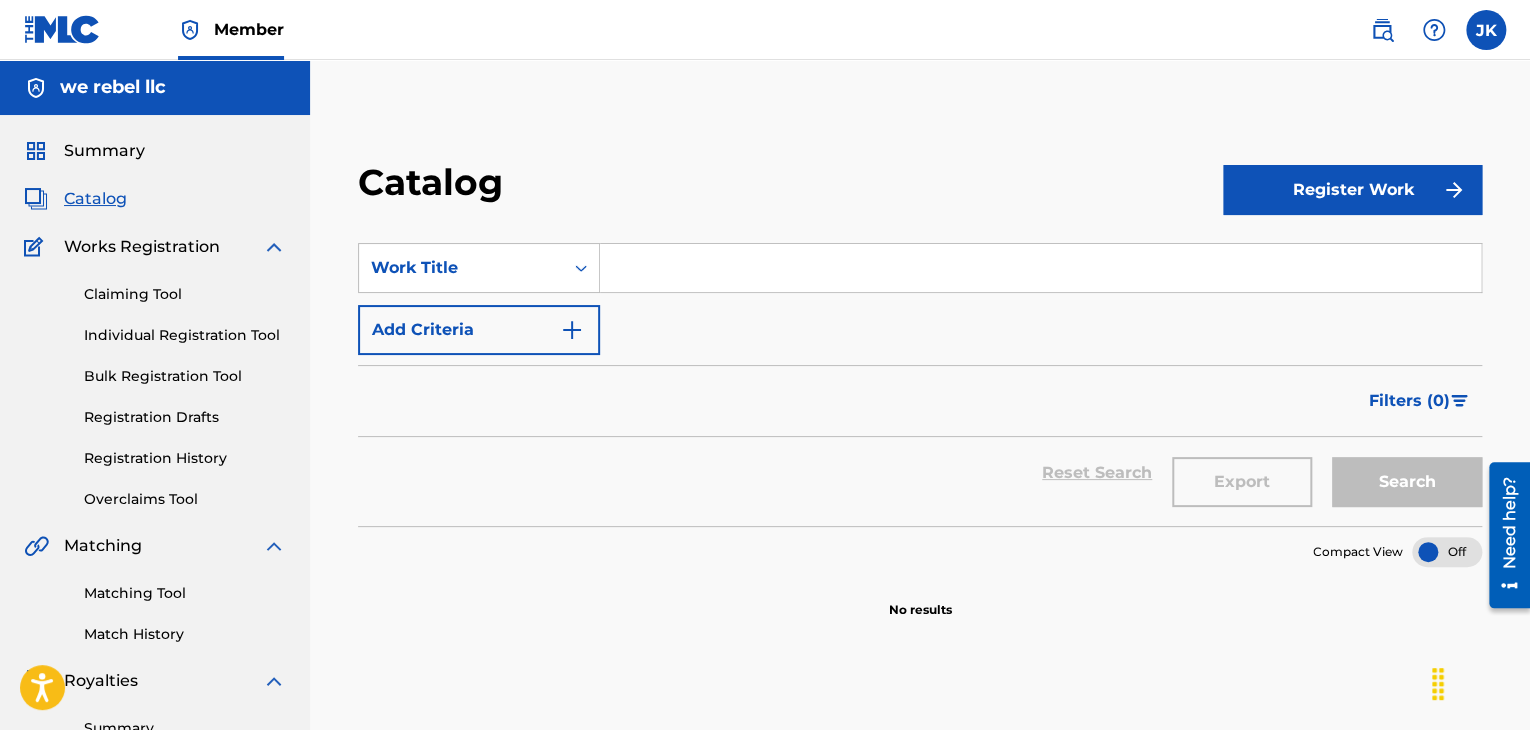 click at bounding box center (1040, 268) 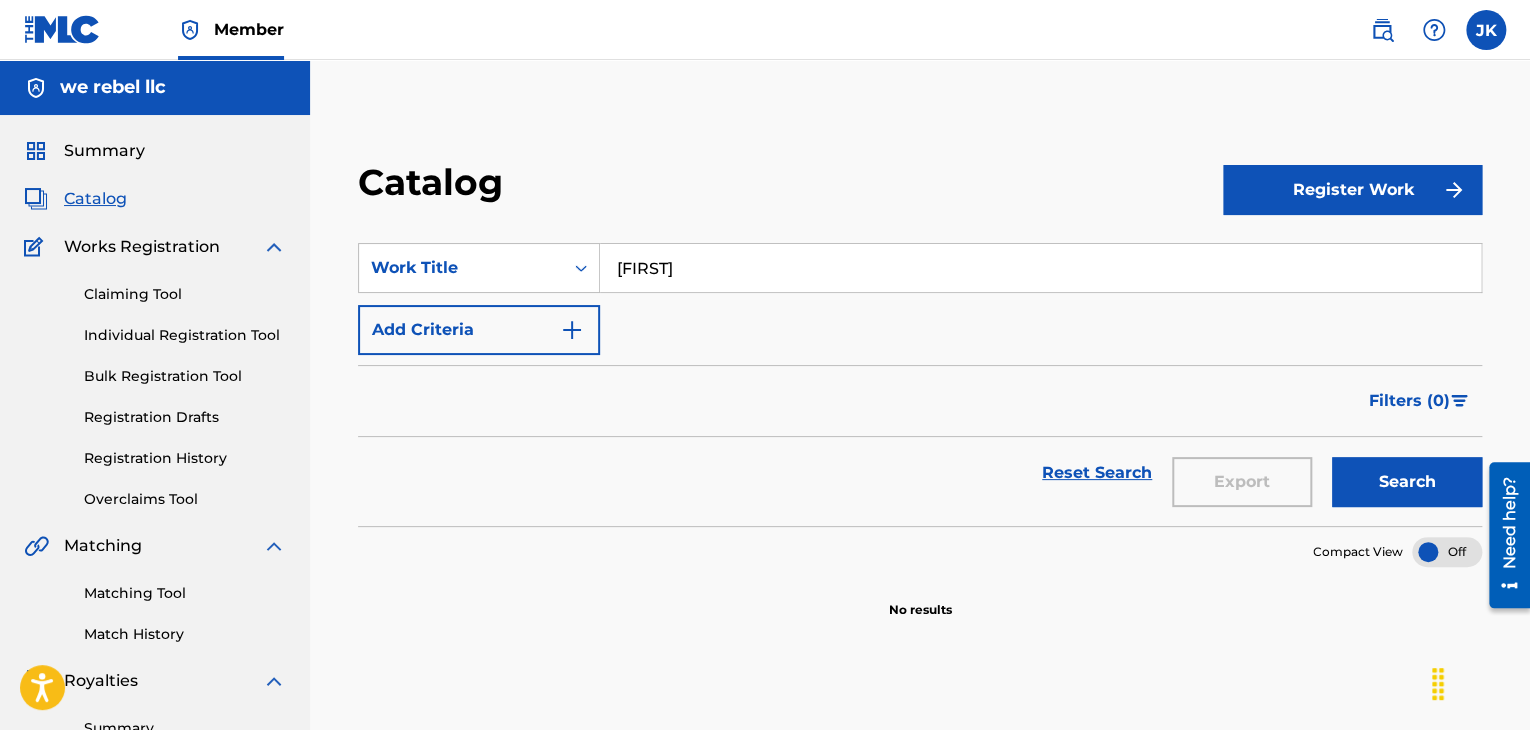 click on "Search" at bounding box center [1407, 482] 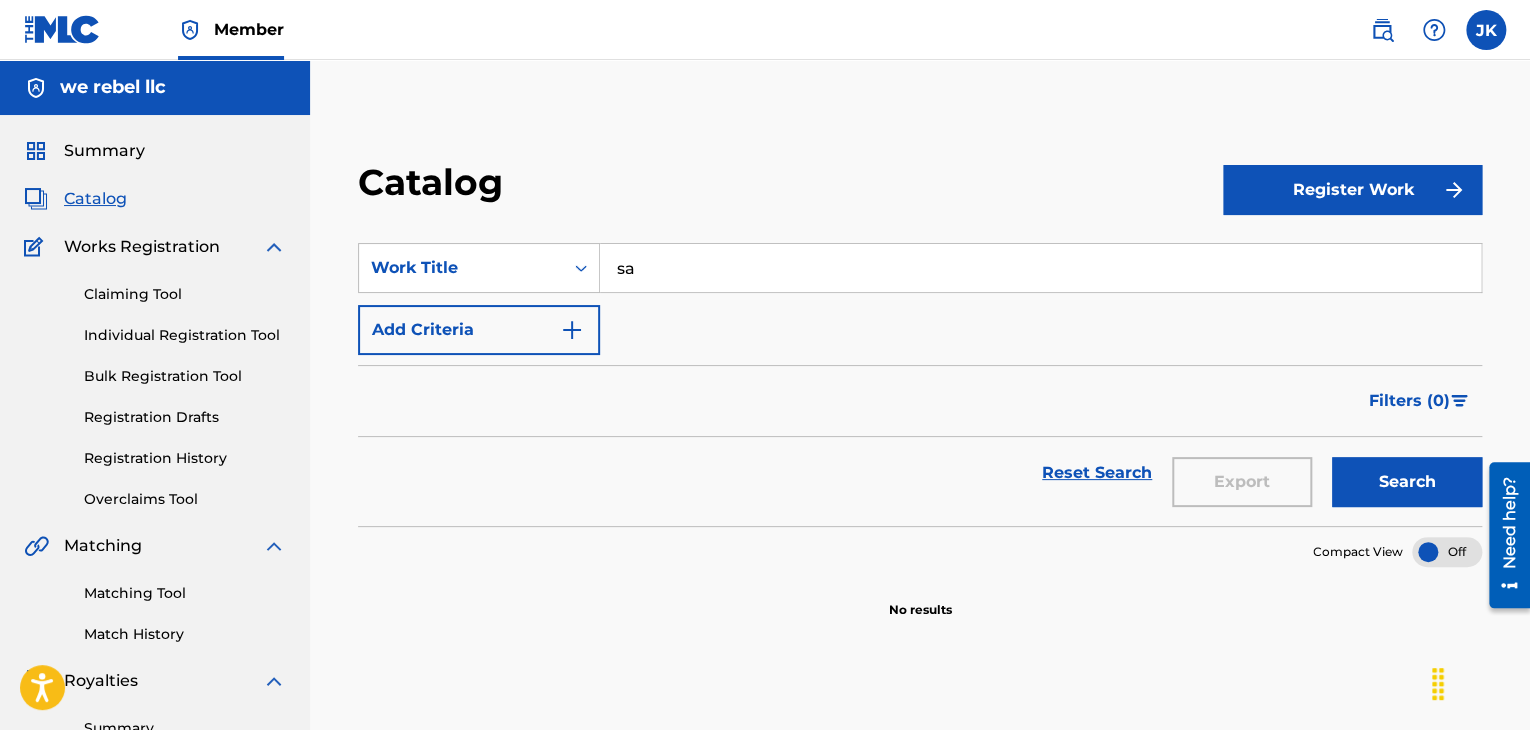 type on "s" 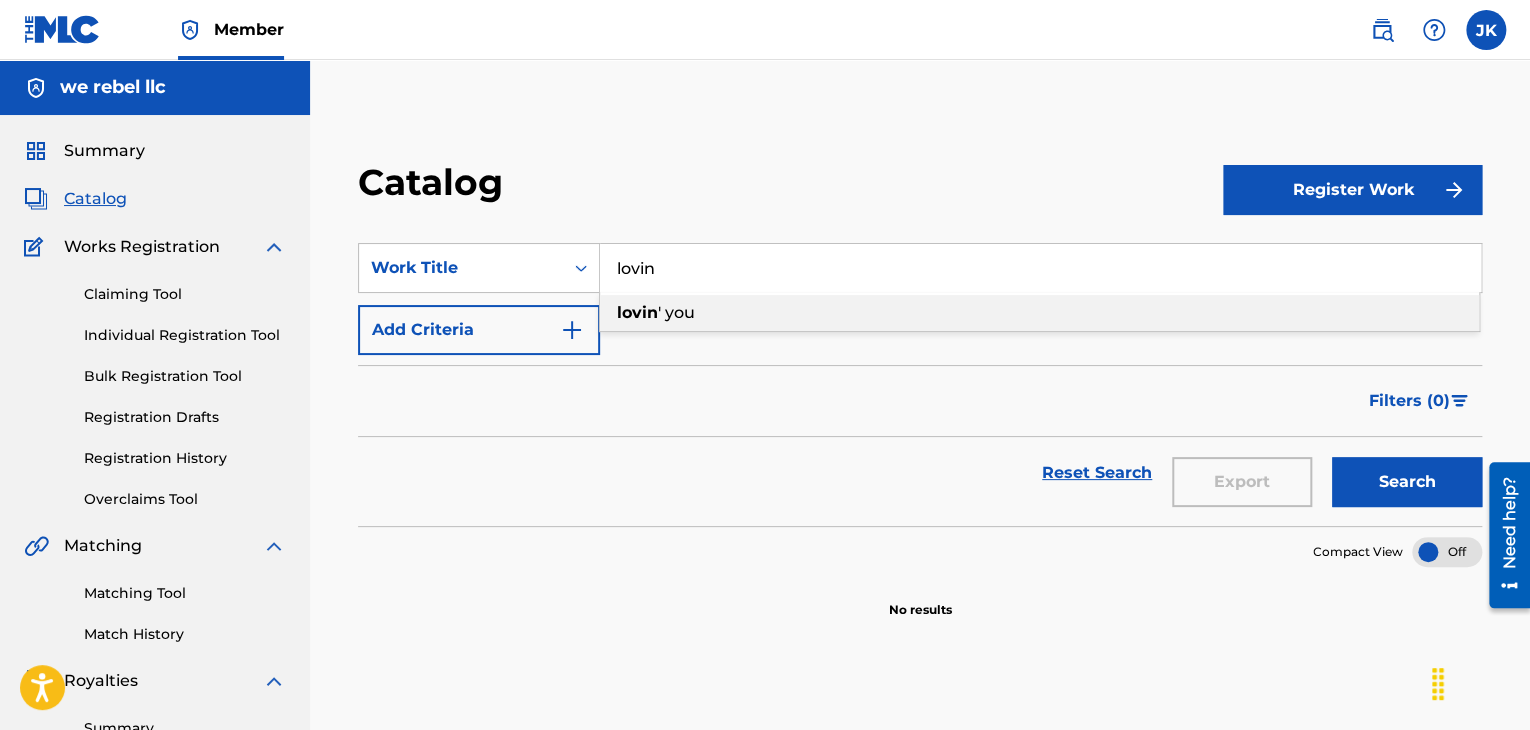 click on "lovin ' you" at bounding box center [1039, 313] 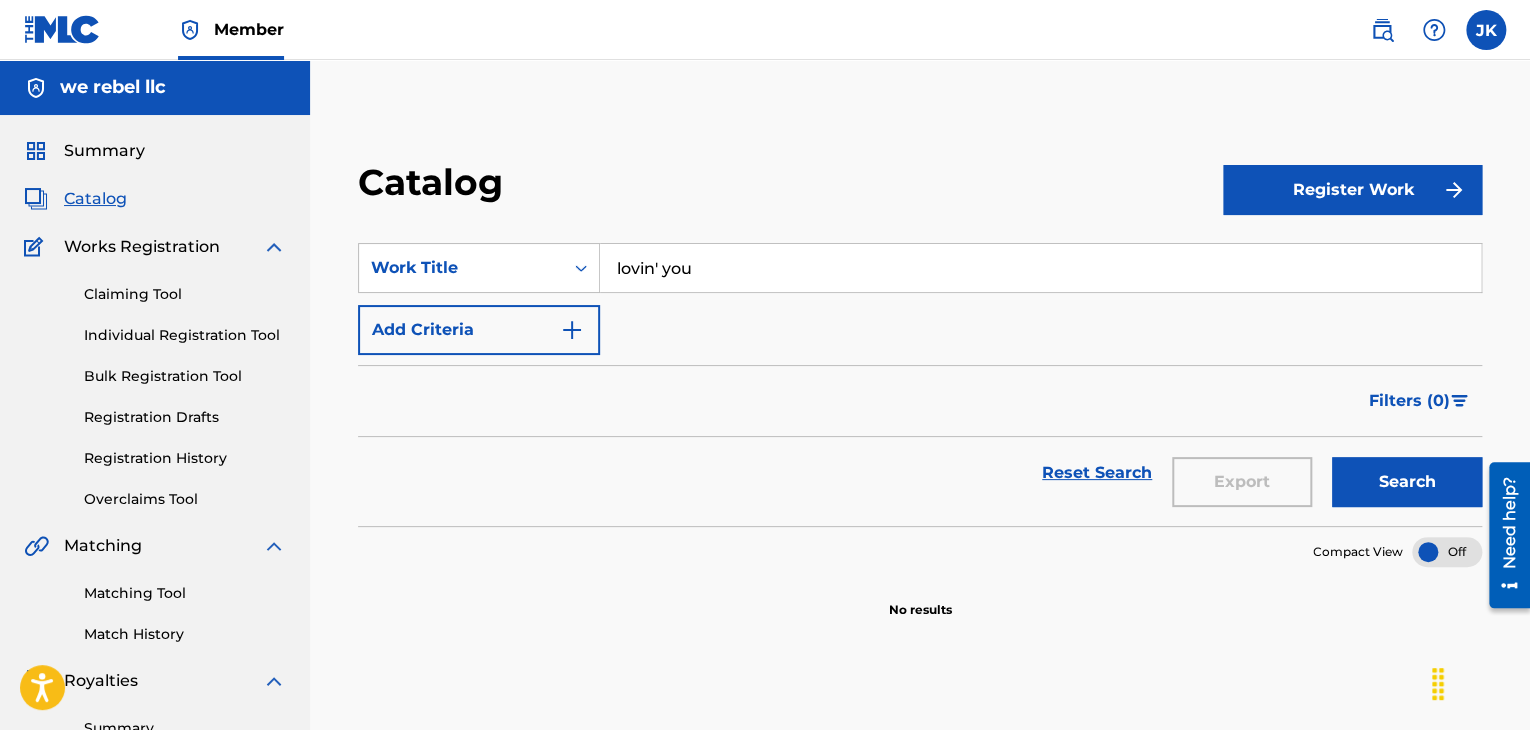 click on "Search" at bounding box center (1407, 482) 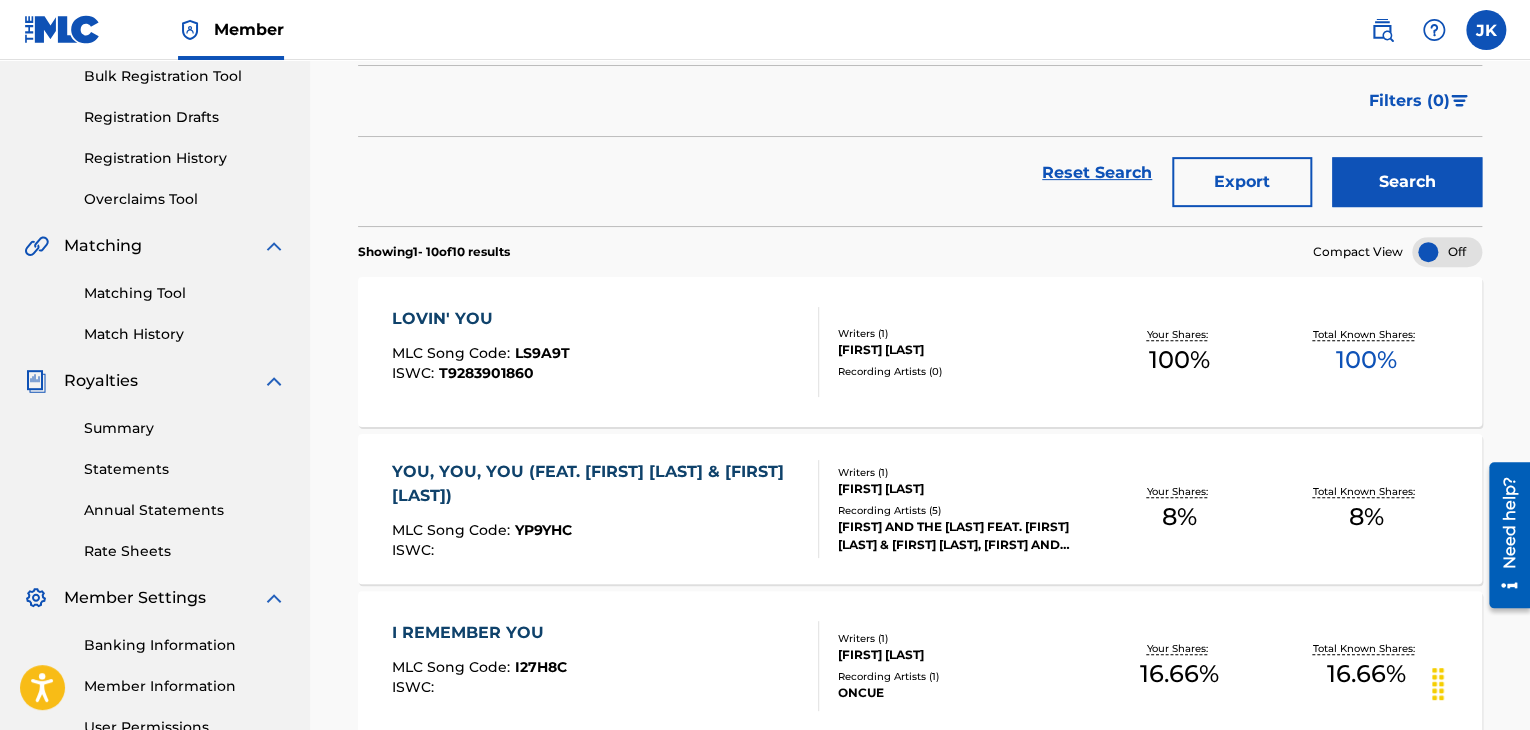 scroll, scrollTop: 0, scrollLeft: 0, axis: both 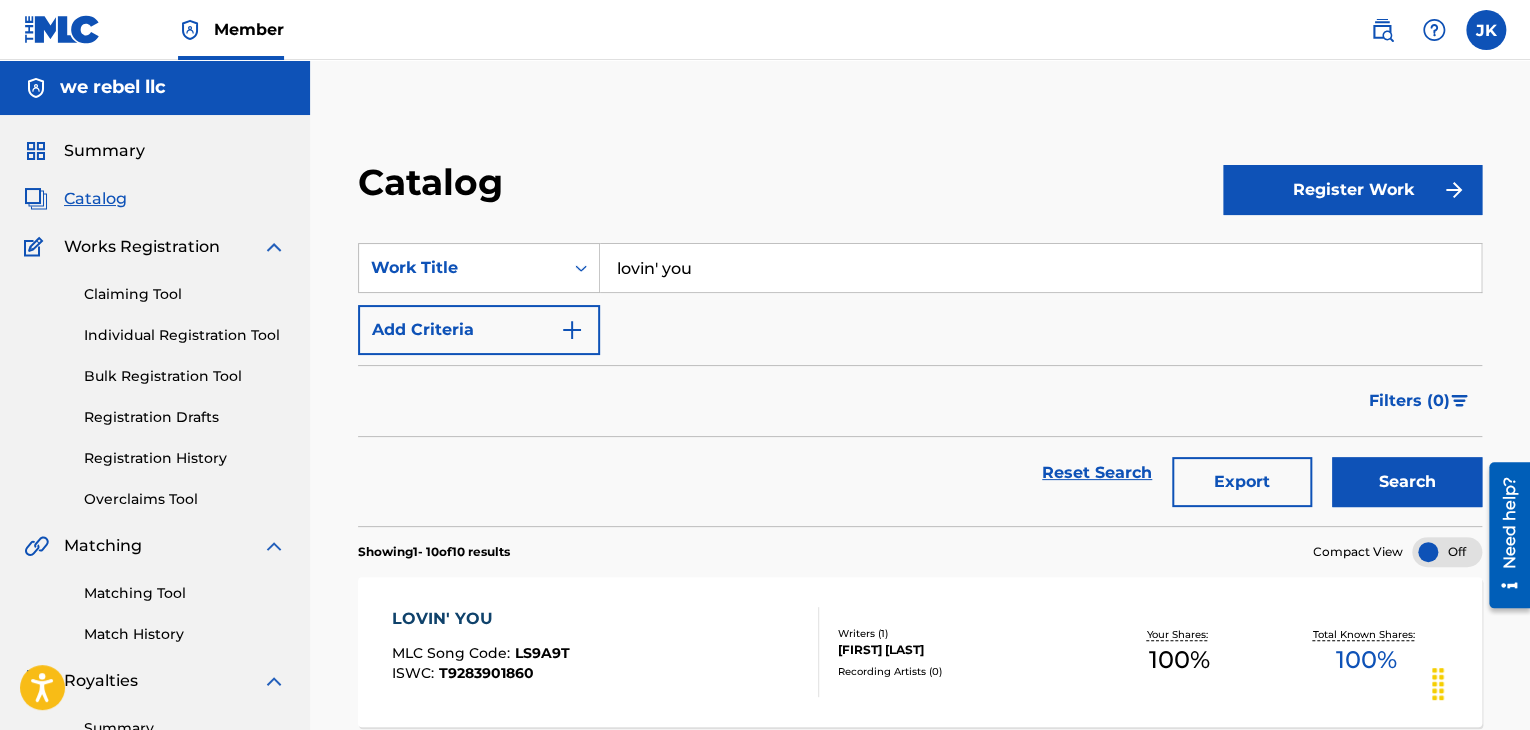 drag, startPoint x: 713, startPoint y: 265, endPoint x: 614, endPoint y: 270, distance: 99.12618 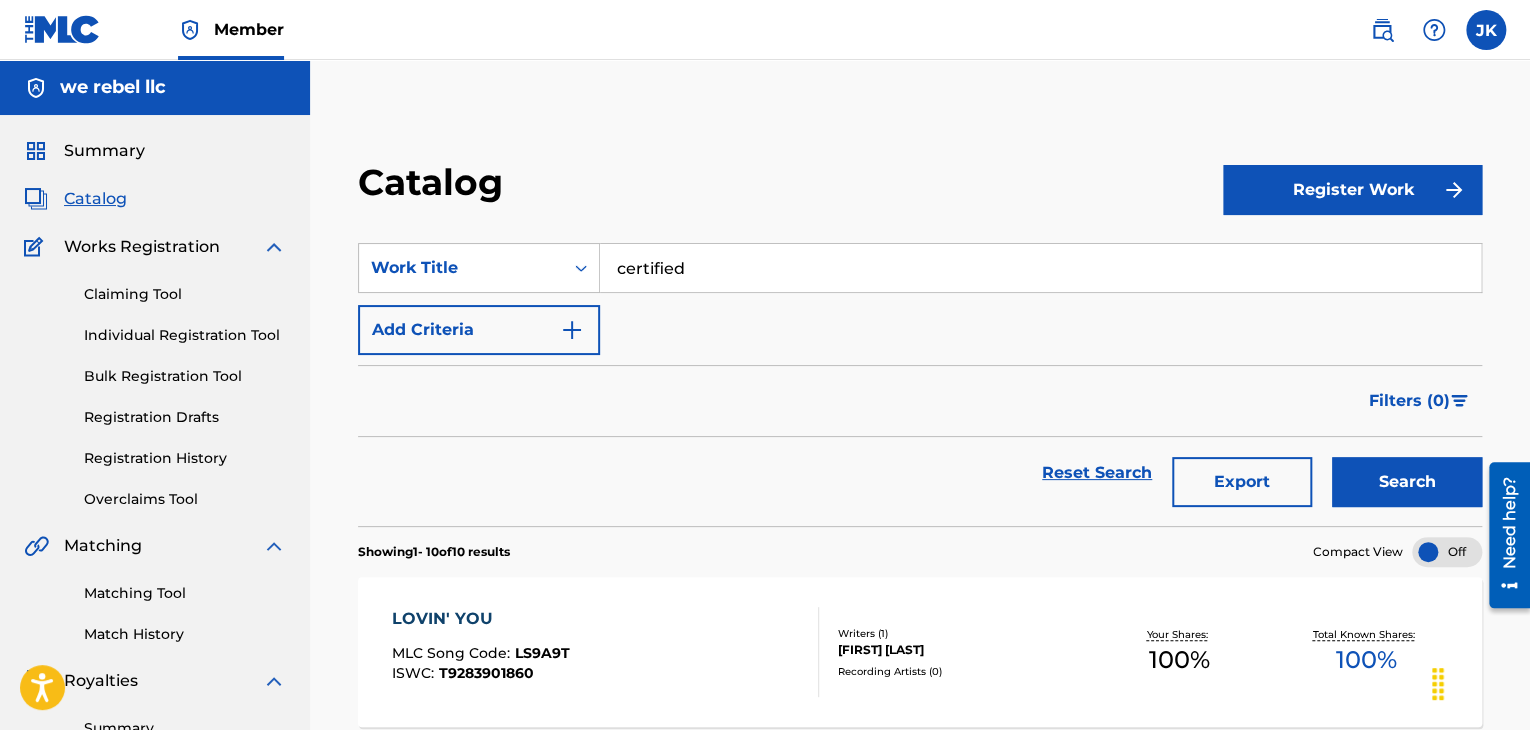 click on "Search" at bounding box center [1407, 482] 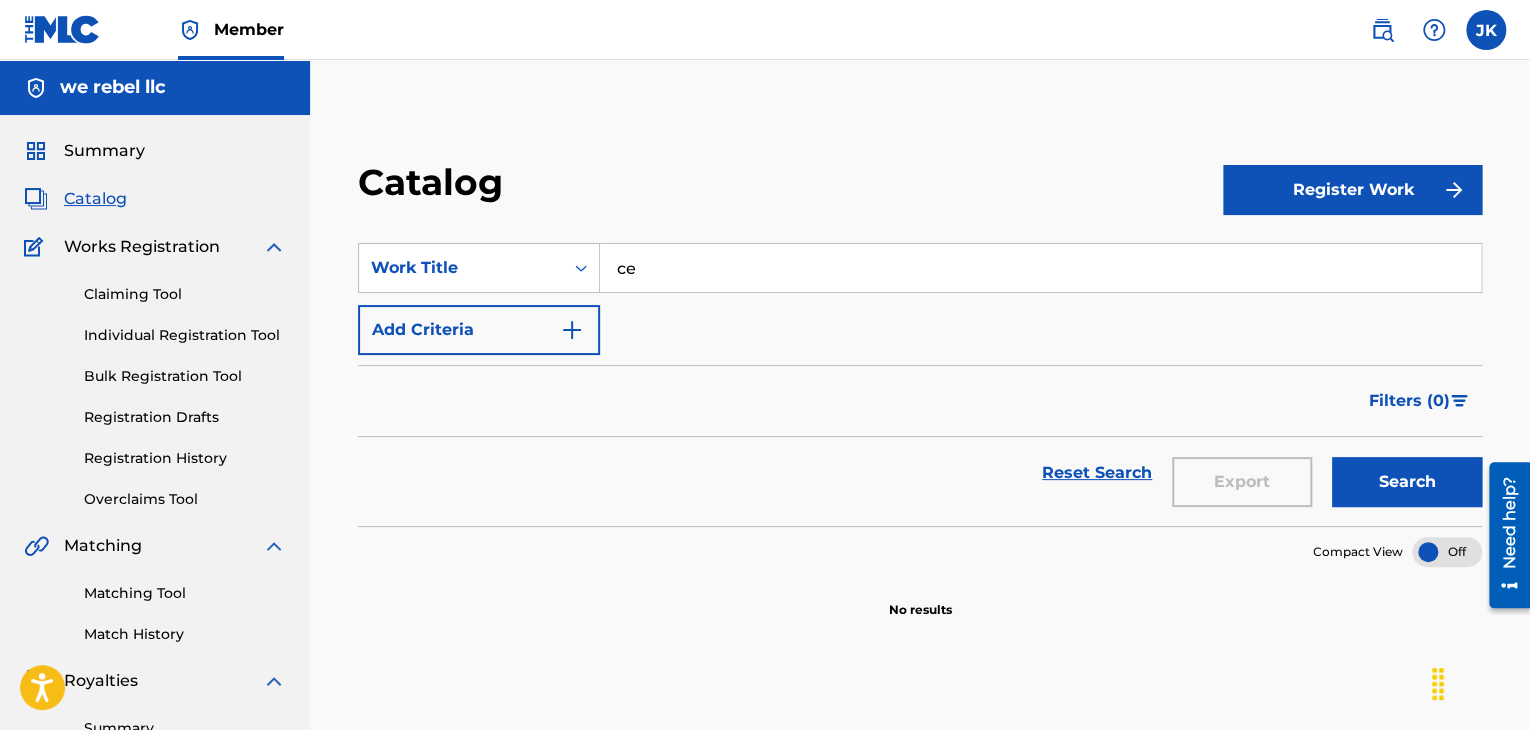 type on "c" 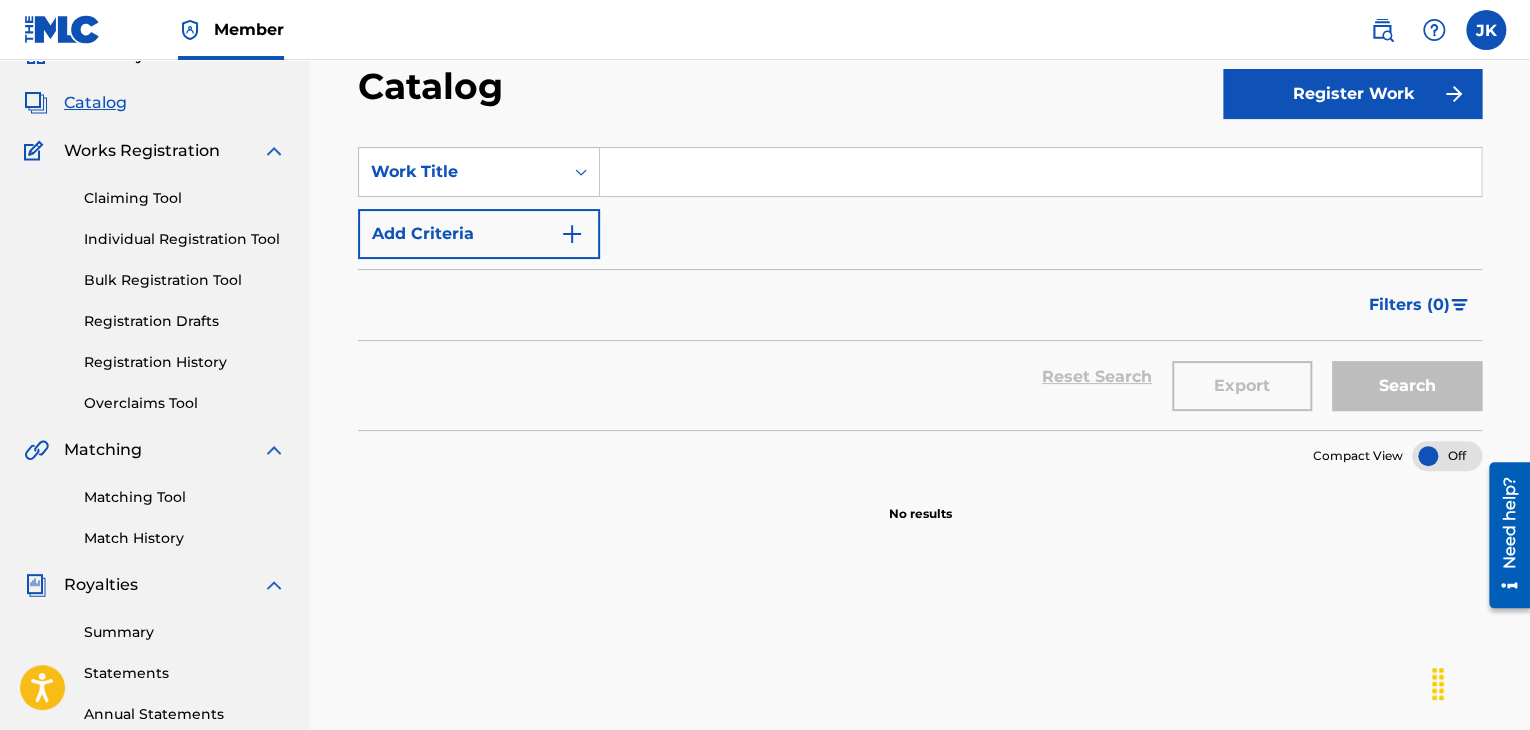 scroll, scrollTop: 0, scrollLeft: 0, axis: both 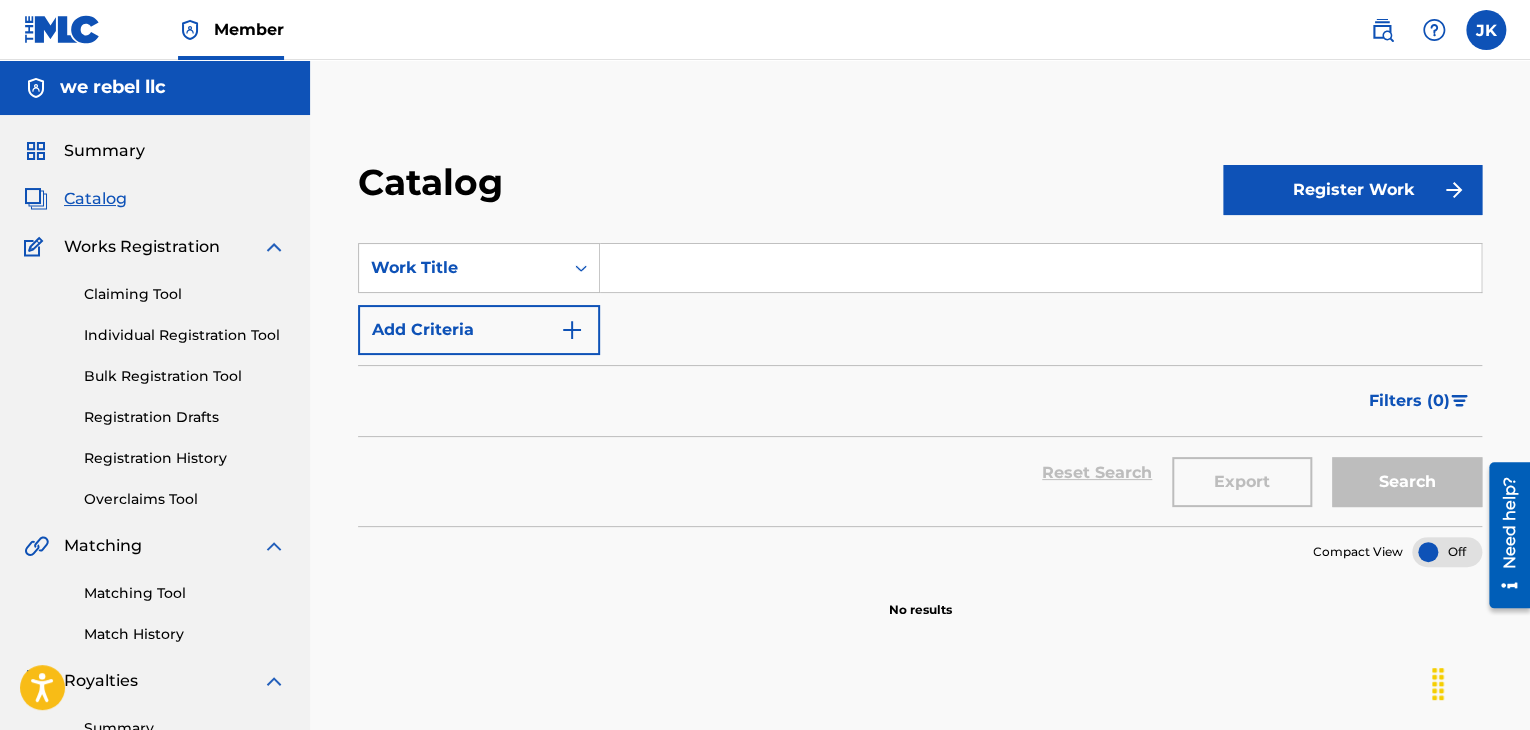 type 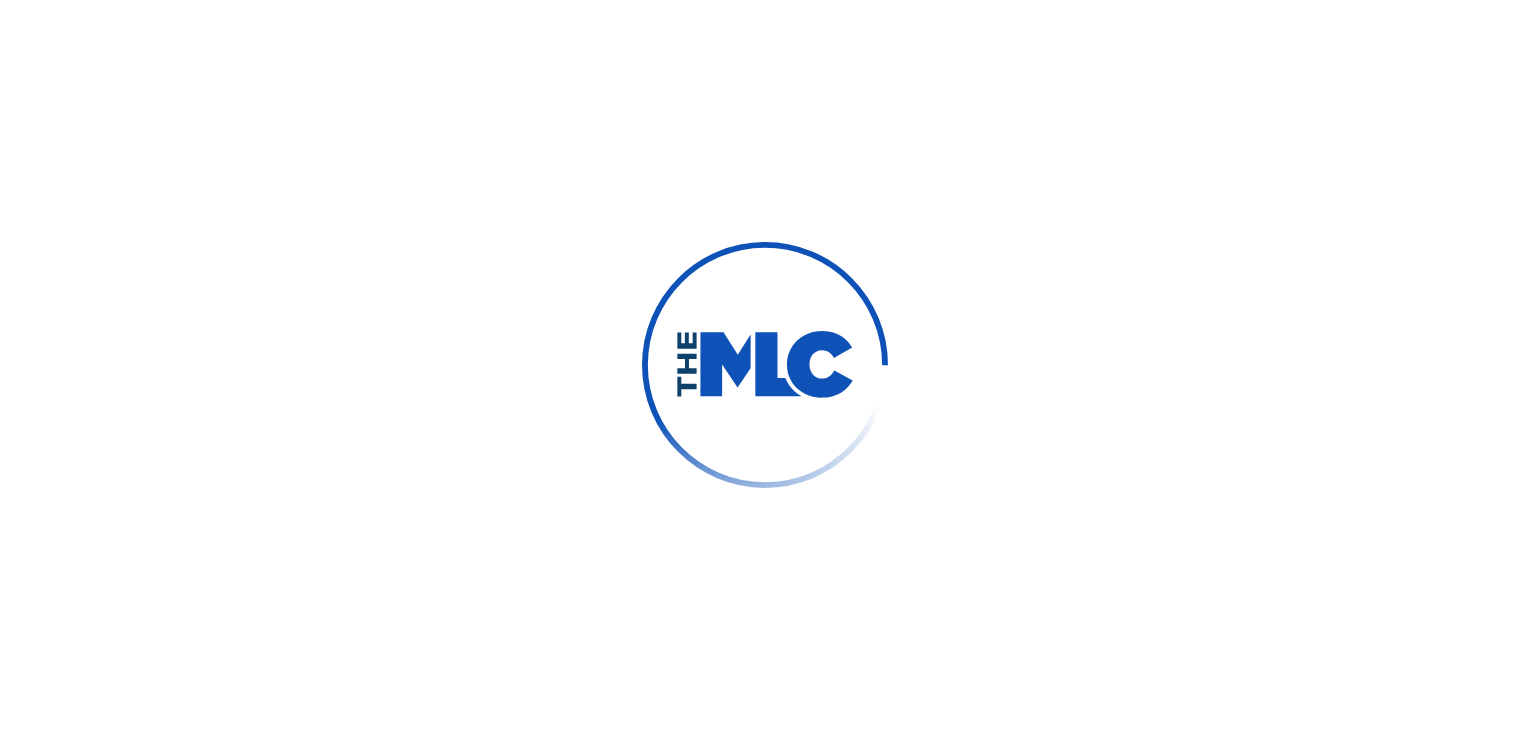 scroll, scrollTop: 0, scrollLeft: 0, axis: both 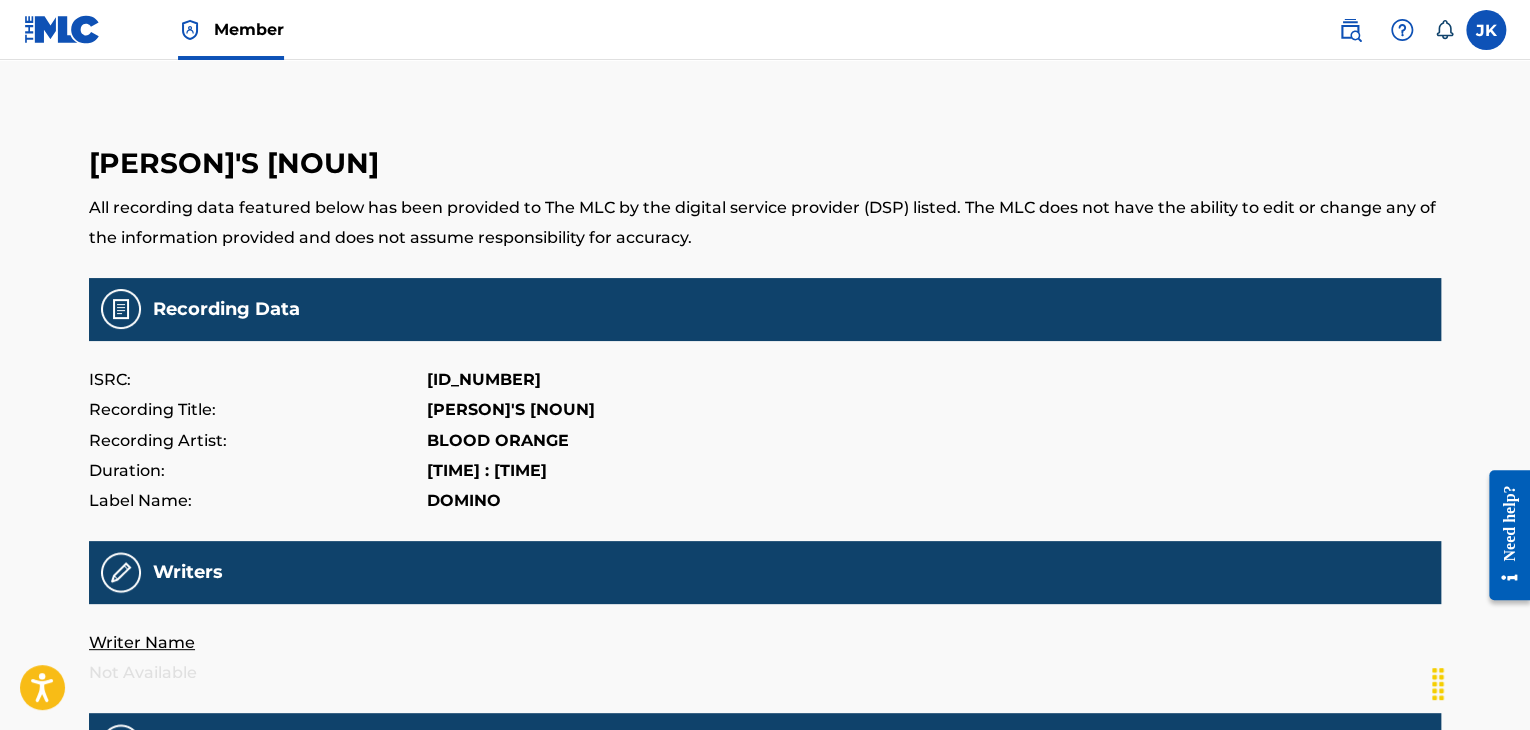 click on "All recording data featured below has been provided to The MLC by the digital service provider (DSP) listed. The MLC does not have the ability to edit or change any of the information provided and does not assume responsibility for accuracy." at bounding box center (765, 223) 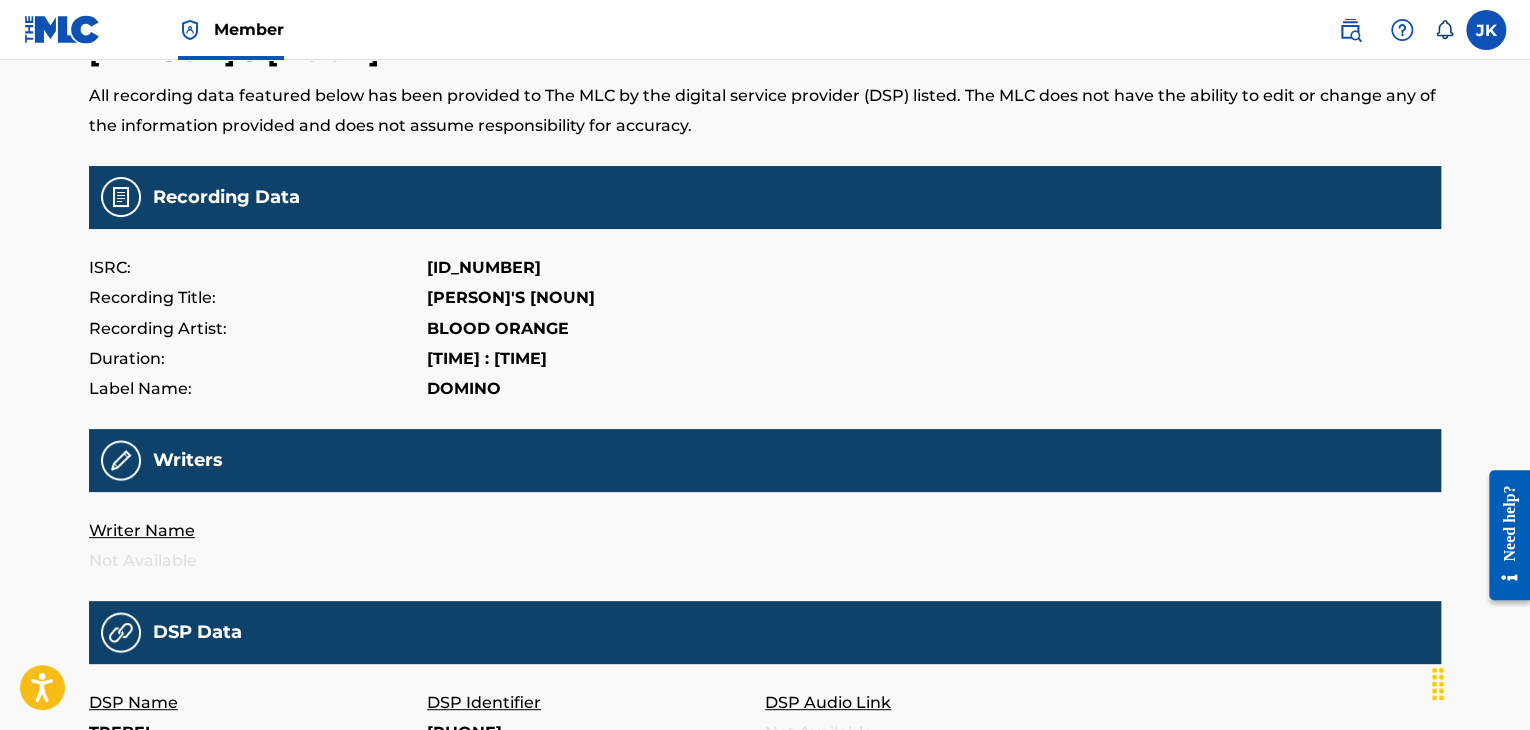 scroll, scrollTop: 0, scrollLeft: 0, axis: both 